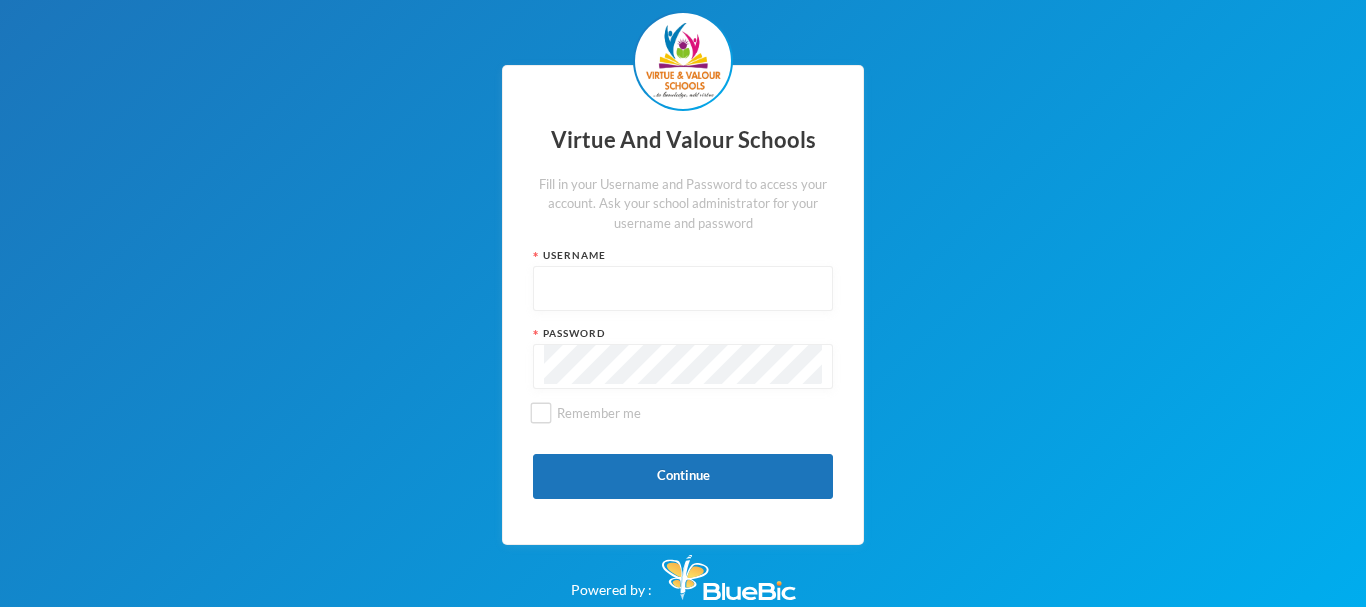 scroll, scrollTop: 0, scrollLeft: 0, axis: both 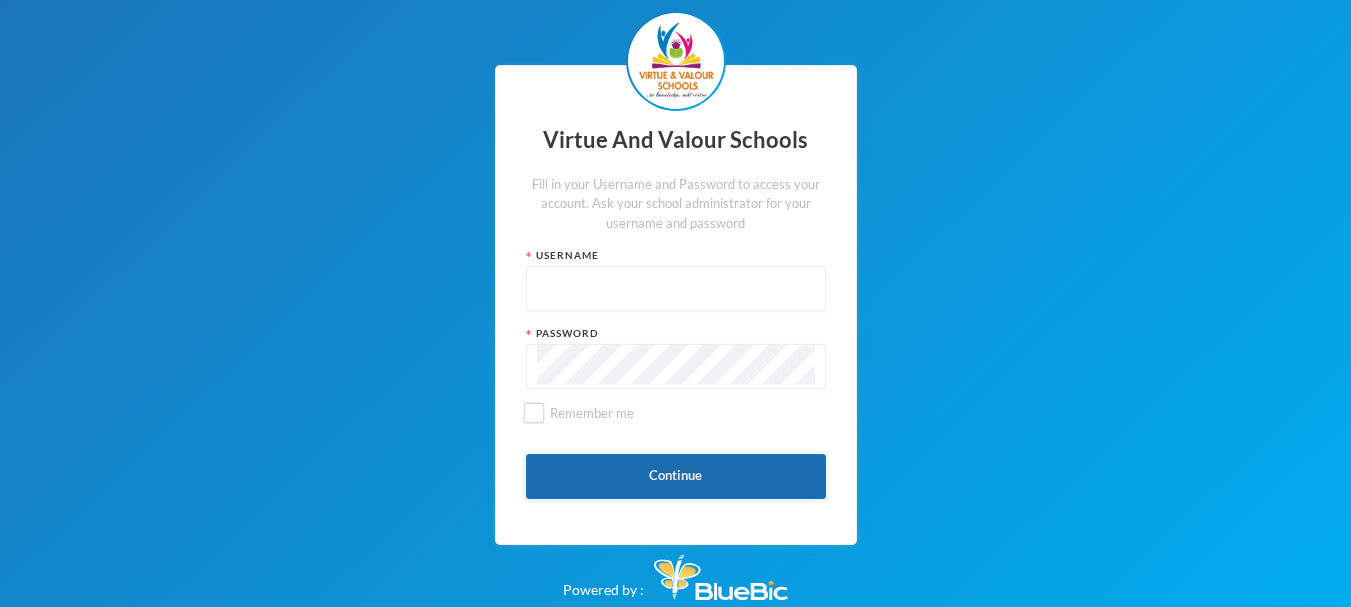 type on "vvsstaff120" 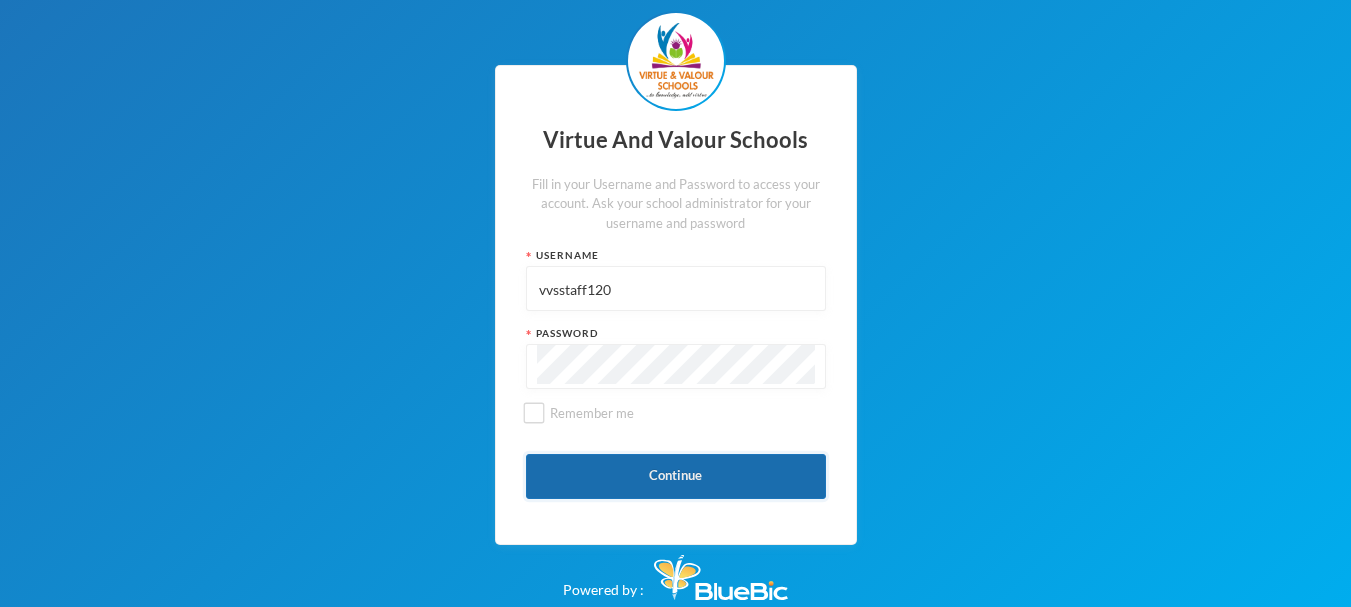 click on "Continue" at bounding box center (676, 476) 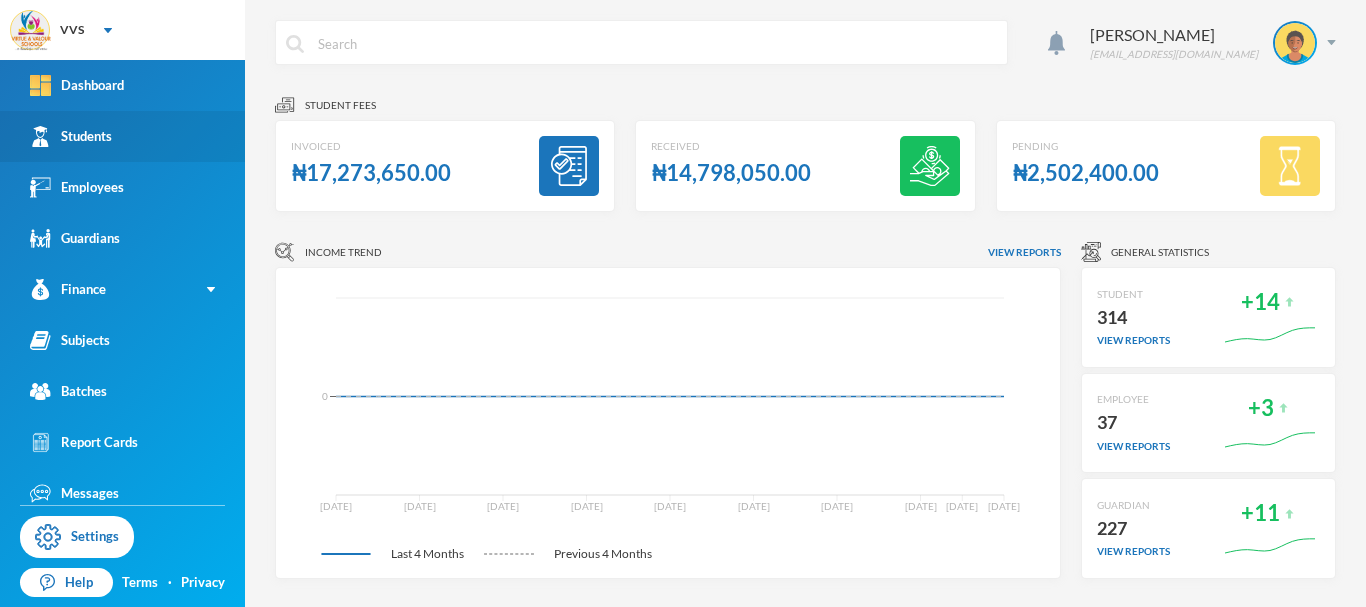 click on "Students" at bounding box center (71, 136) 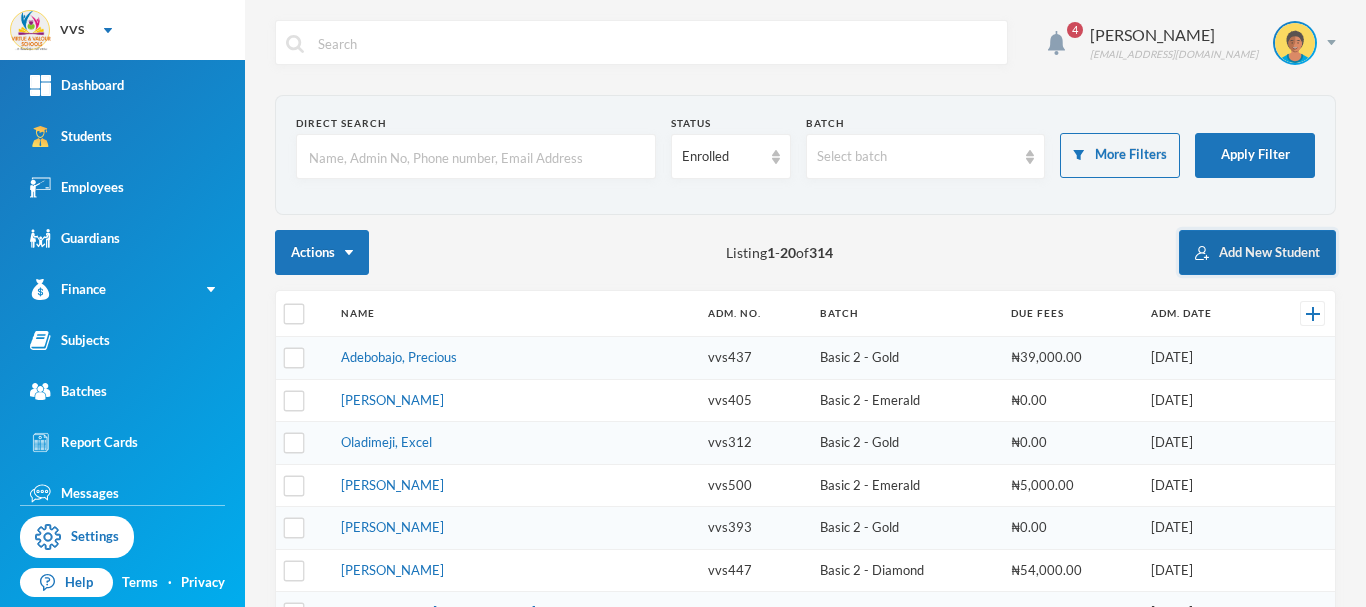 click on "Add New Student" at bounding box center [1257, 252] 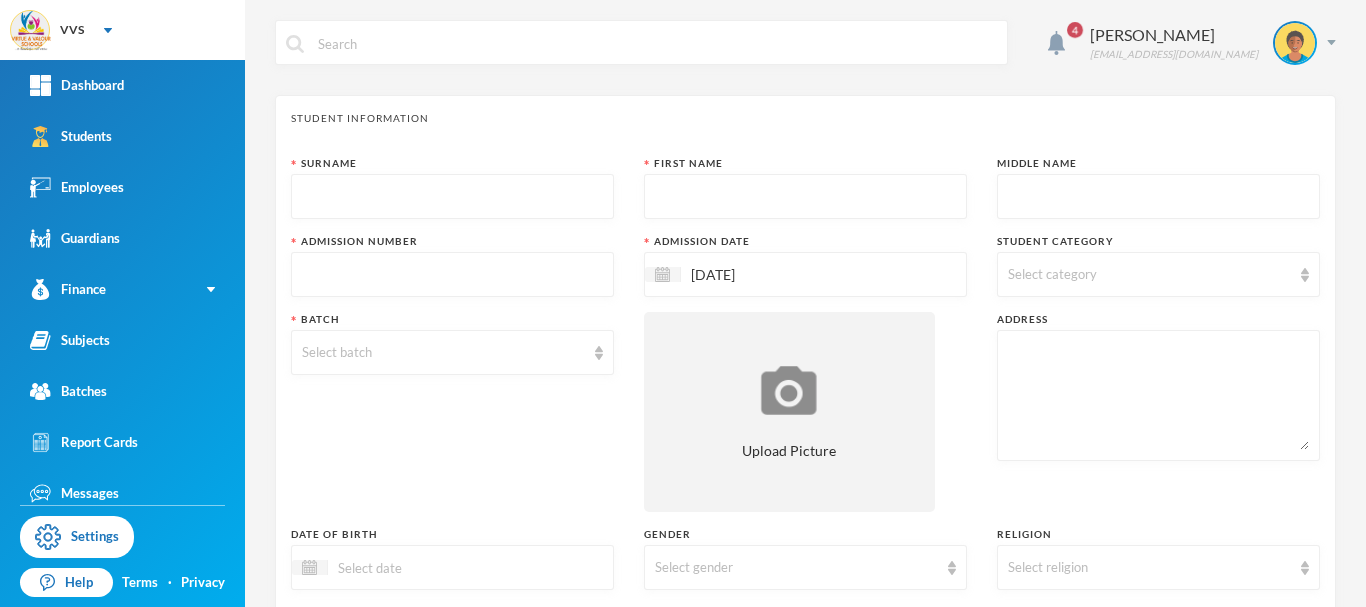 click at bounding box center [452, 197] 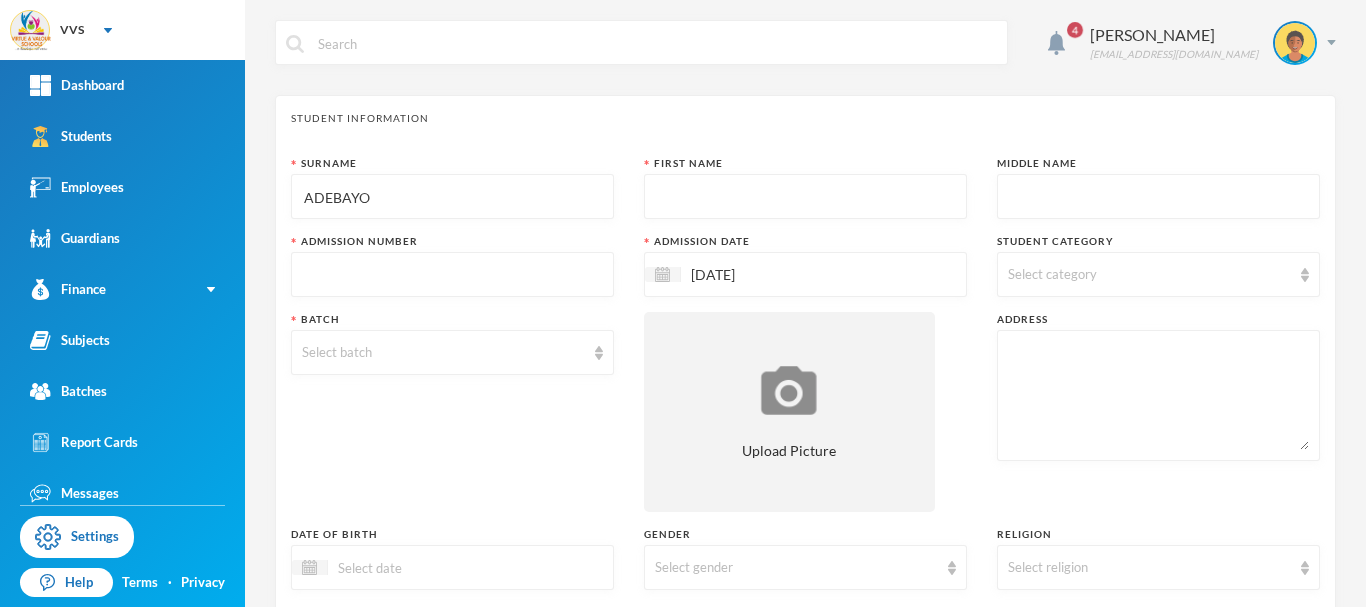 type on "ADEBAYO" 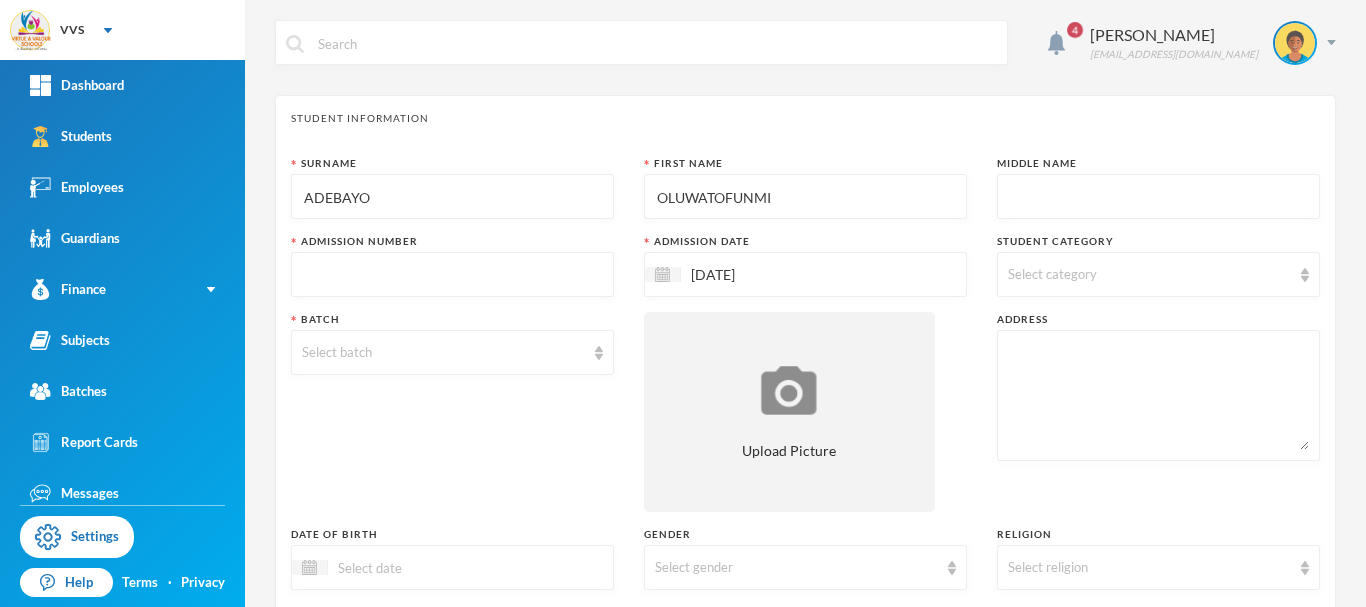 type on "OLUWATOFUNMI" 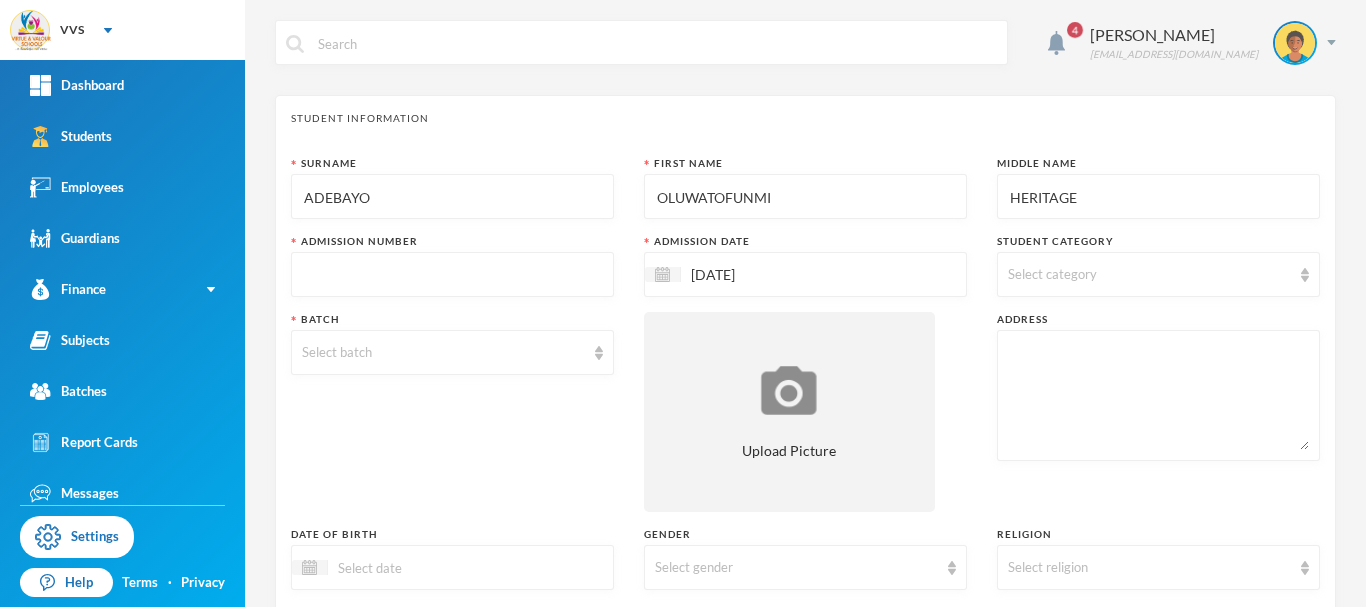 type on "HERITAGE" 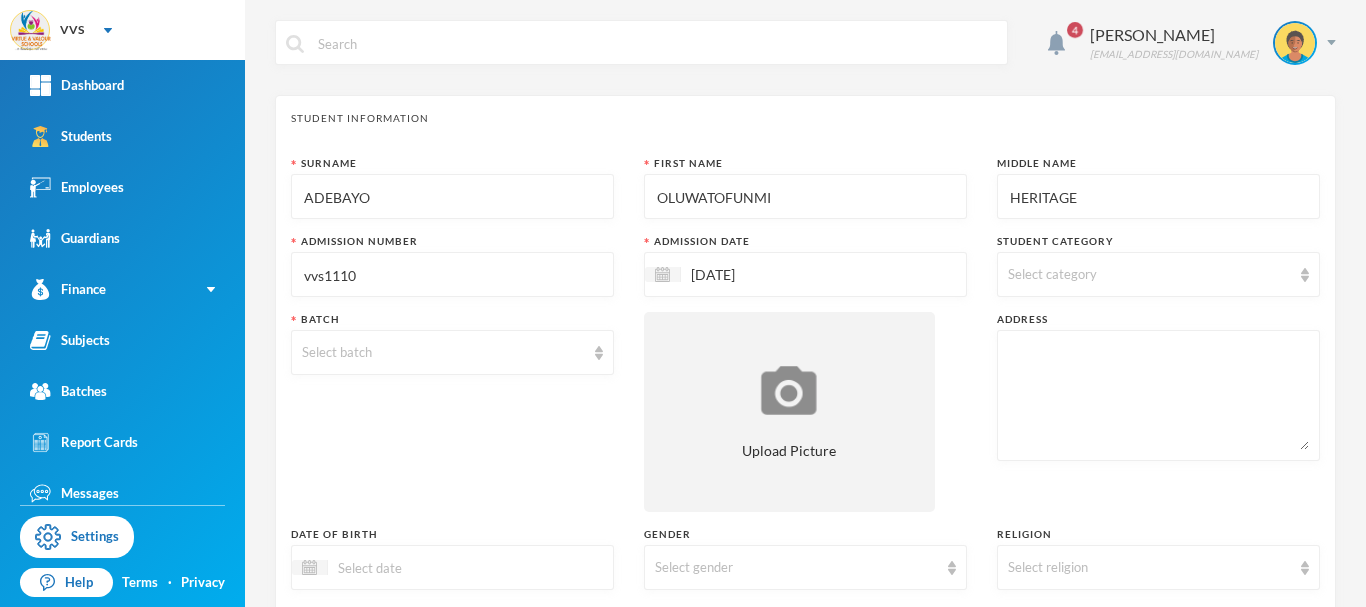 type on "vvs1110" 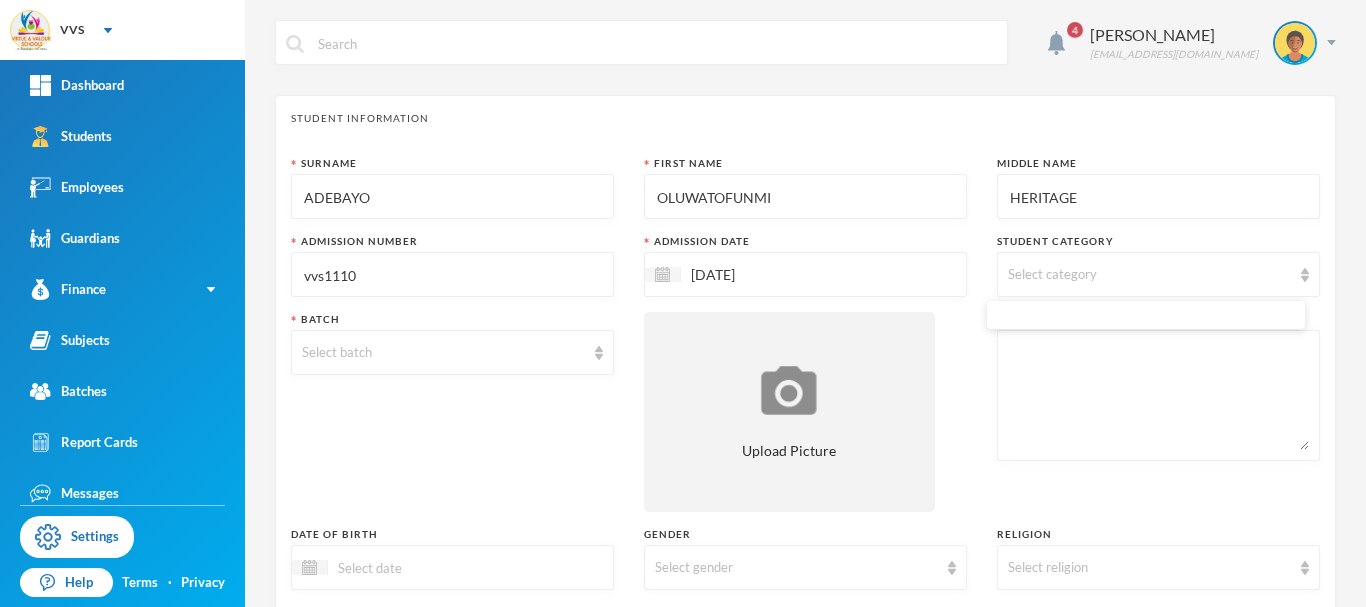 click on "Surname [PERSON_NAME] First Name OLUWATOFUNMI Middle Name HERITAGE Admission Number vvs1110 Admission Date [DATE] Student Category Select category Batch Select batch Upload Picture Address Date of Birth Gender Select gender Religion Select religion Blood Group Select blood group Nationality Select nationality State of Origin Select state of origin L.G.A. of Origin Select l.g.a. of origin Email Mobile Number Phone Health Info" at bounding box center (805, 540) 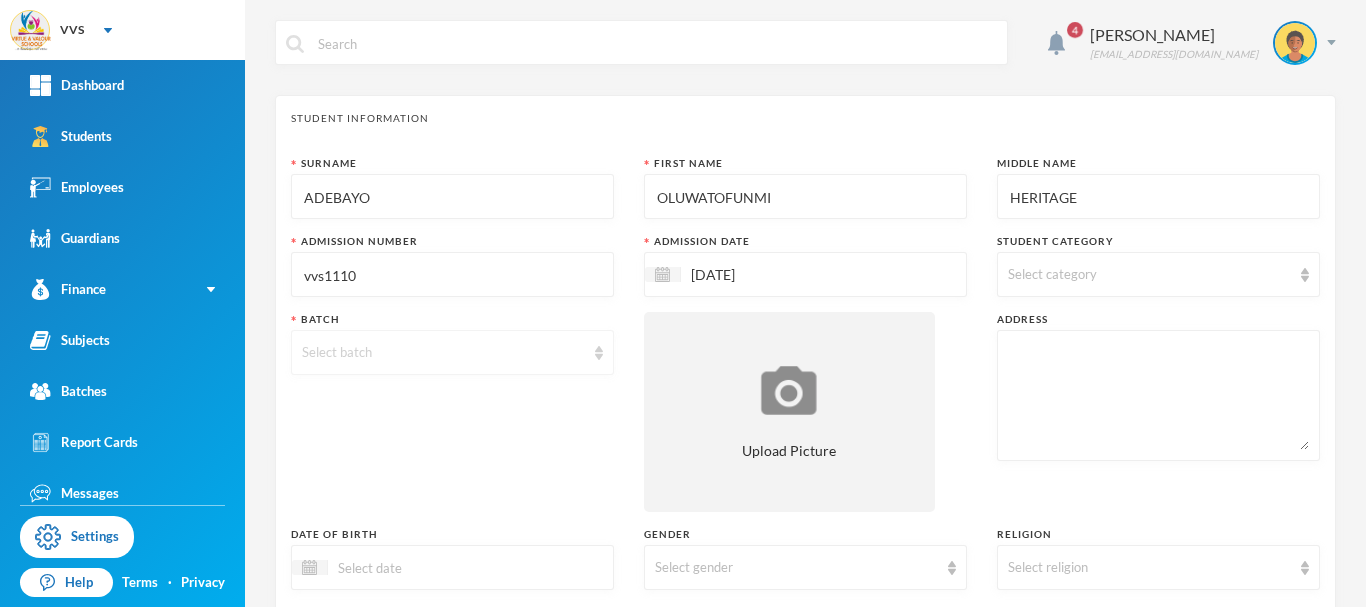 click on "Select batch" at bounding box center (443, 353) 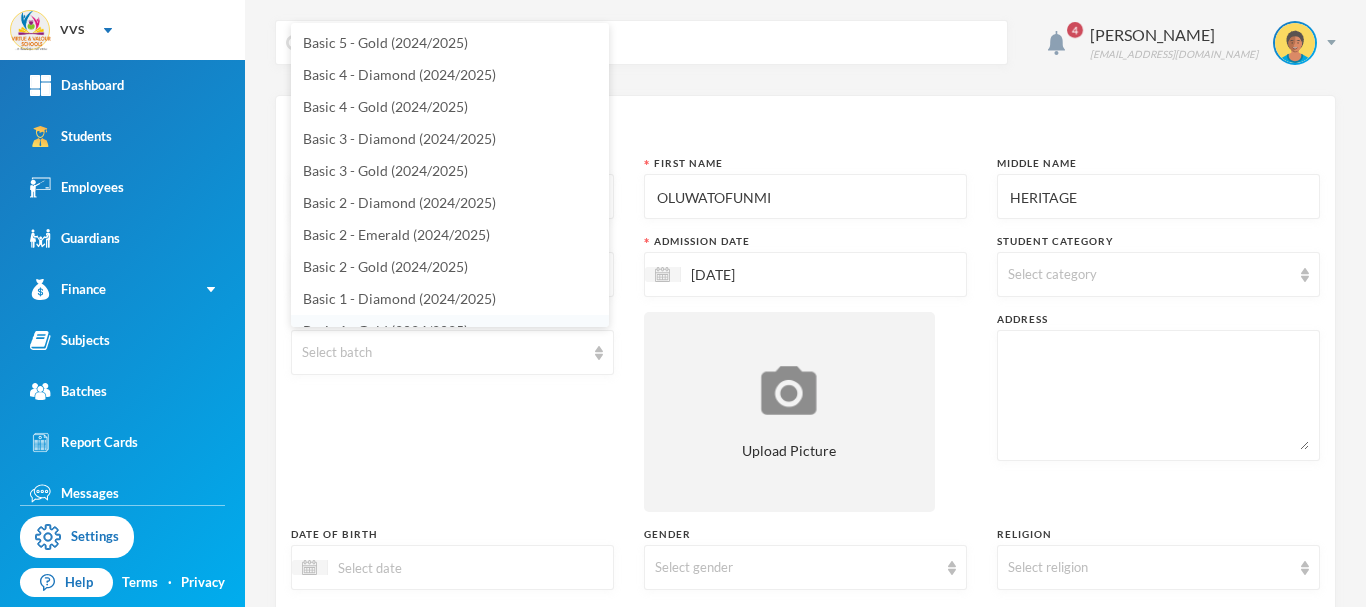 scroll, scrollTop: 20, scrollLeft: 0, axis: vertical 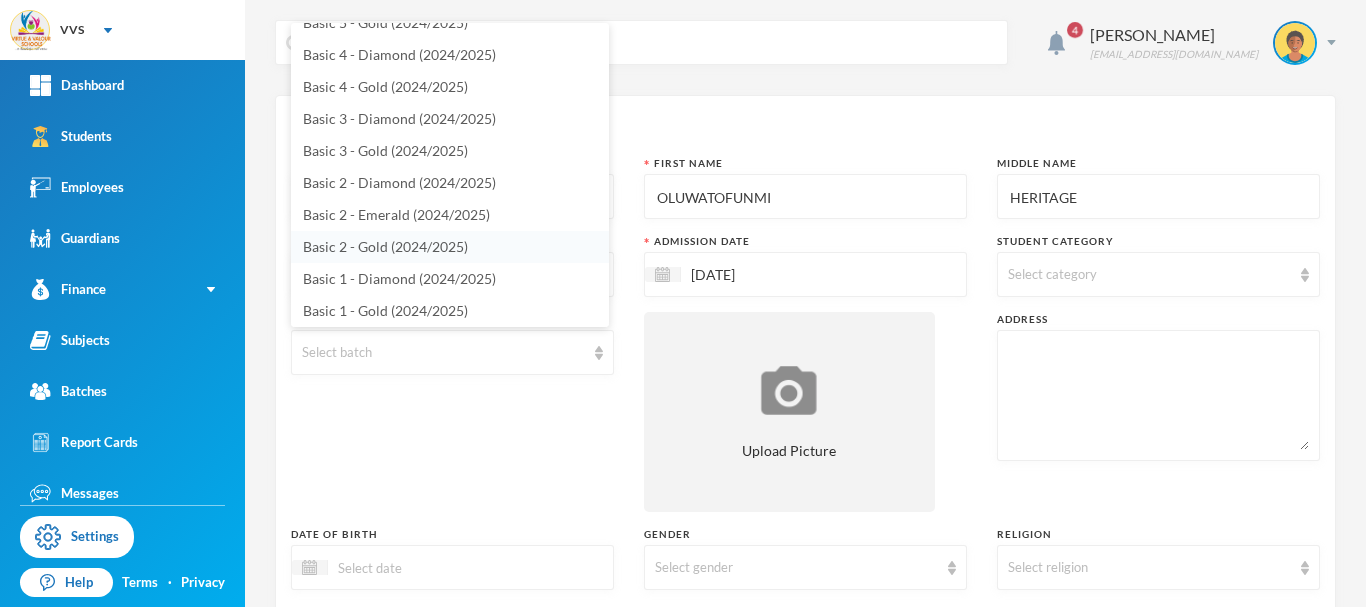 click on "Basic 2 - Gold (2024/2025)" at bounding box center (385, 246) 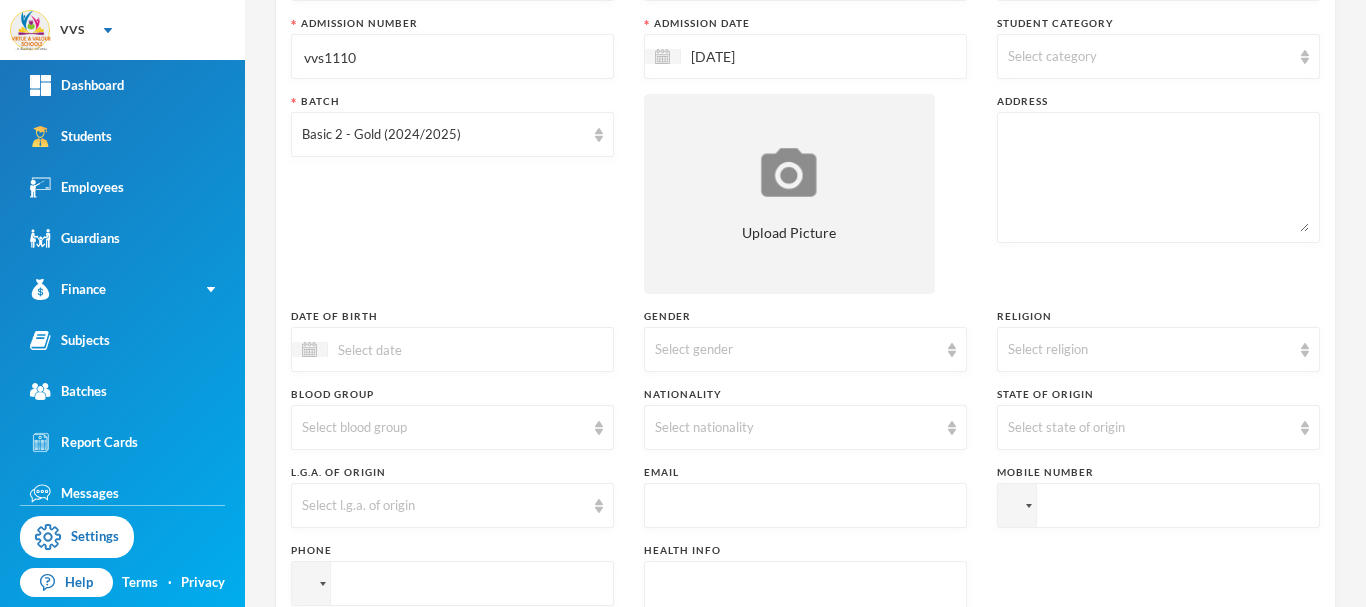 scroll, scrollTop: 246, scrollLeft: 0, axis: vertical 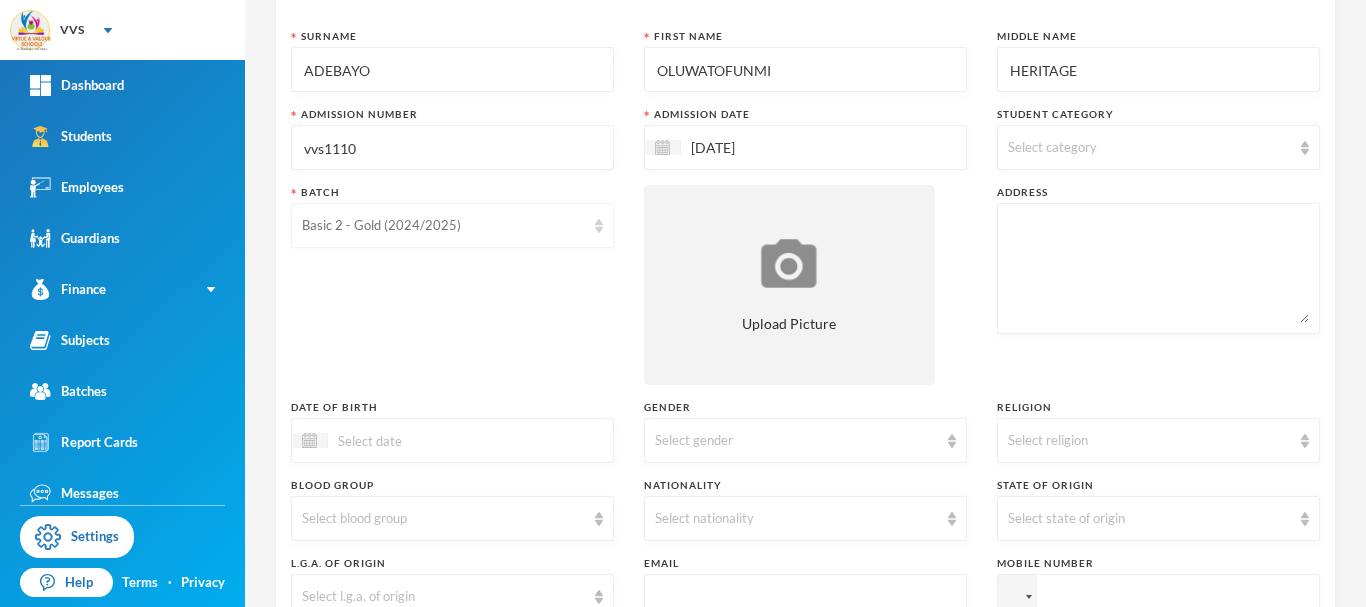 click on "Basic 2 - Gold (2024/2025)" at bounding box center [443, 226] 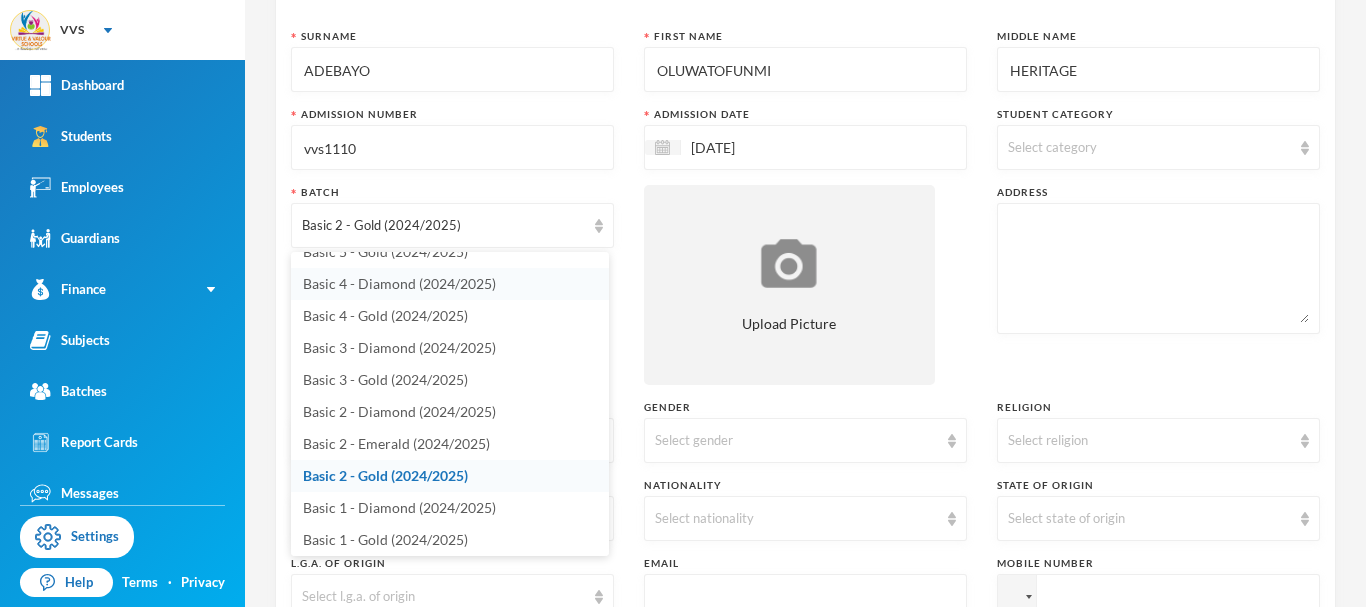 scroll, scrollTop: 4, scrollLeft: 0, axis: vertical 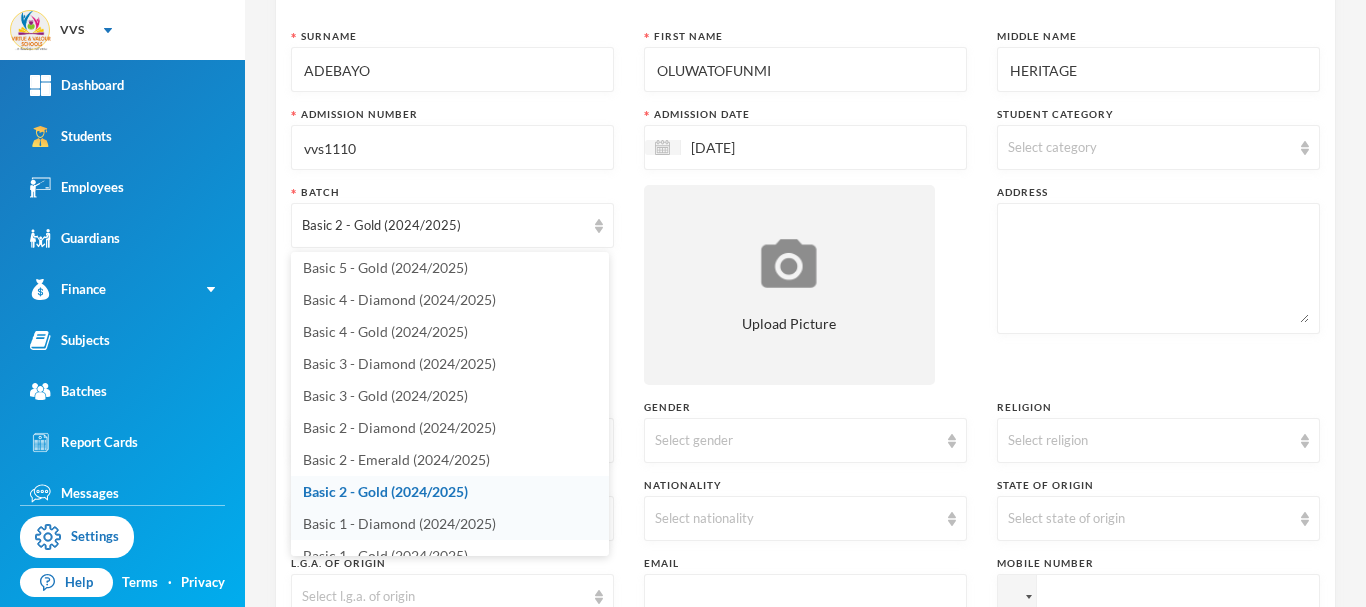 click on "Basic 1 - Diamond (2024/2025)" at bounding box center [399, 523] 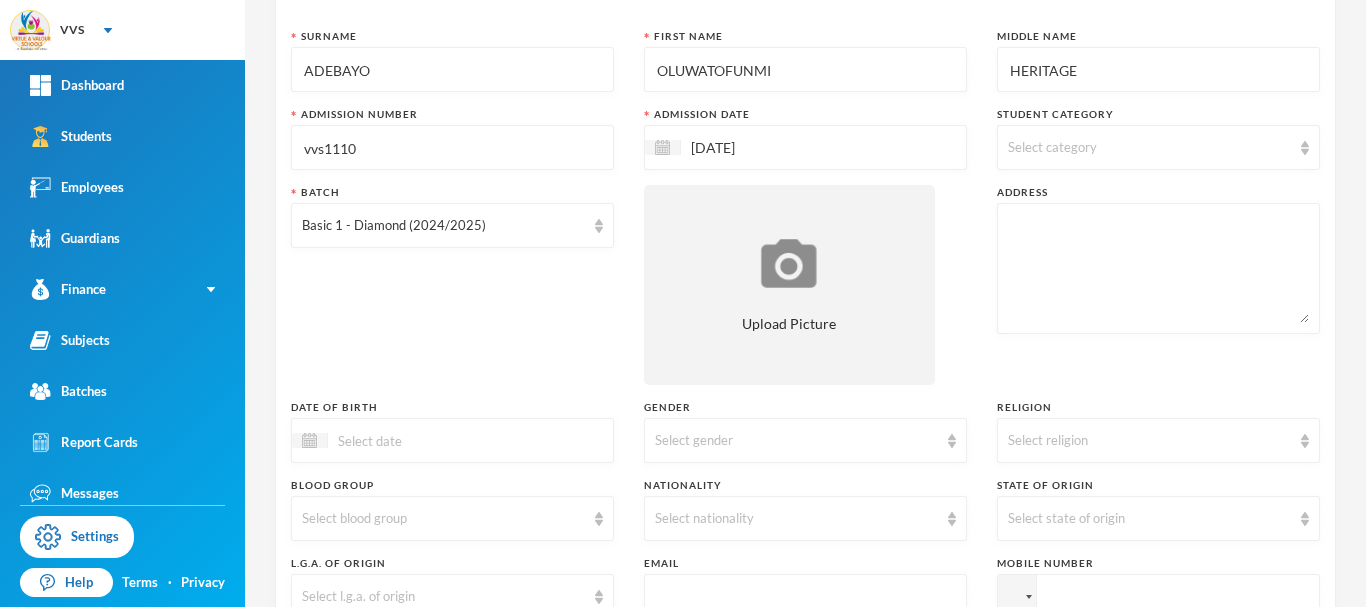 click on "Surname [PERSON_NAME] First Name OLUWATOFUNMI Middle Name HERITAGE Admission Number vvs1110 Admission Date [DATE] Student Category Select category Batch Basic 1 - Diamond (2024/2025) Upload Picture Address Date of Birth Gender Select gender Religion Select religion Blood Group Select blood group Nationality Select nationality State of Origin Select state of origin L.G.A. of Origin Select l.g.a. of origin Email Mobile Number Phone Health Info" at bounding box center [805, 413] 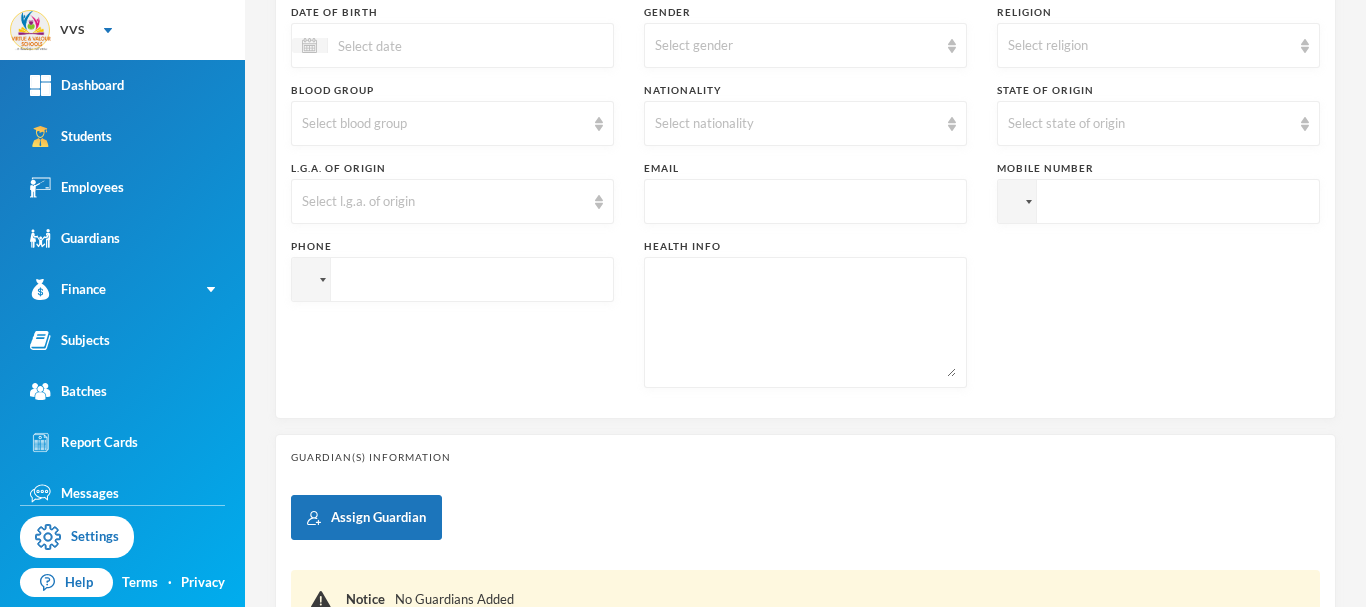 scroll, scrollTop: 567, scrollLeft: 0, axis: vertical 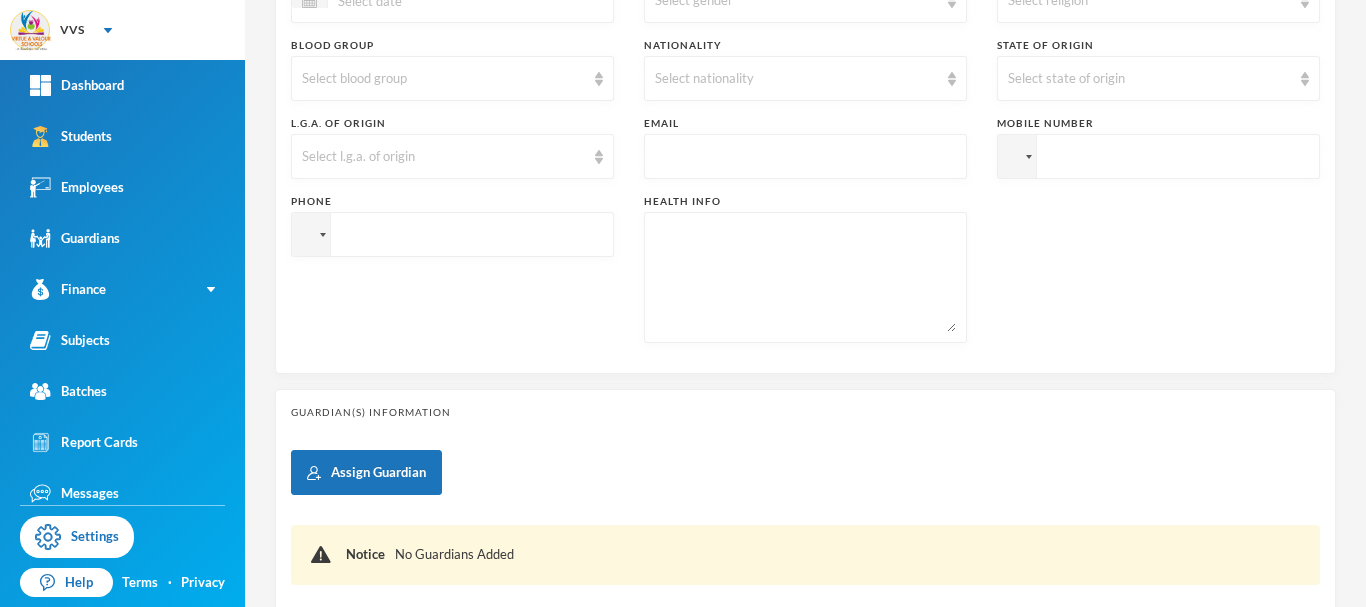 click at bounding box center [452, 0] 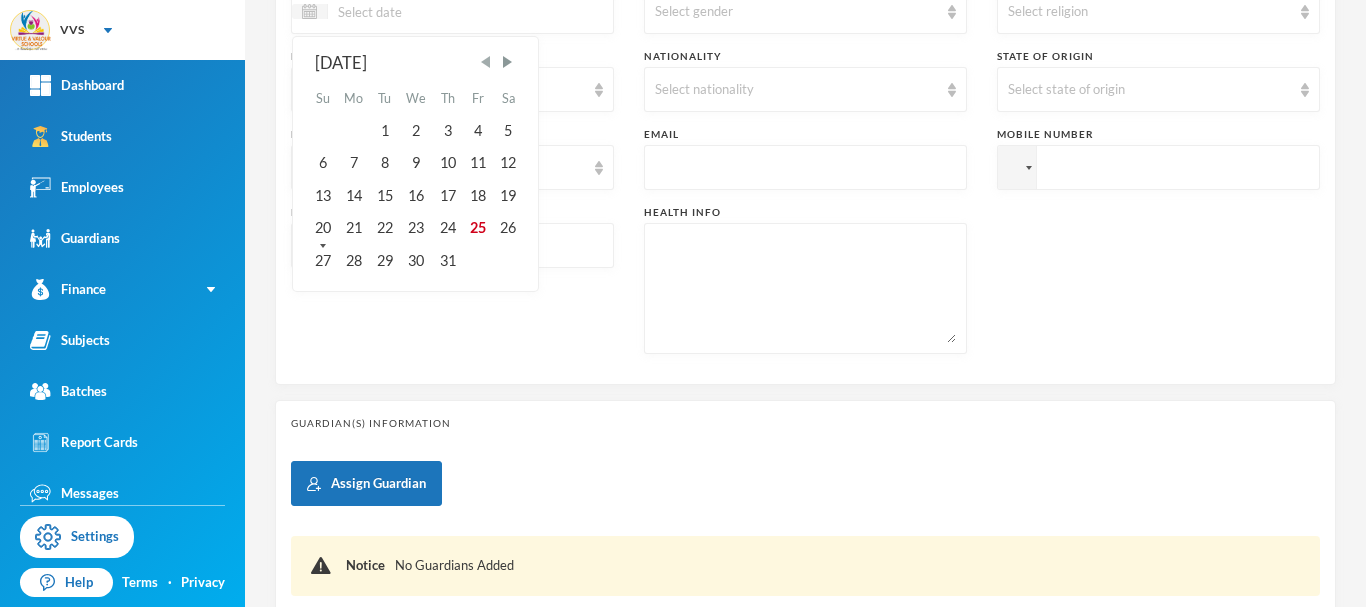click at bounding box center (486, 62) 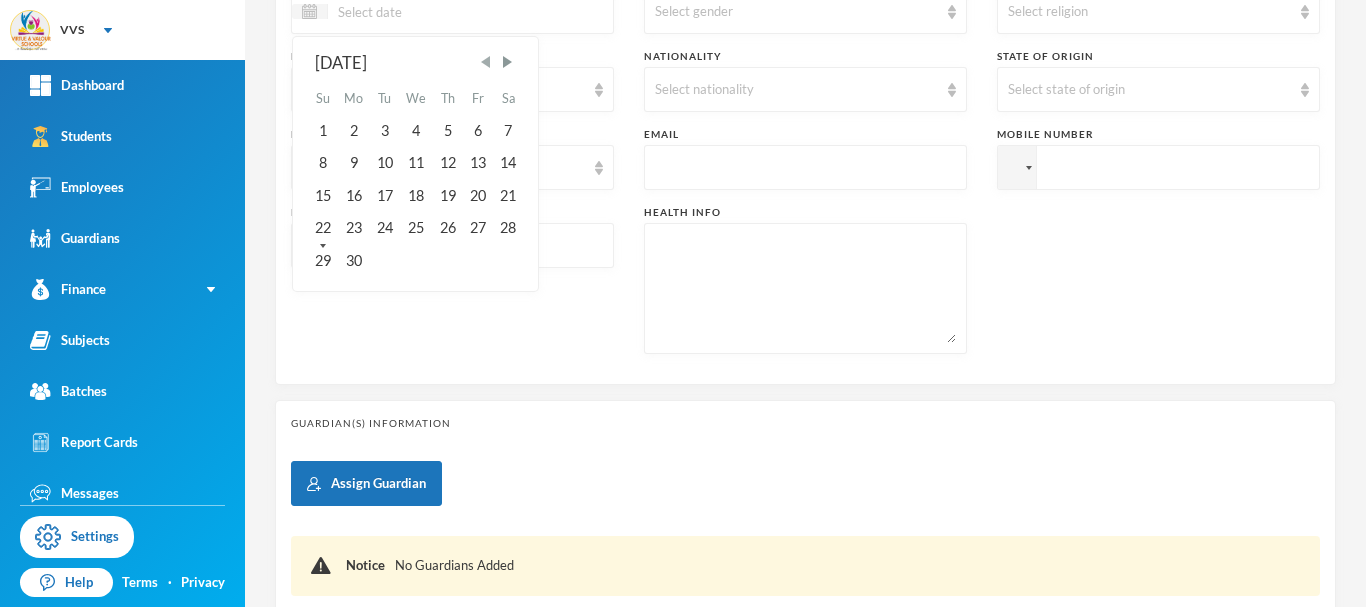 click at bounding box center [486, 62] 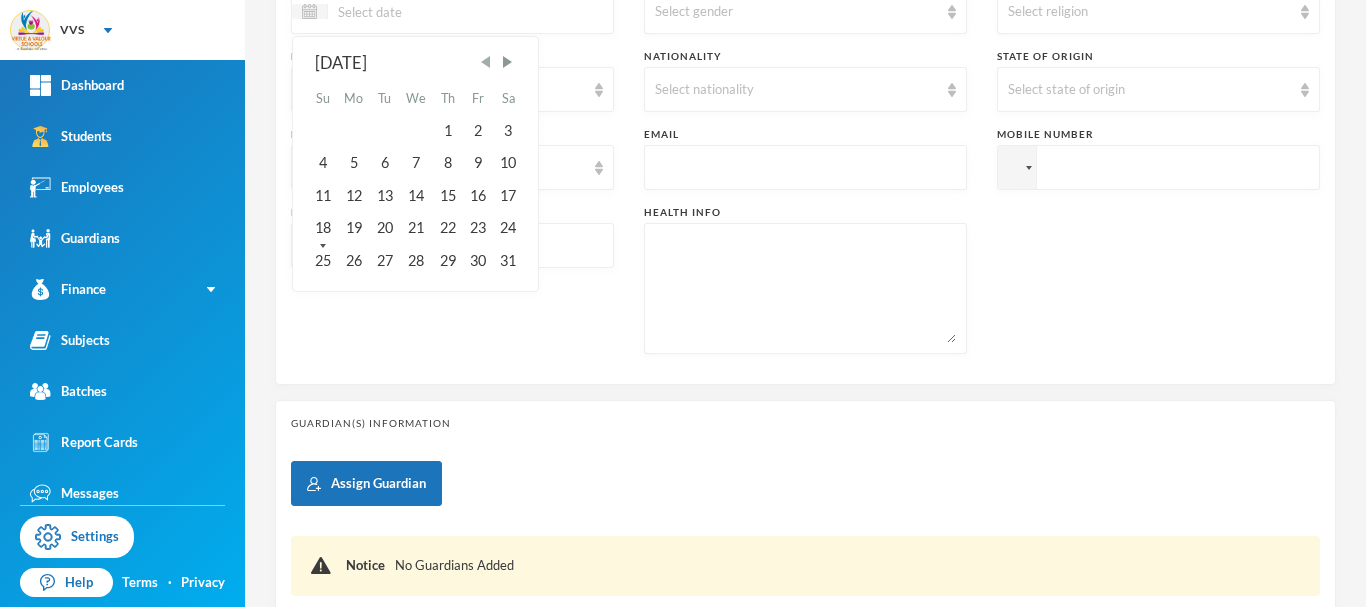 click at bounding box center (486, 62) 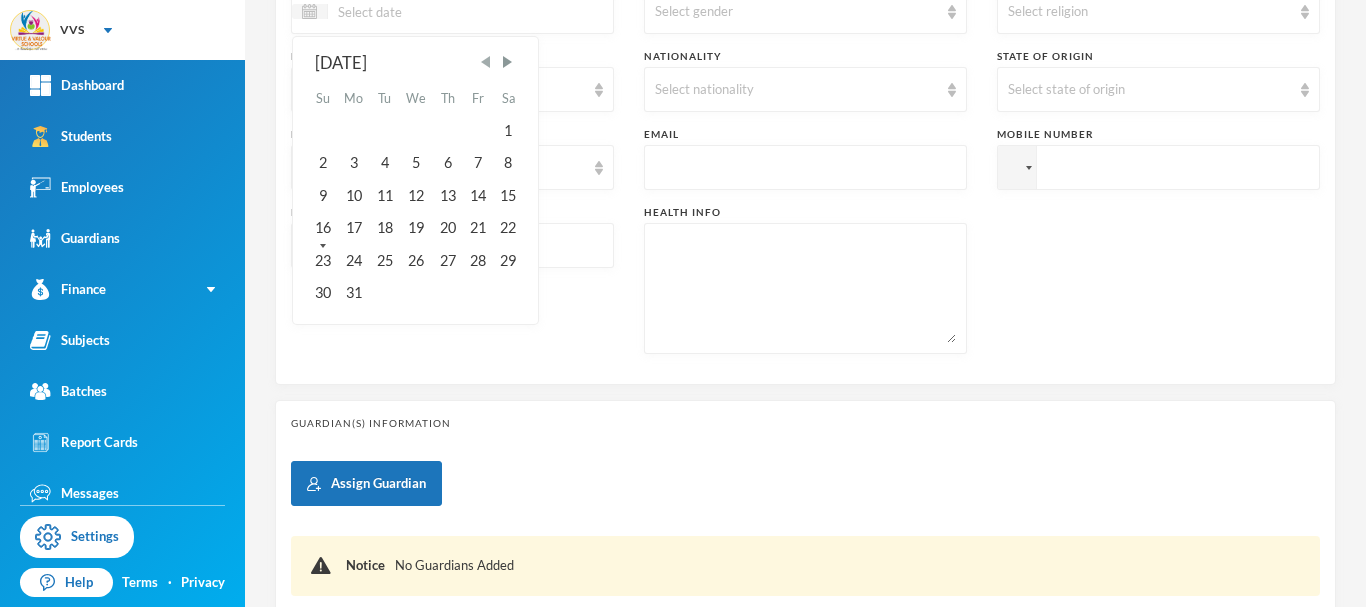 click at bounding box center [486, 62] 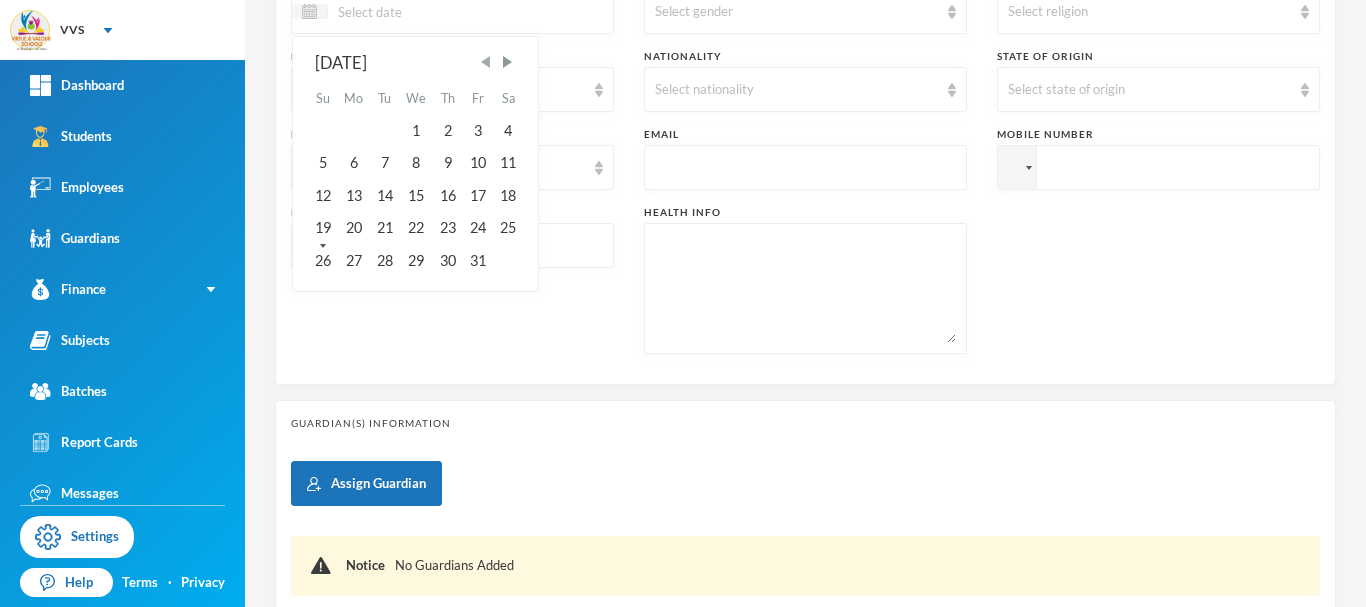 click at bounding box center (486, 62) 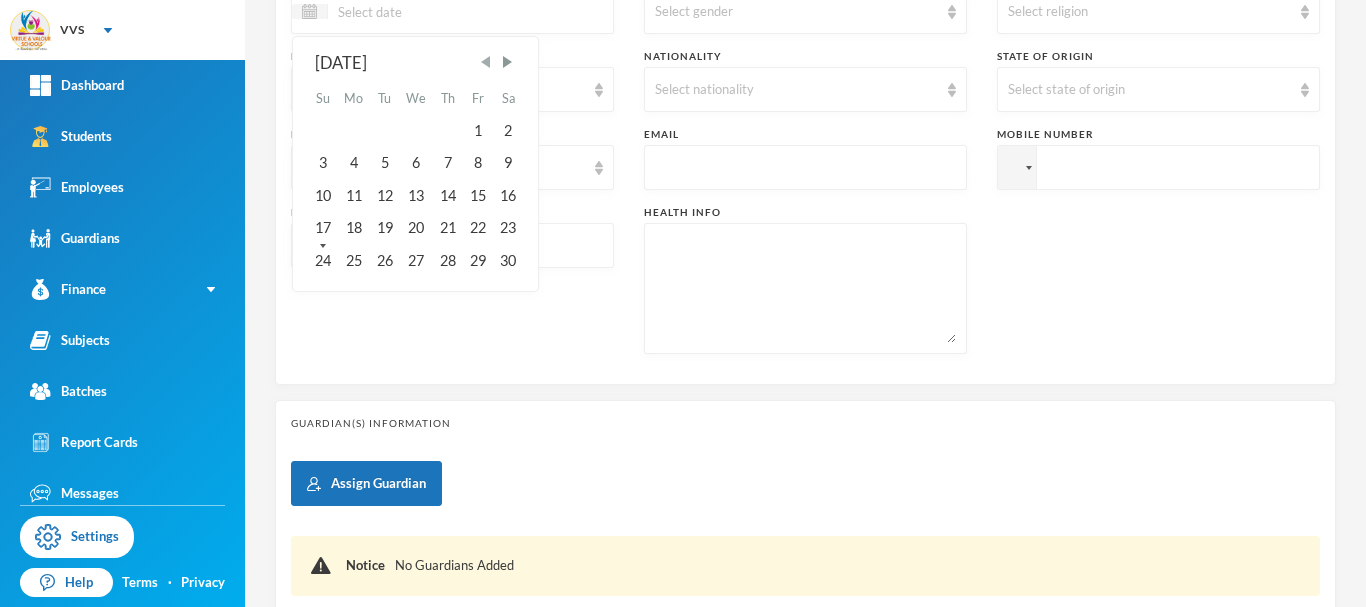 click at bounding box center [486, 62] 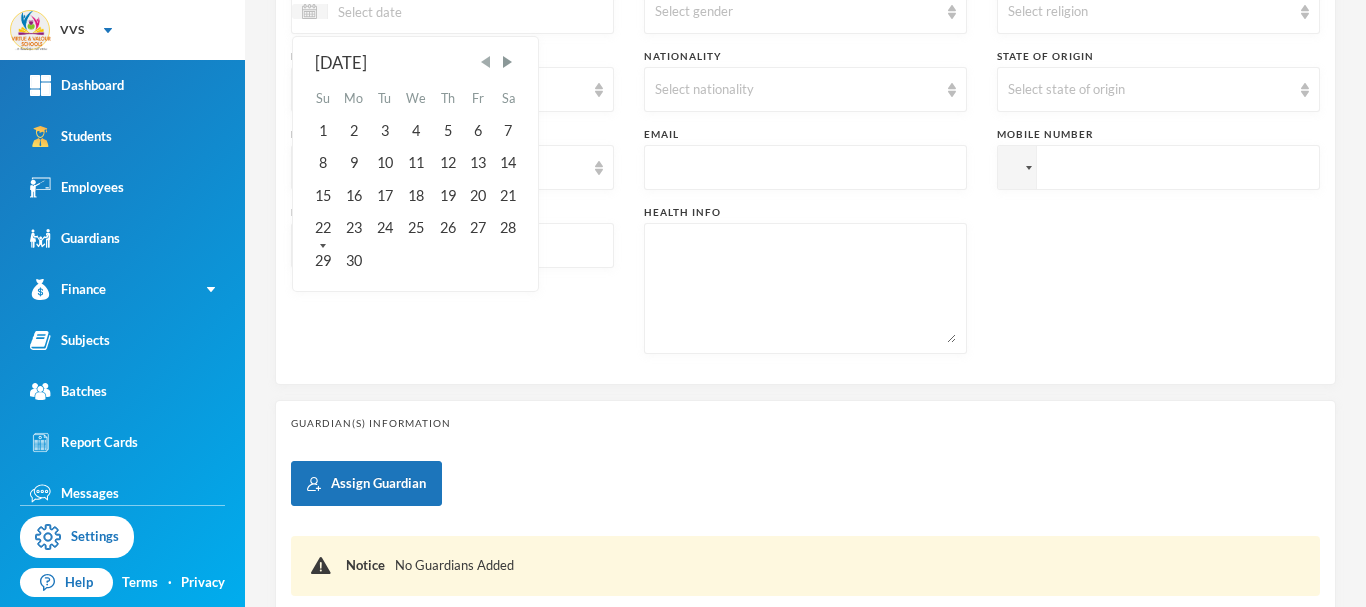 click at bounding box center [486, 62] 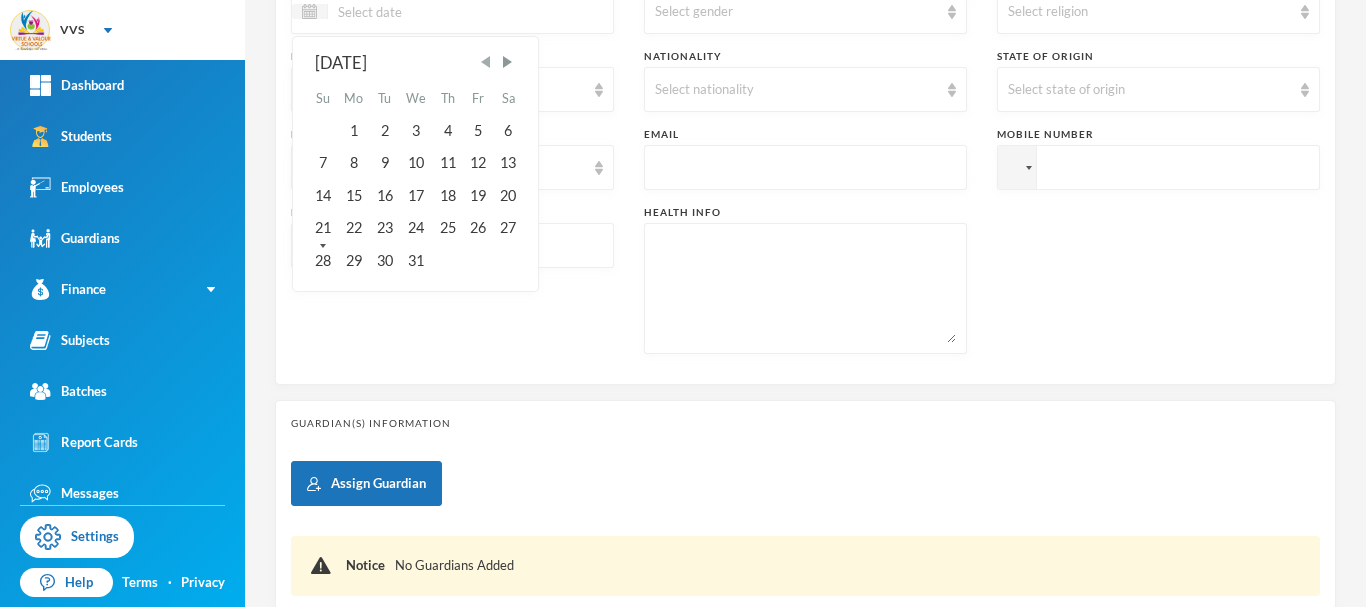 click at bounding box center [486, 62] 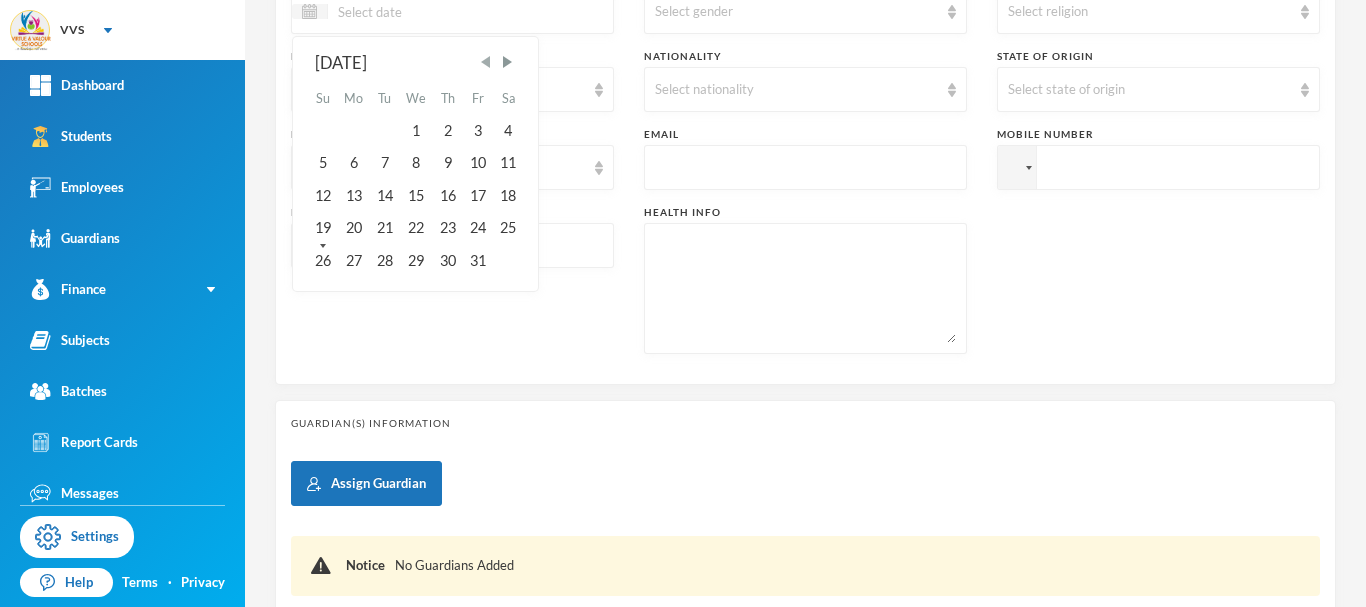 click at bounding box center [486, 62] 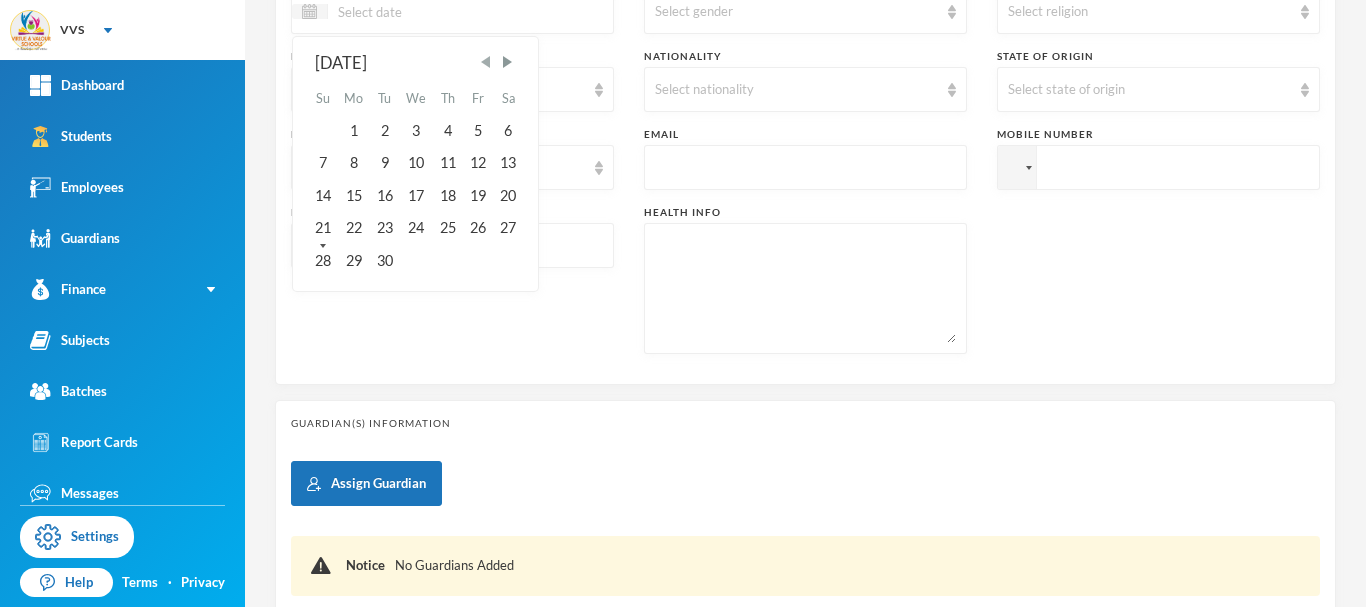 click at bounding box center [486, 62] 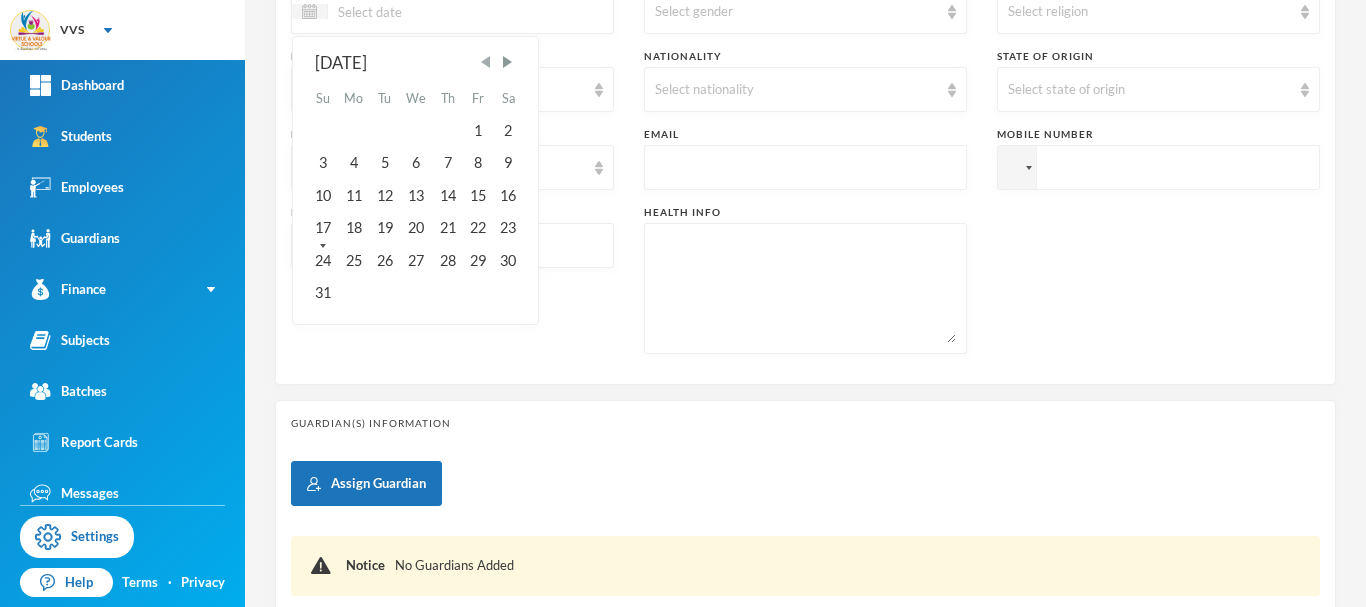 click at bounding box center (486, 62) 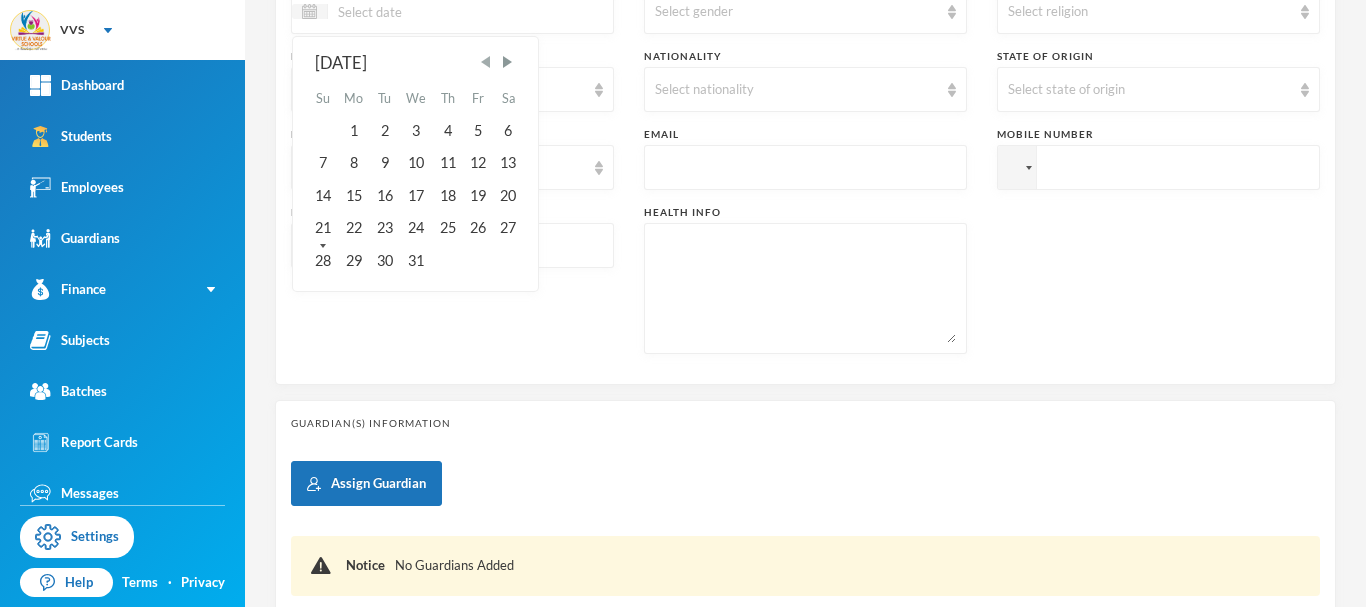 click at bounding box center (486, 62) 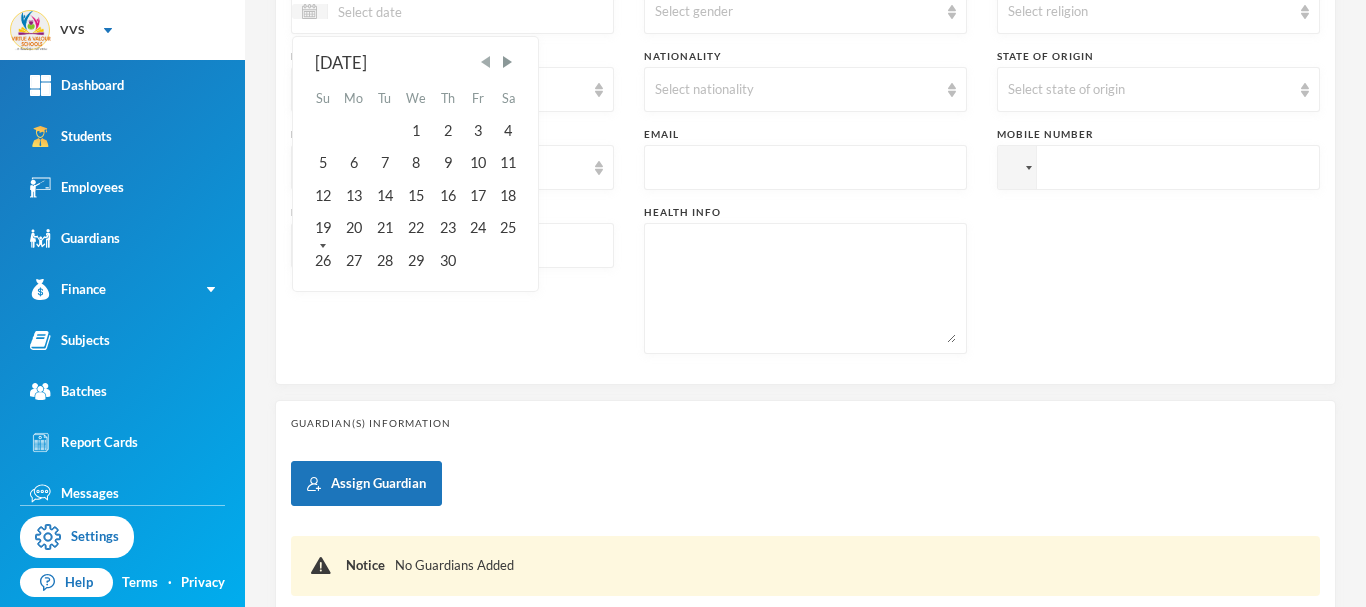 click at bounding box center (486, 62) 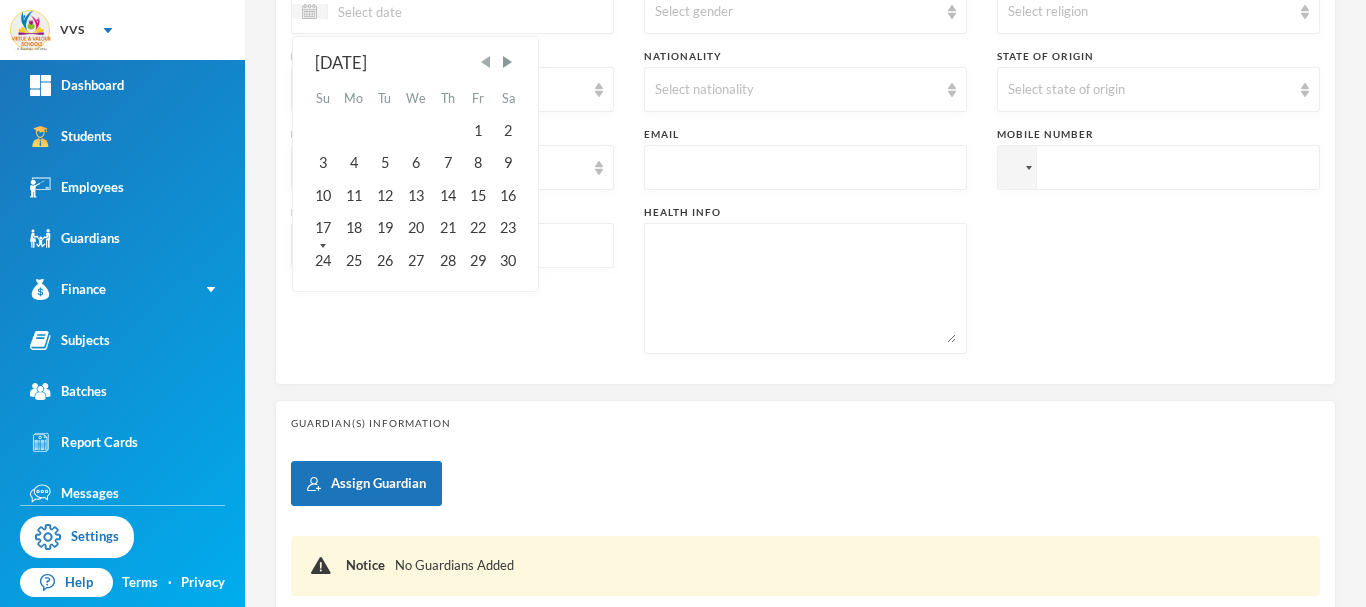 click at bounding box center [486, 62] 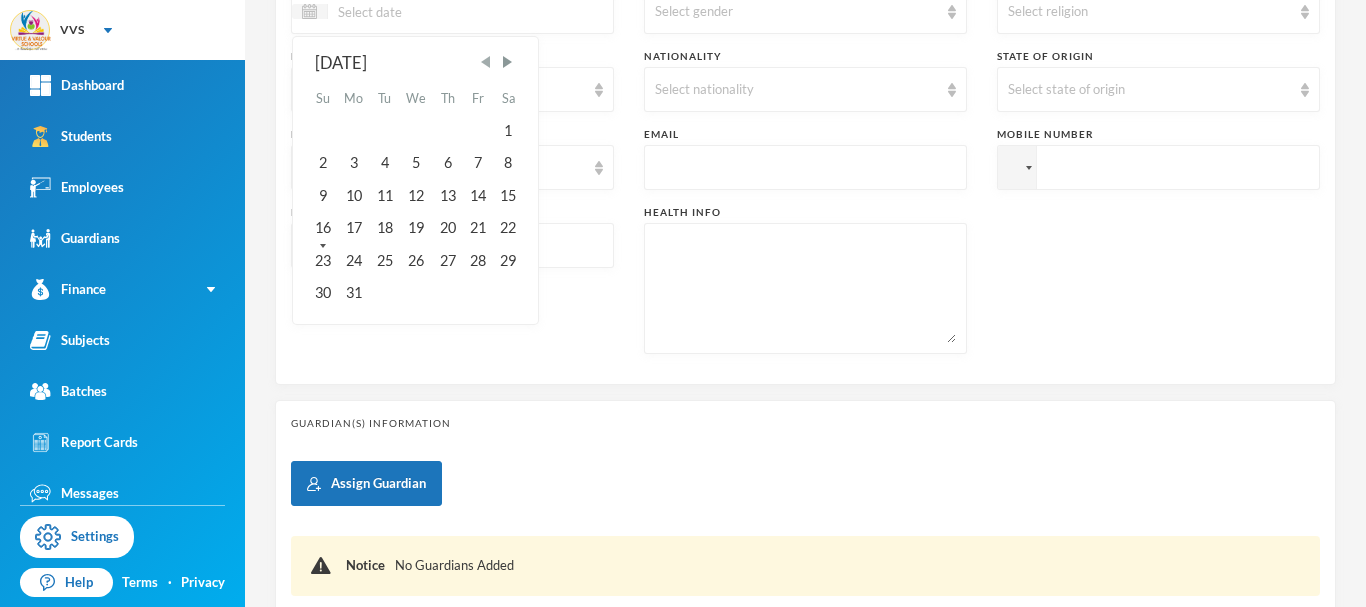click at bounding box center (486, 62) 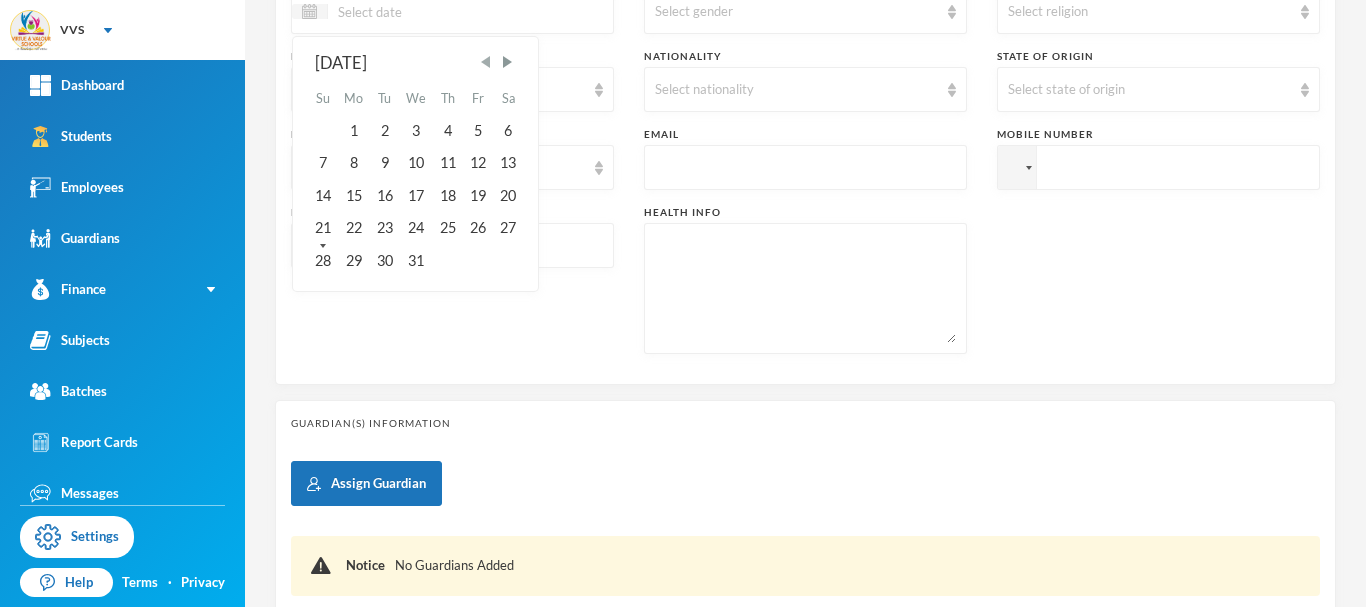 click at bounding box center [486, 62] 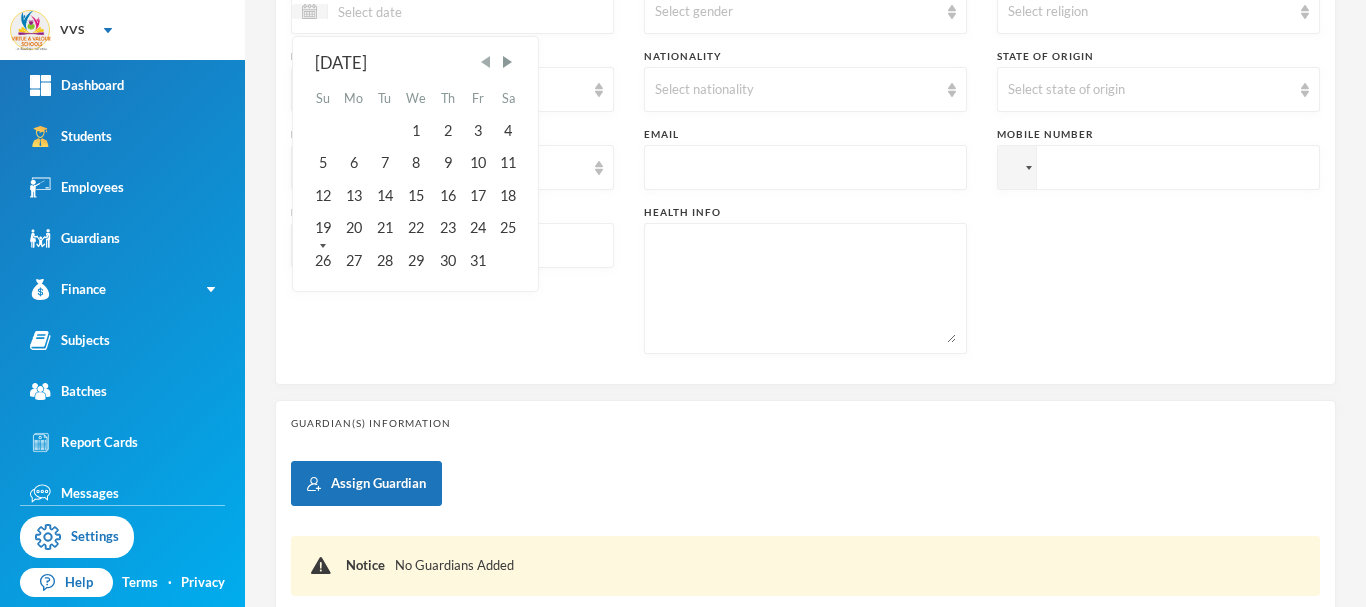 click at bounding box center [486, 62] 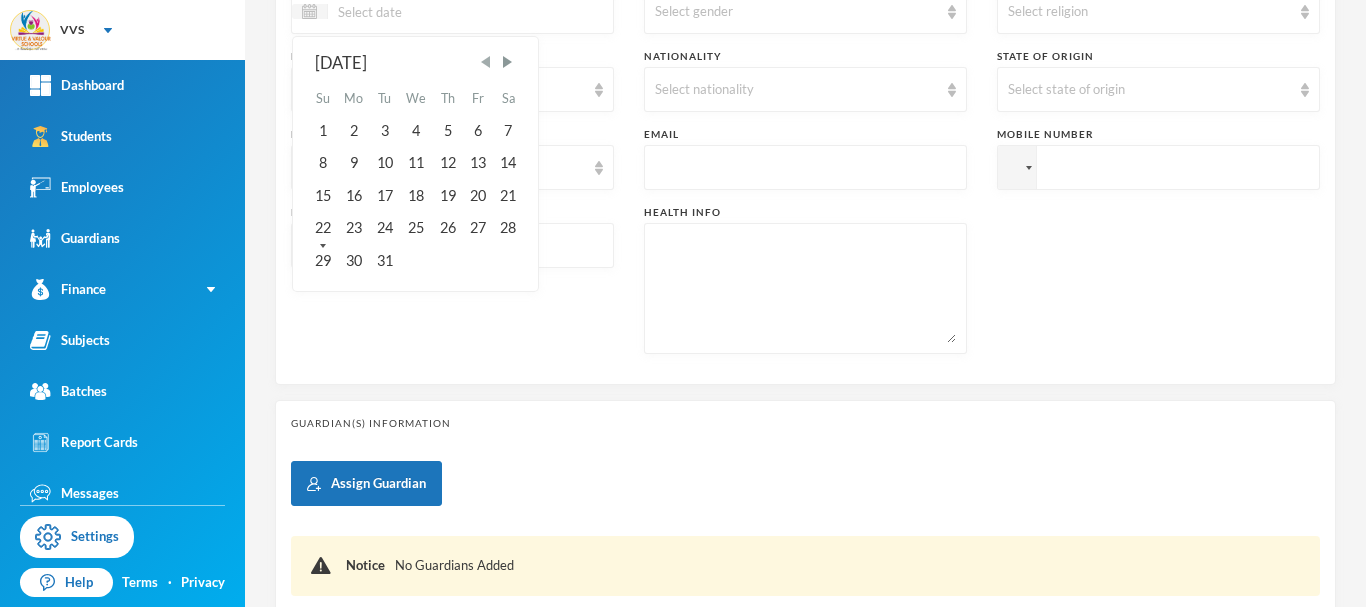 click at bounding box center (486, 62) 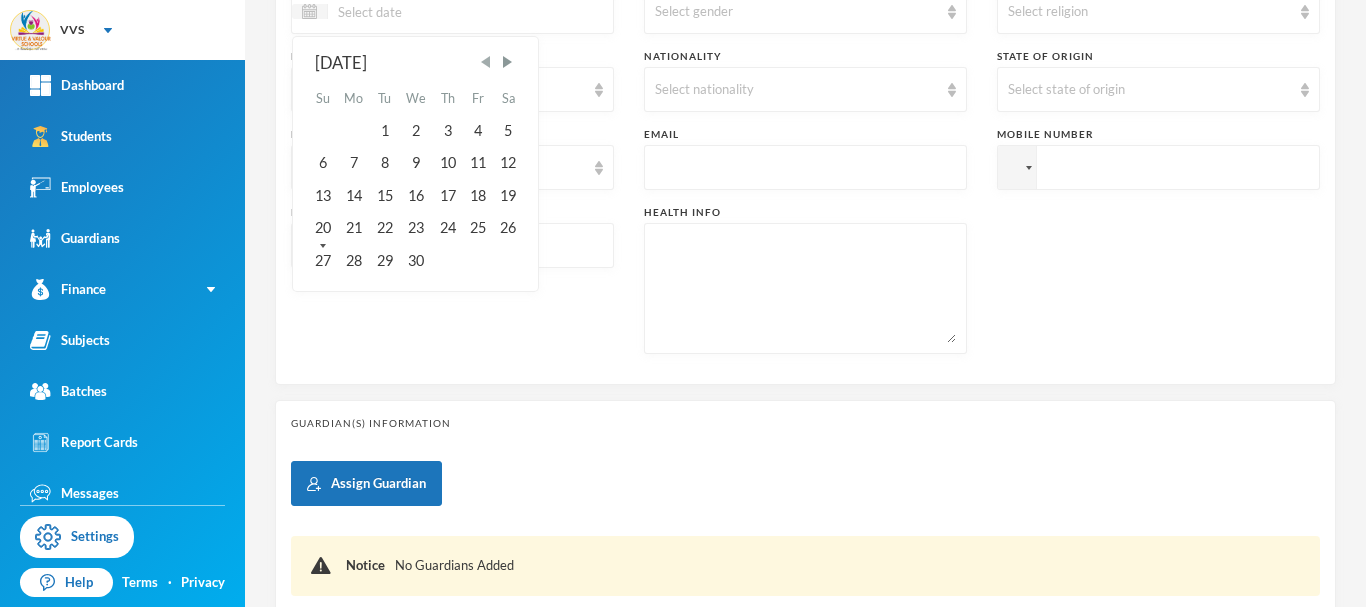 click at bounding box center [486, 62] 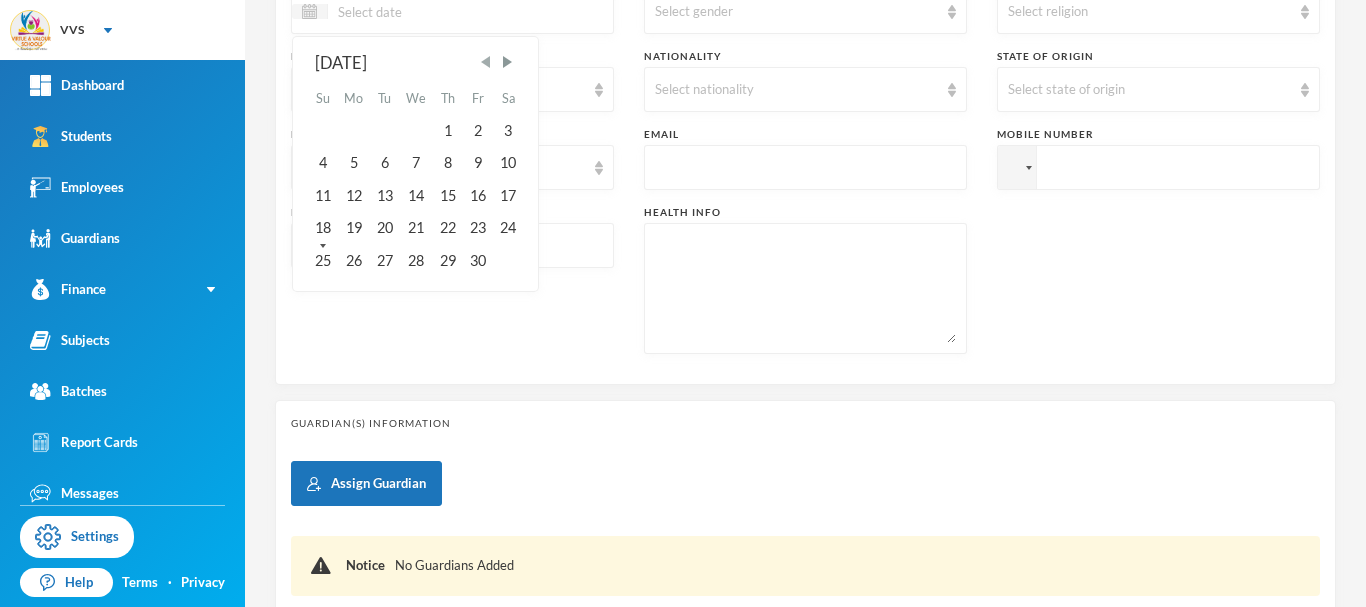 click at bounding box center [486, 62] 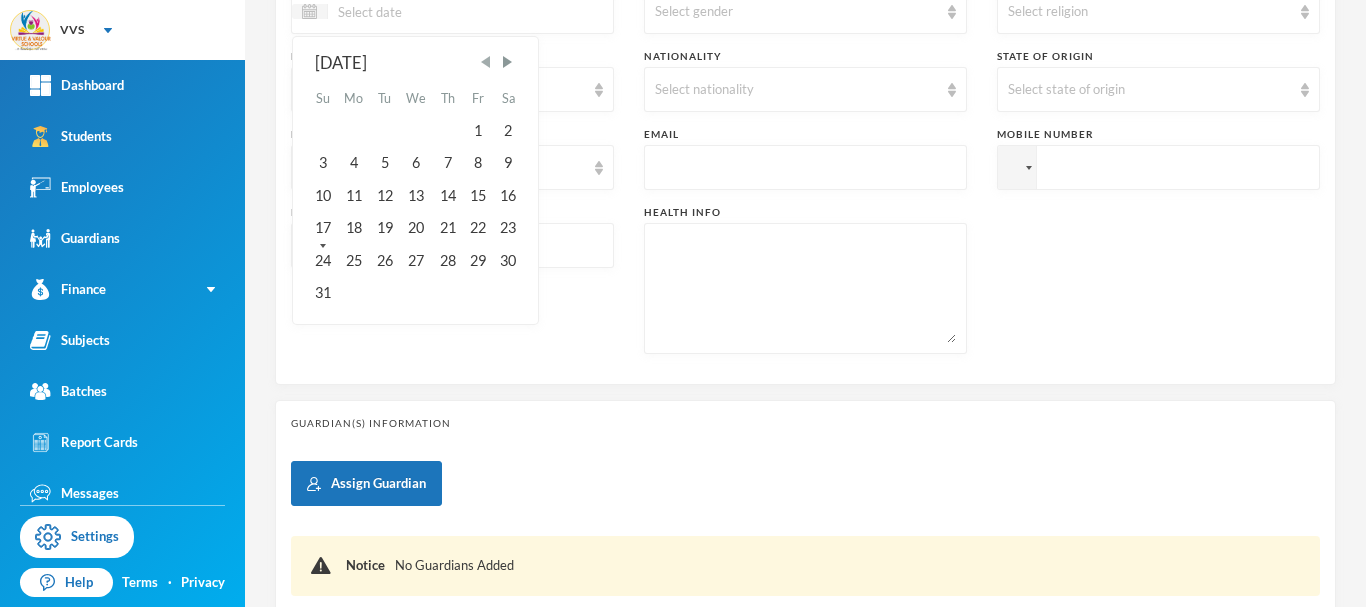 click at bounding box center [486, 62] 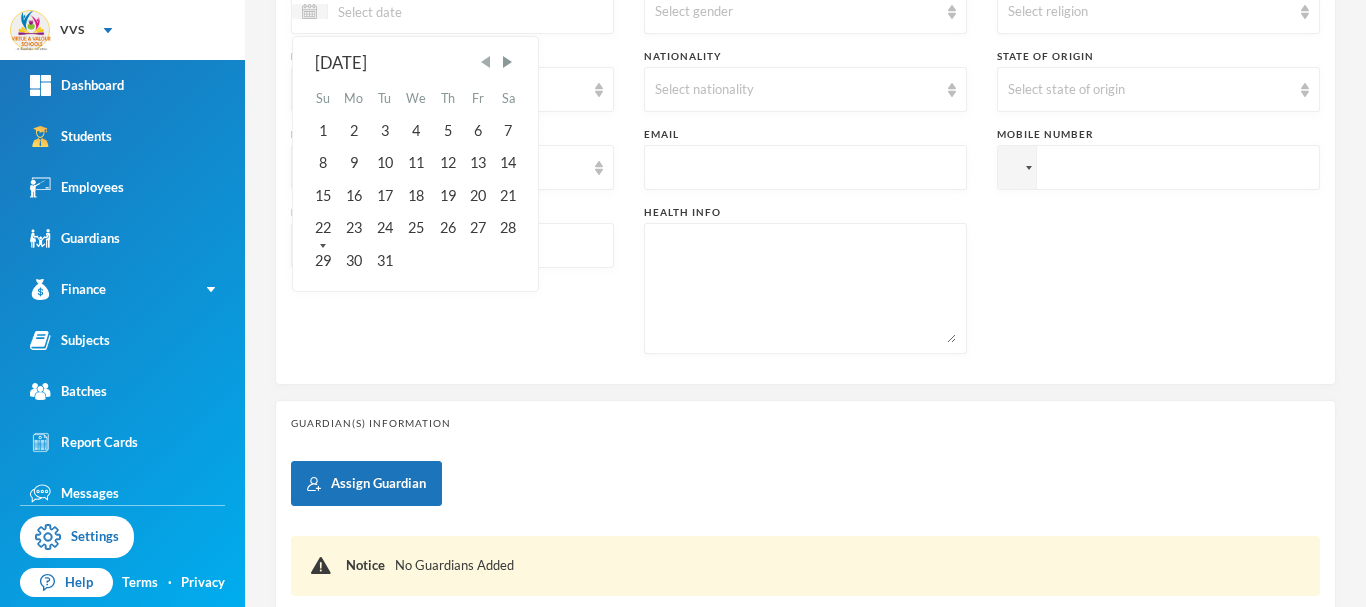 click at bounding box center [486, 62] 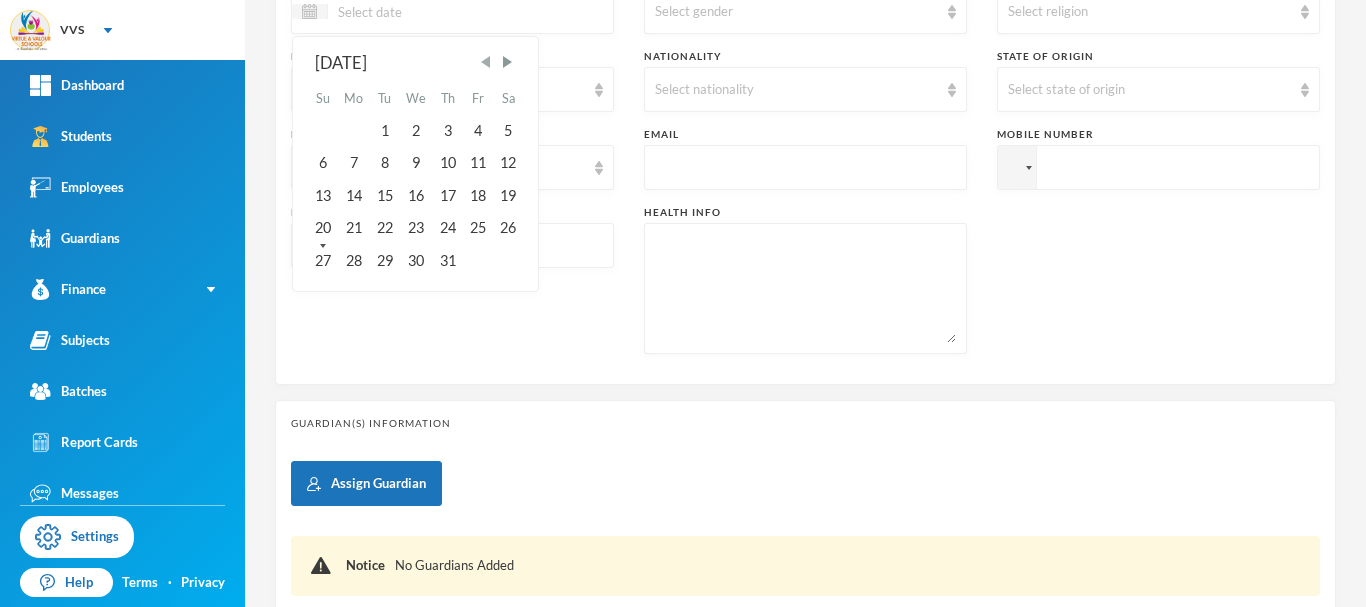 click at bounding box center (486, 62) 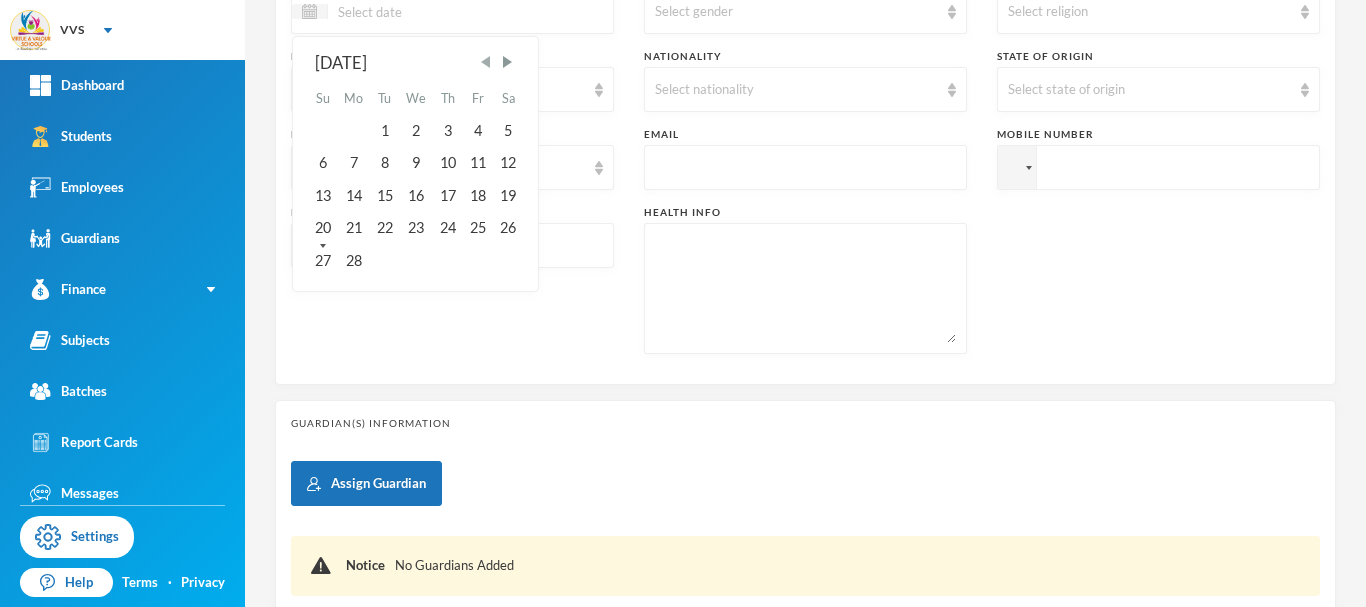 click at bounding box center (486, 62) 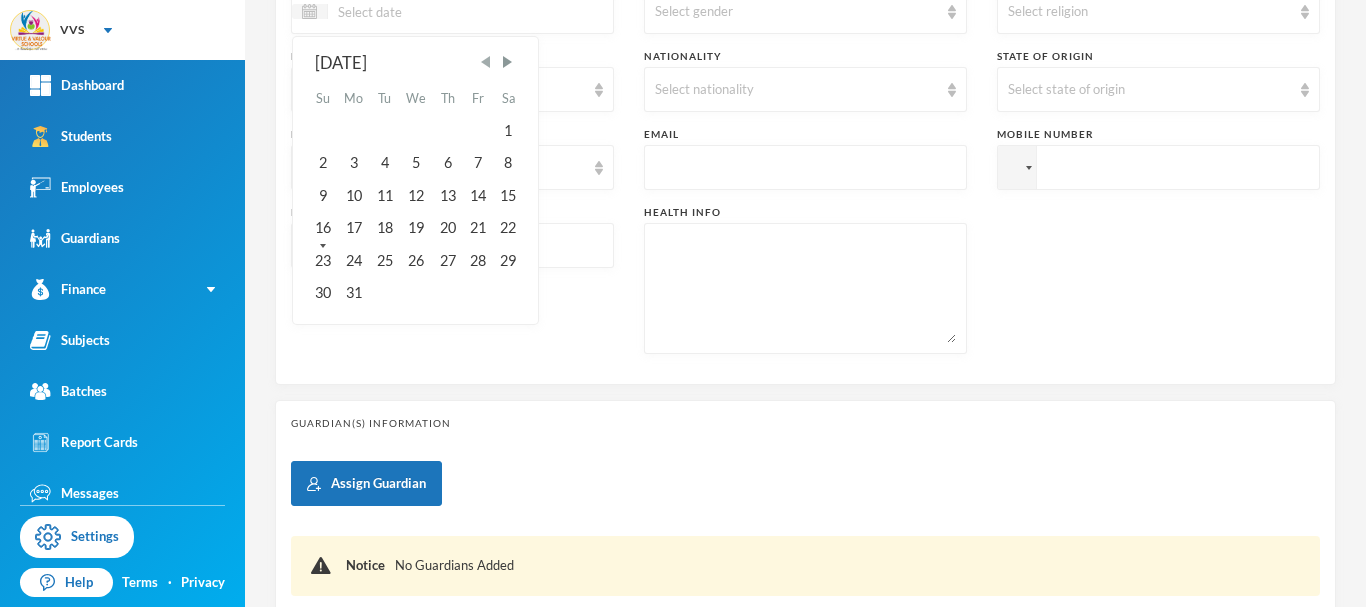 click at bounding box center [486, 62] 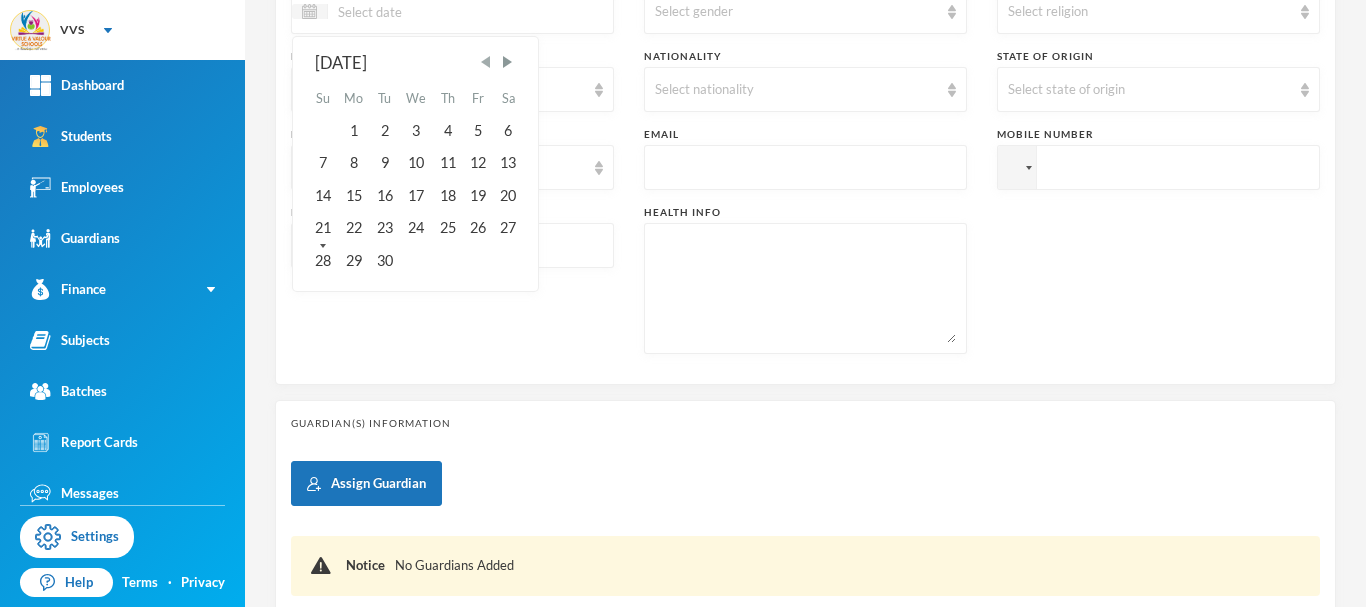 click at bounding box center (486, 62) 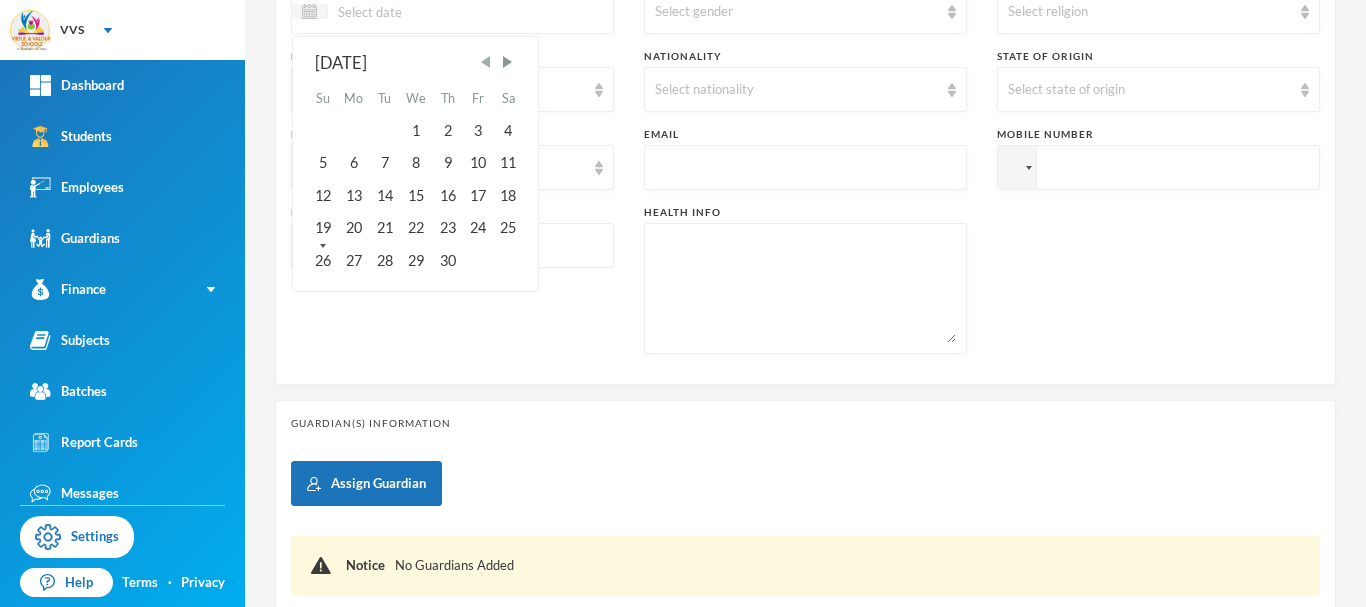 click at bounding box center [486, 62] 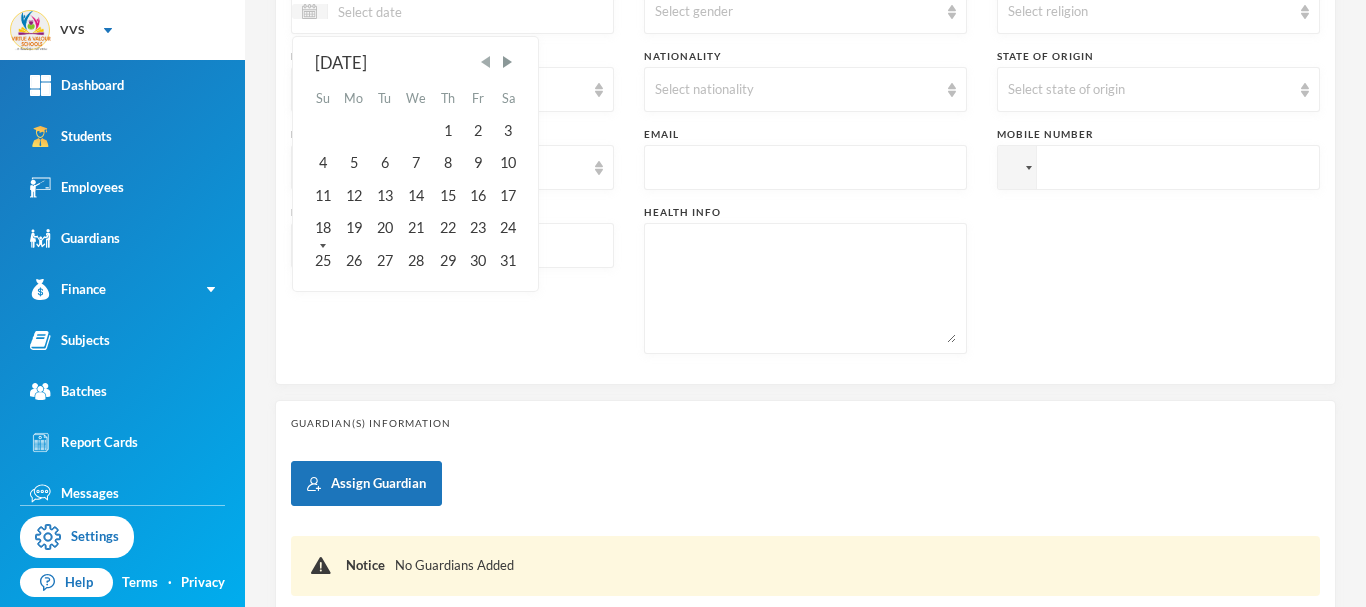 click at bounding box center [486, 62] 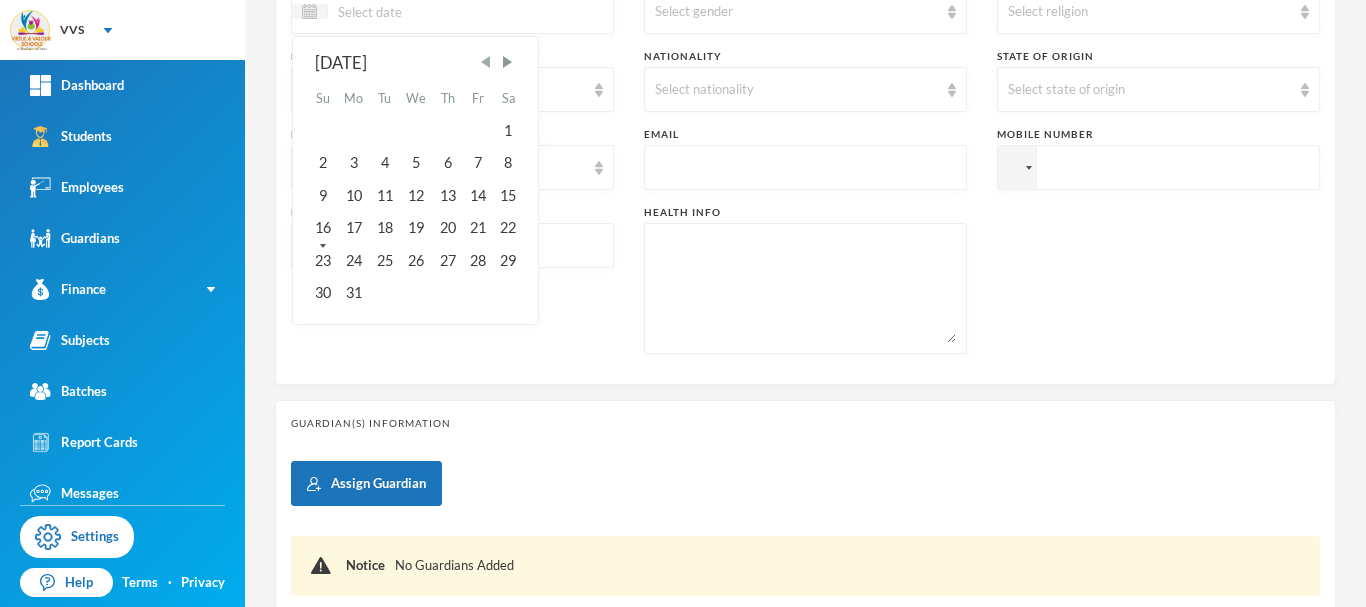 click at bounding box center [486, 62] 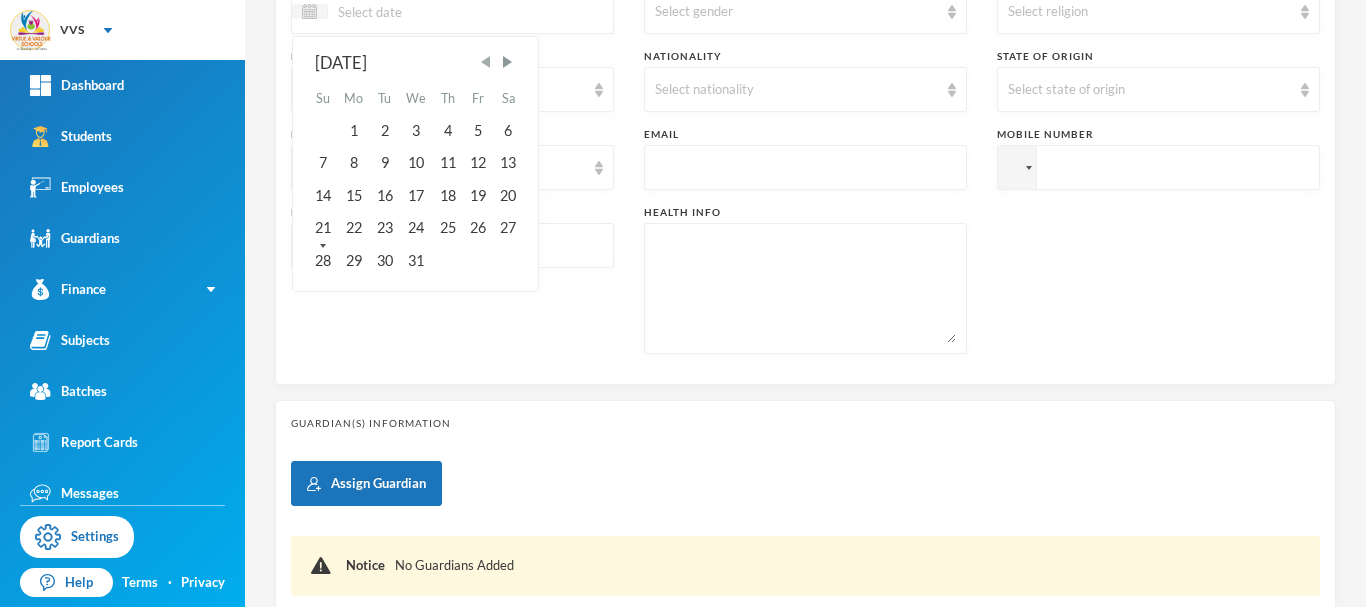 click at bounding box center (486, 62) 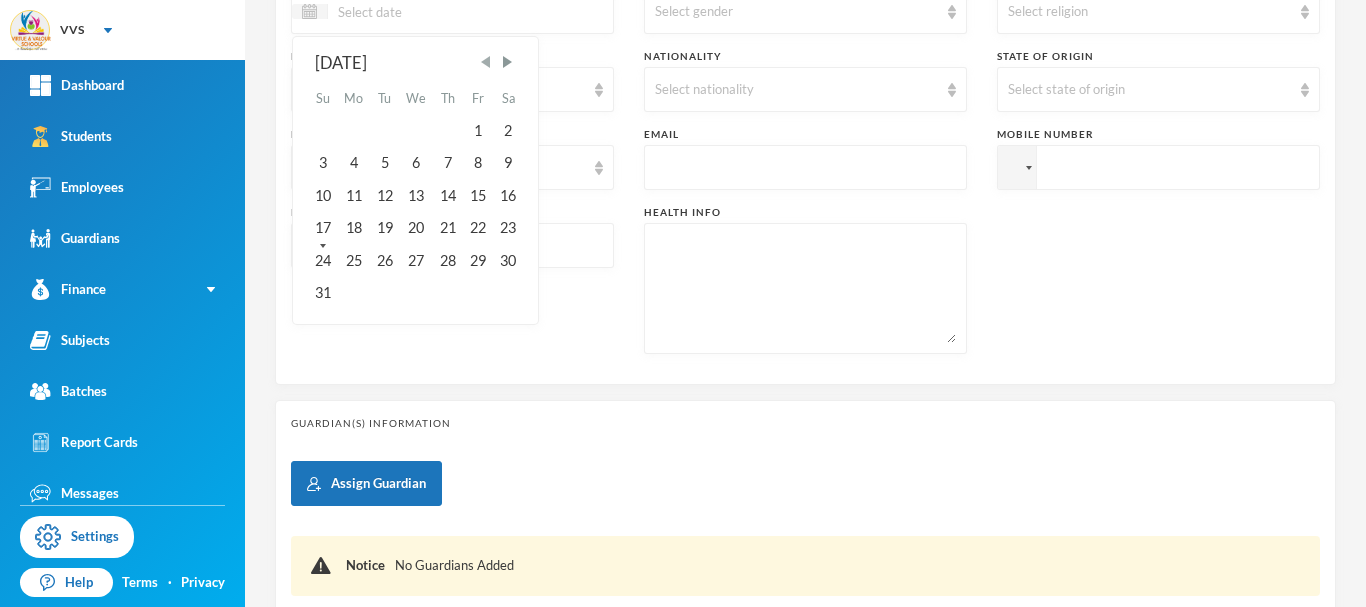 click at bounding box center (486, 62) 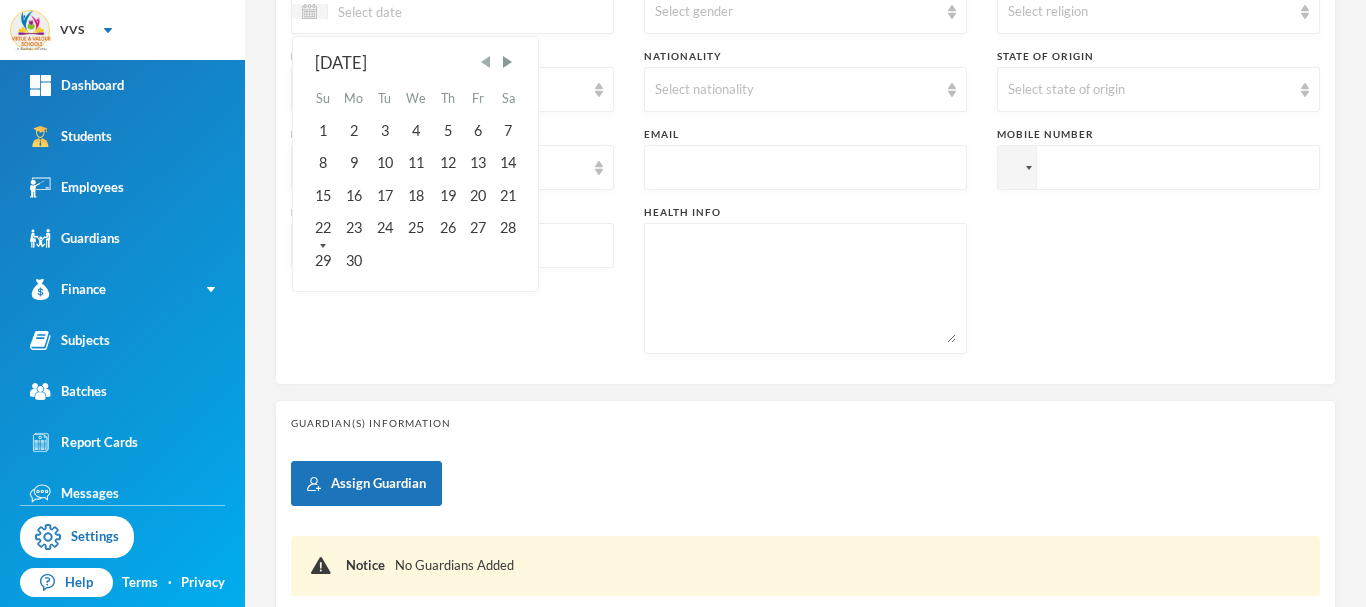 click at bounding box center [486, 62] 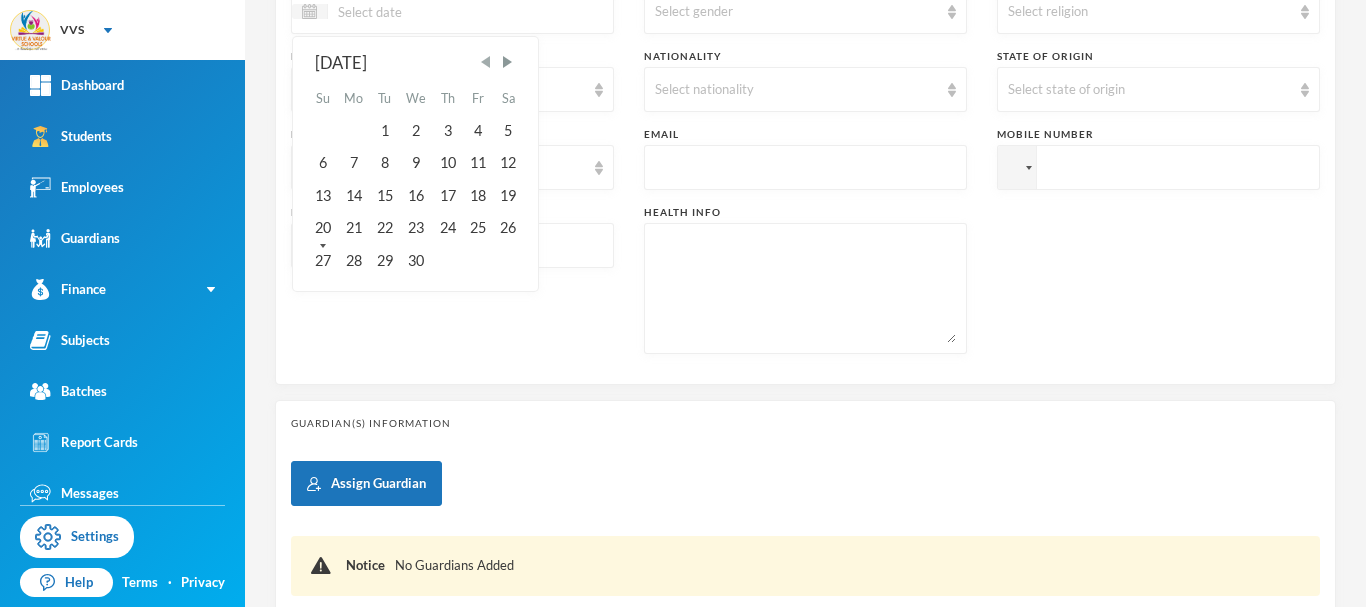 click at bounding box center [486, 62] 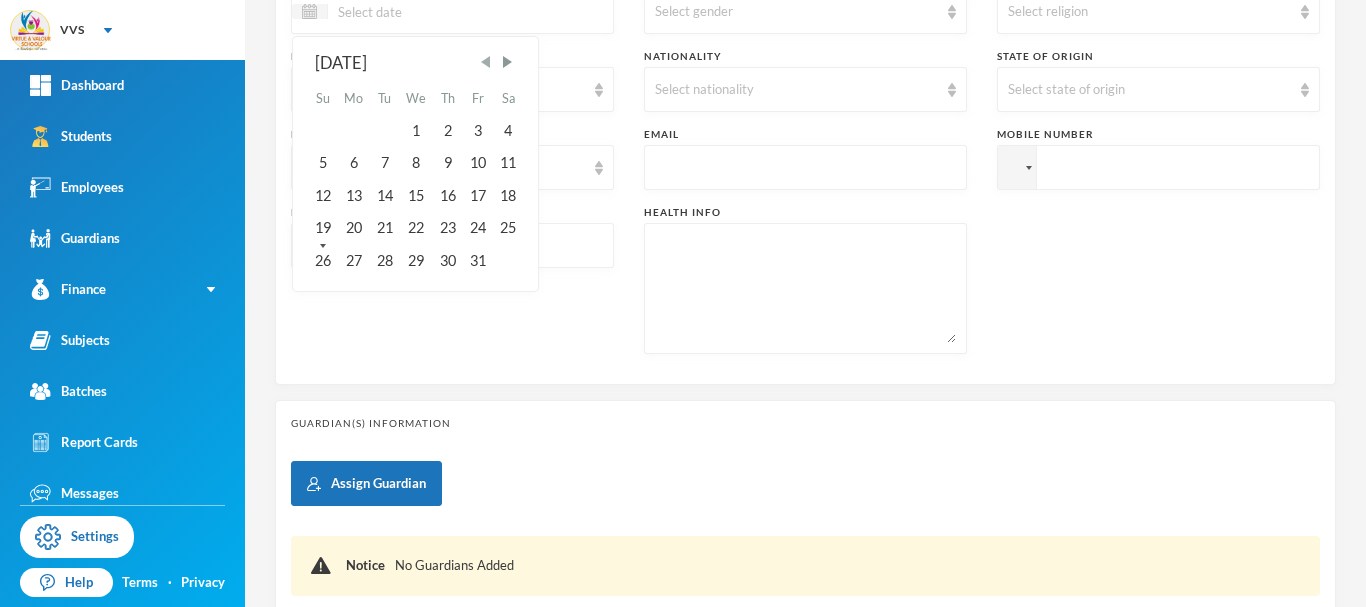 click at bounding box center (486, 62) 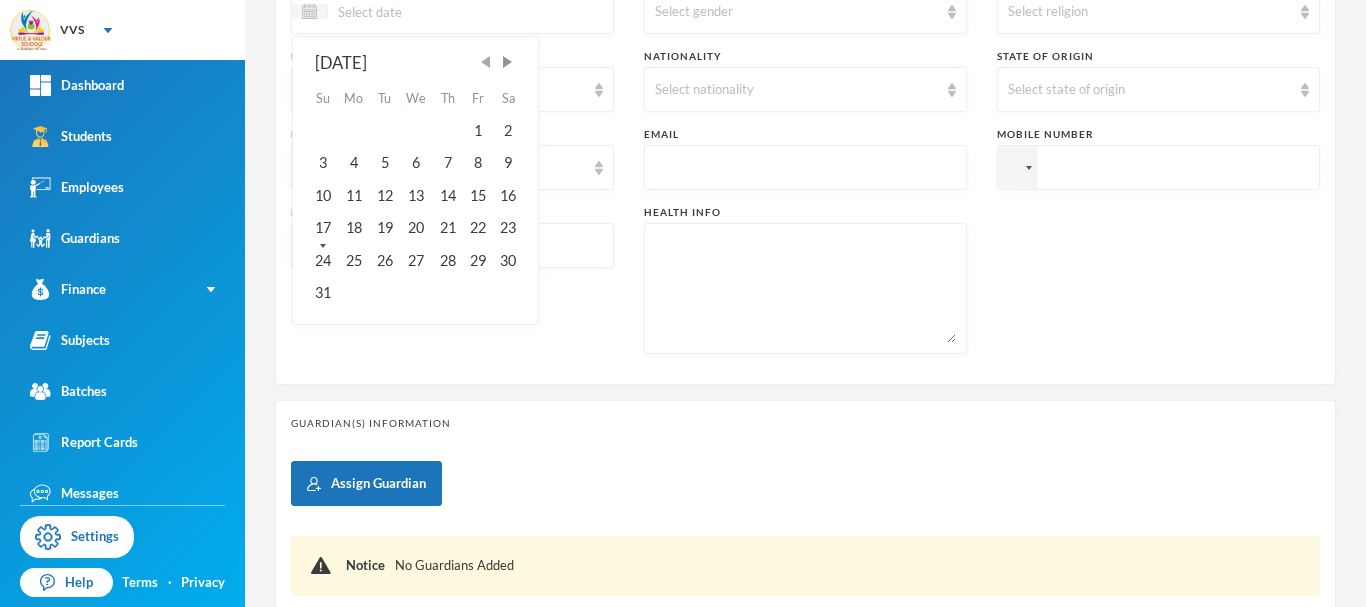 click at bounding box center (486, 62) 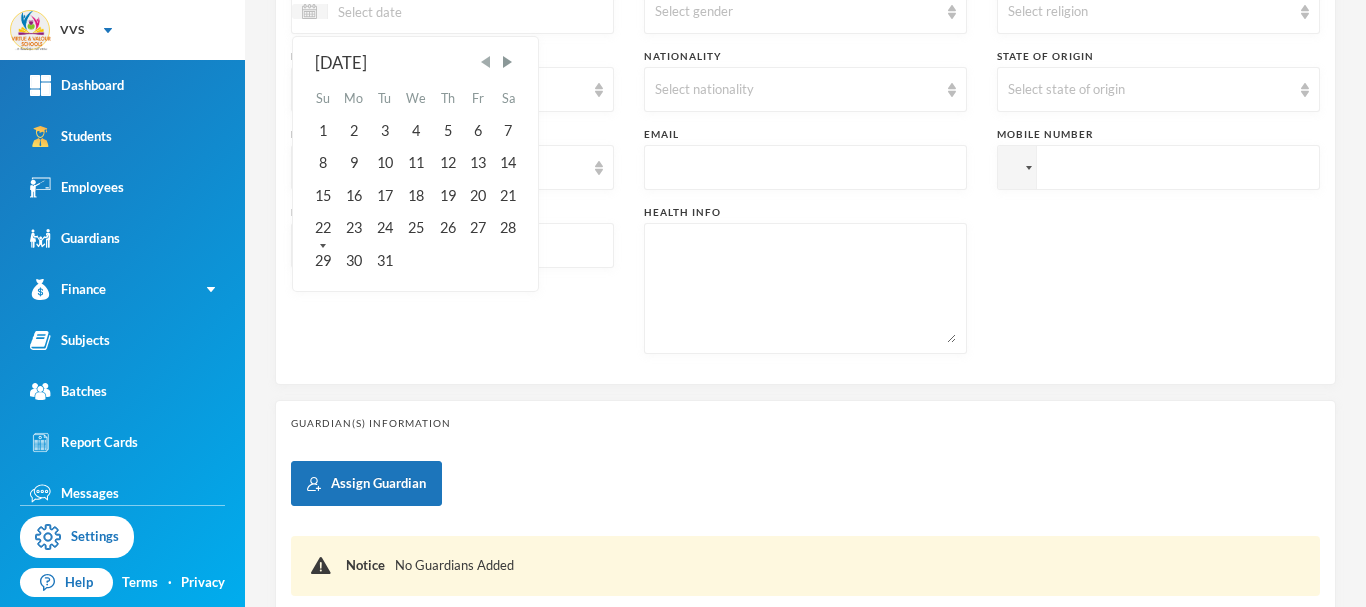 click at bounding box center [486, 62] 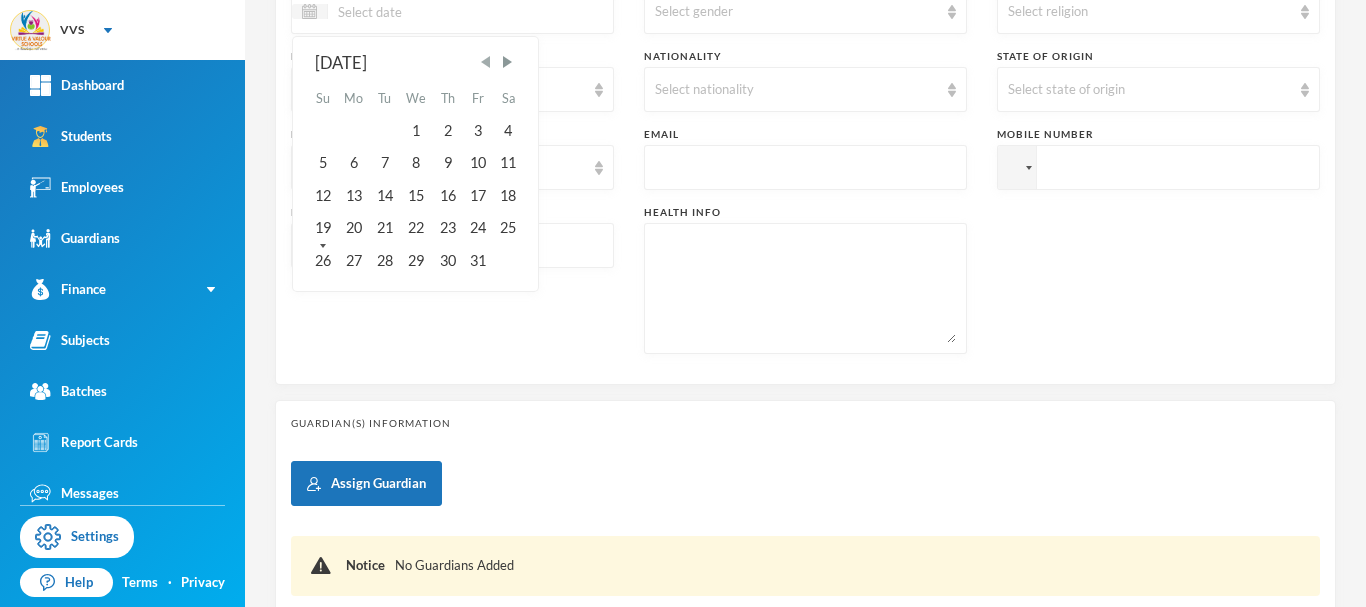 click at bounding box center [486, 62] 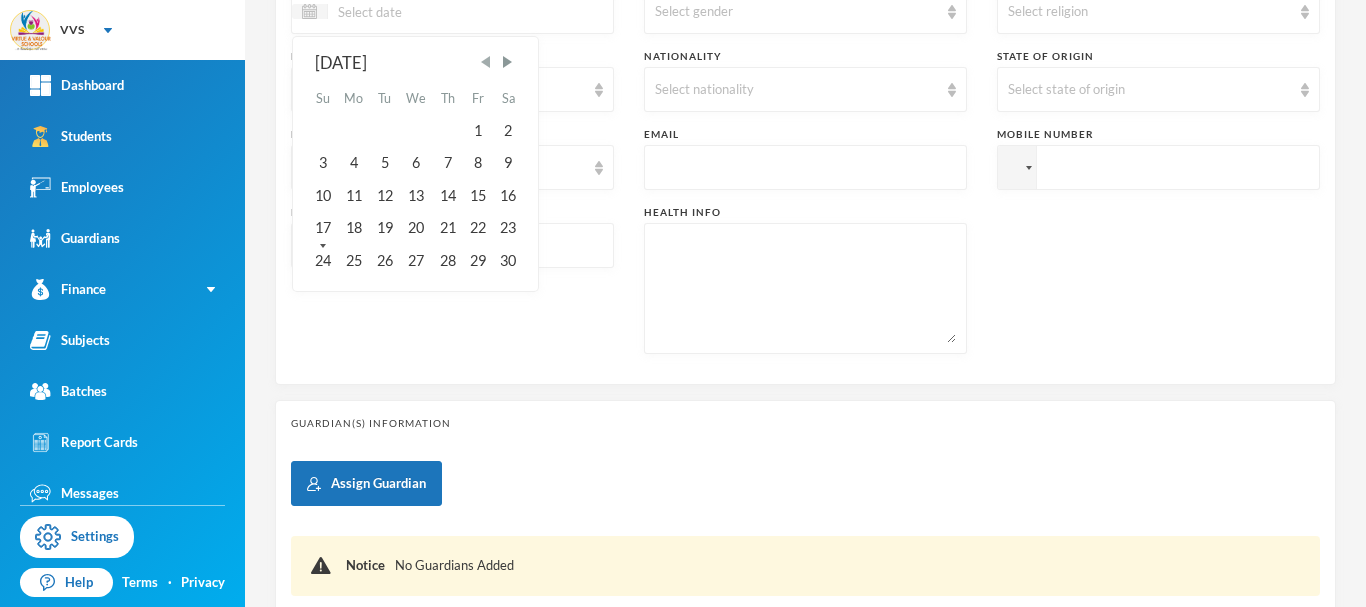 click at bounding box center (486, 62) 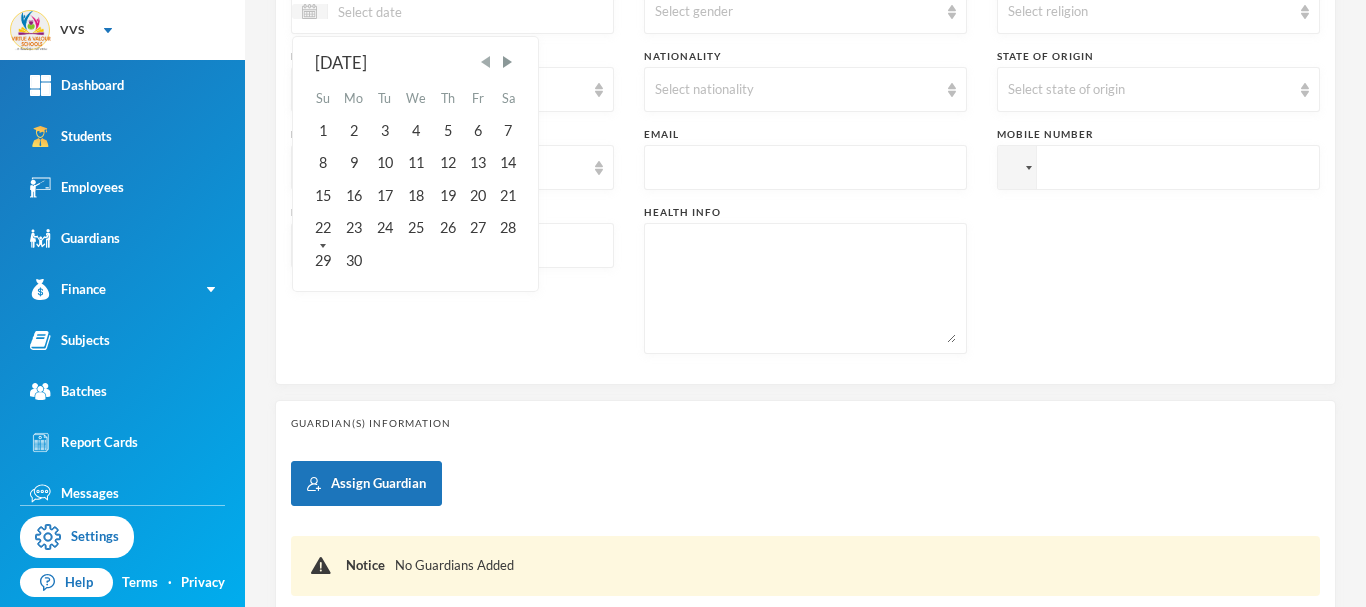 click at bounding box center (486, 62) 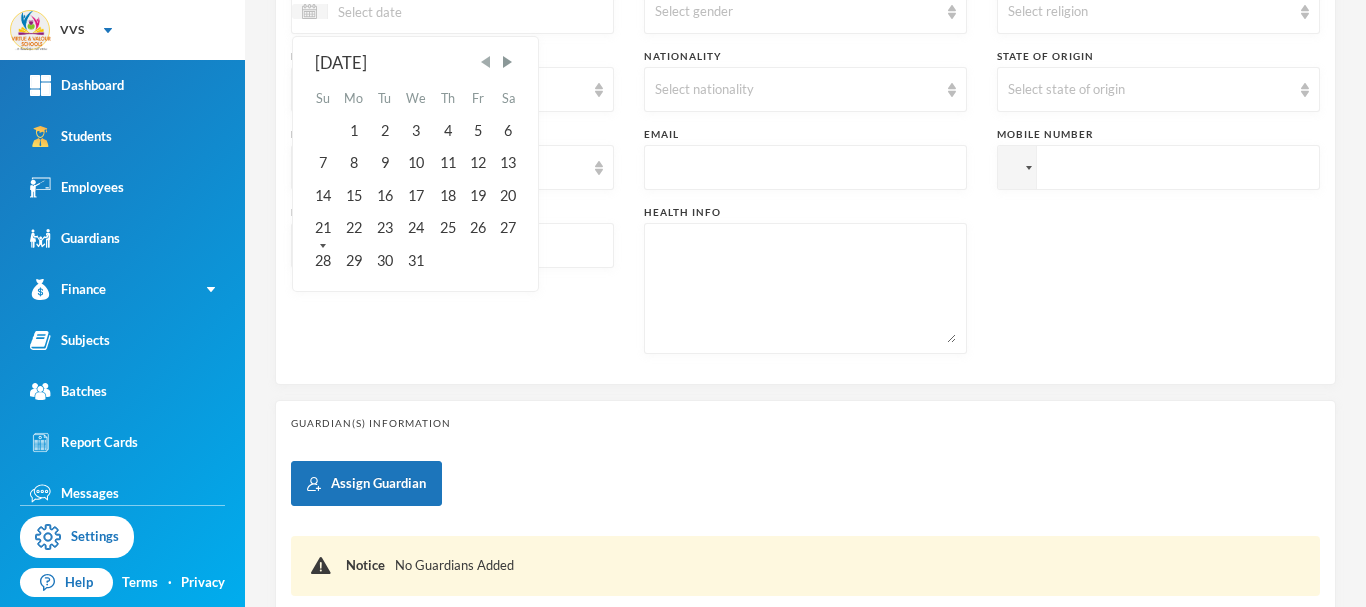 click at bounding box center (486, 62) 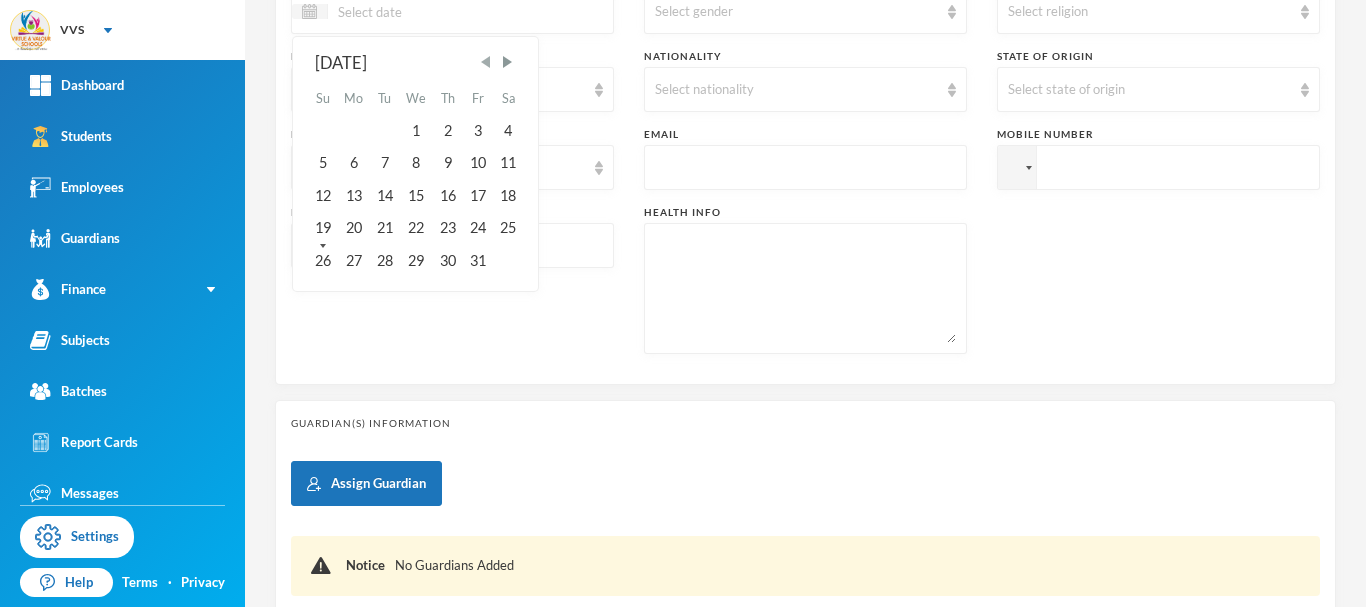 click at bounding box center [486, 62] 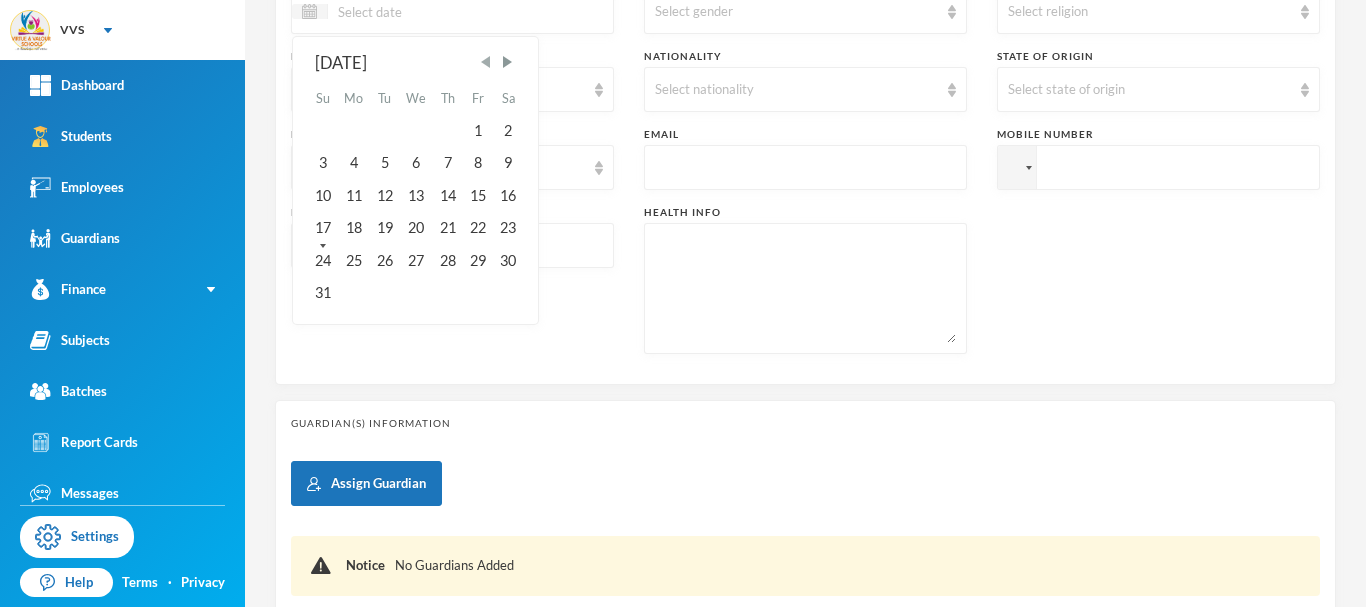 click at bounding box center [486, 62] 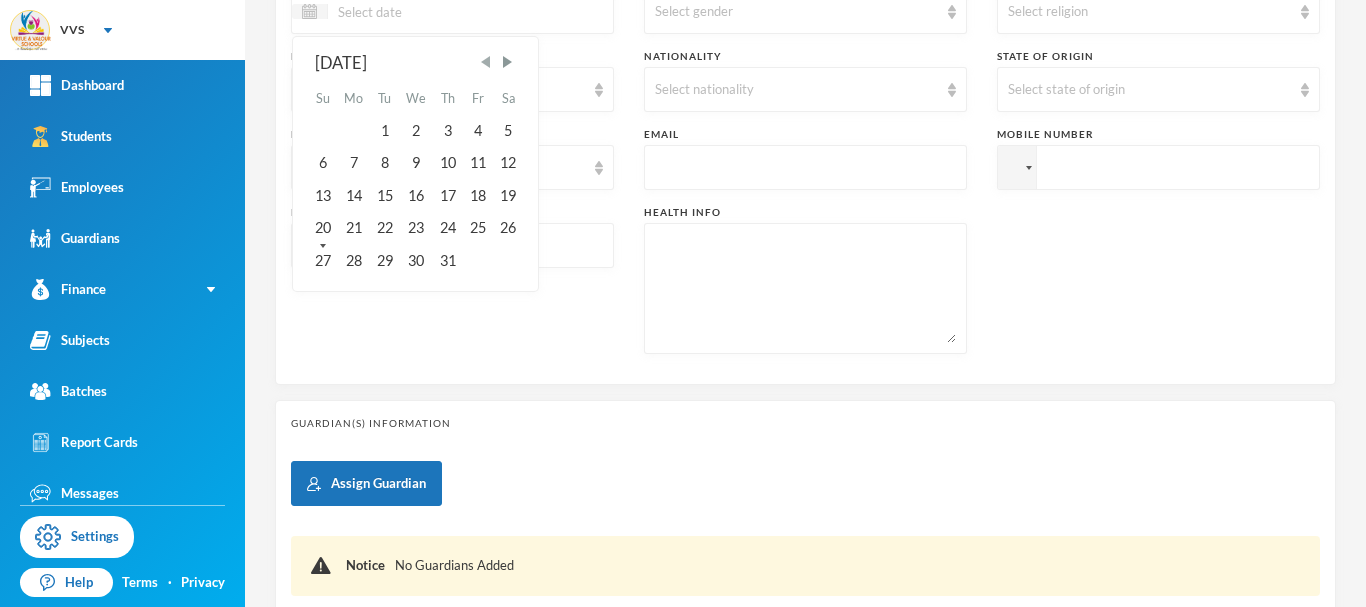 click at bounding box center (486, 62) 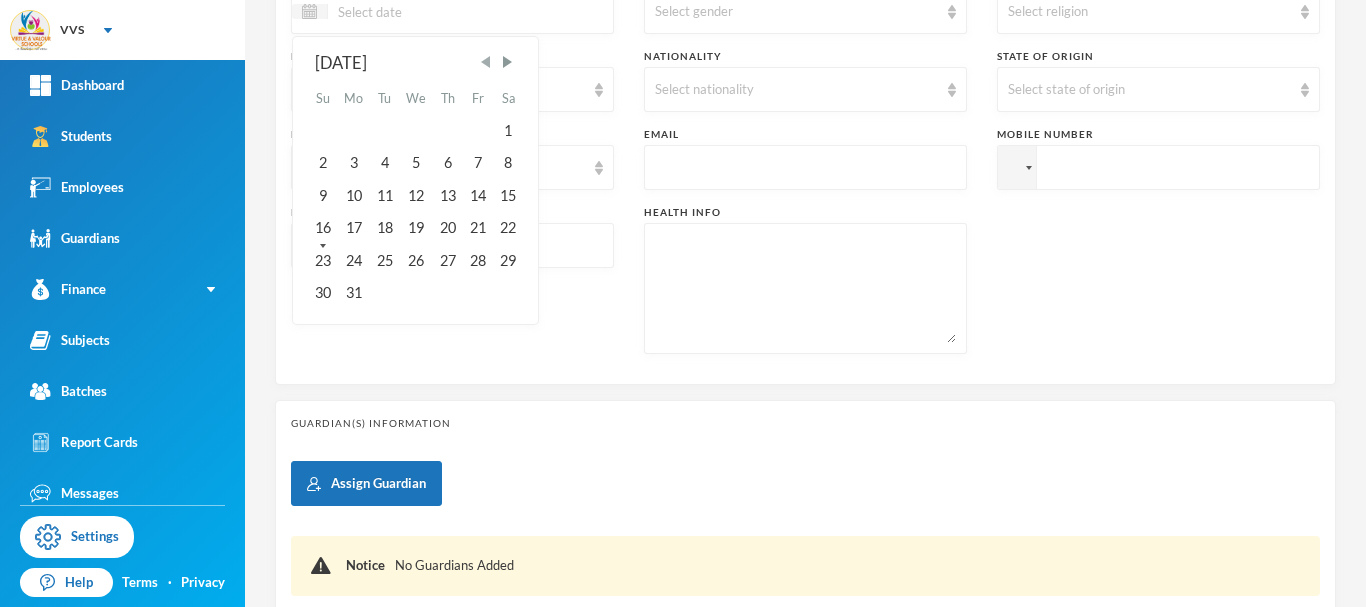 click at bounding box center [486, 62] 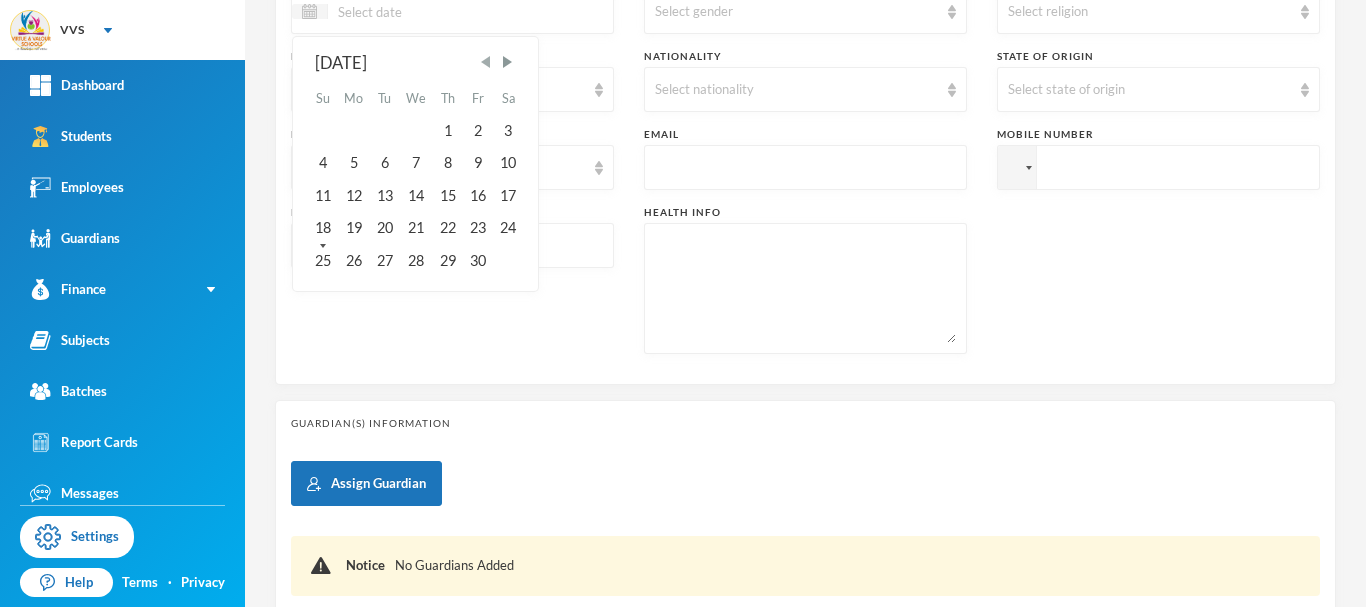 click at bounding box center [486, 62] 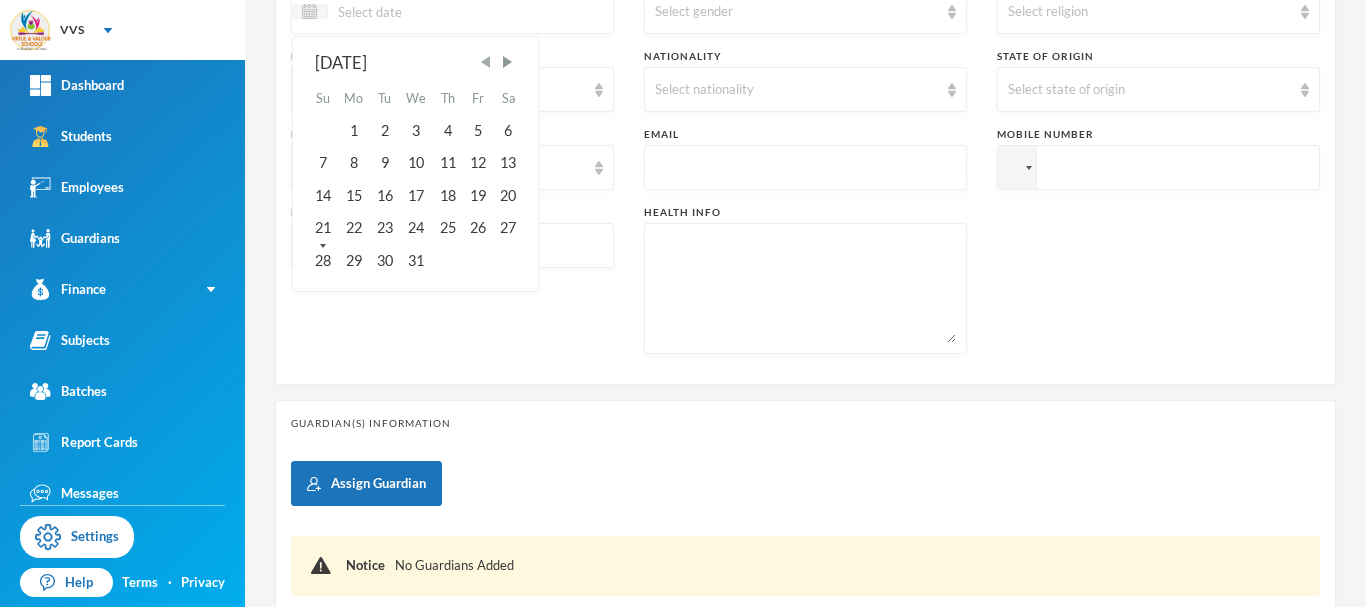 click at bounding box center (486, 62) 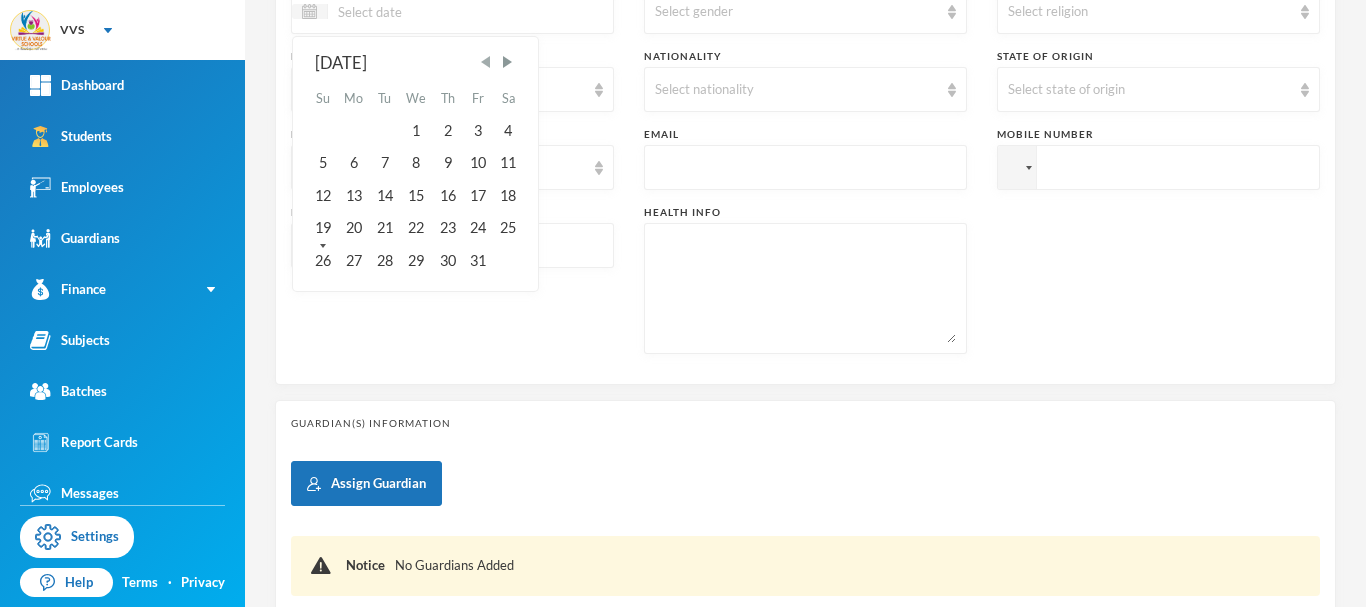 click at bounding box center [486, 62] 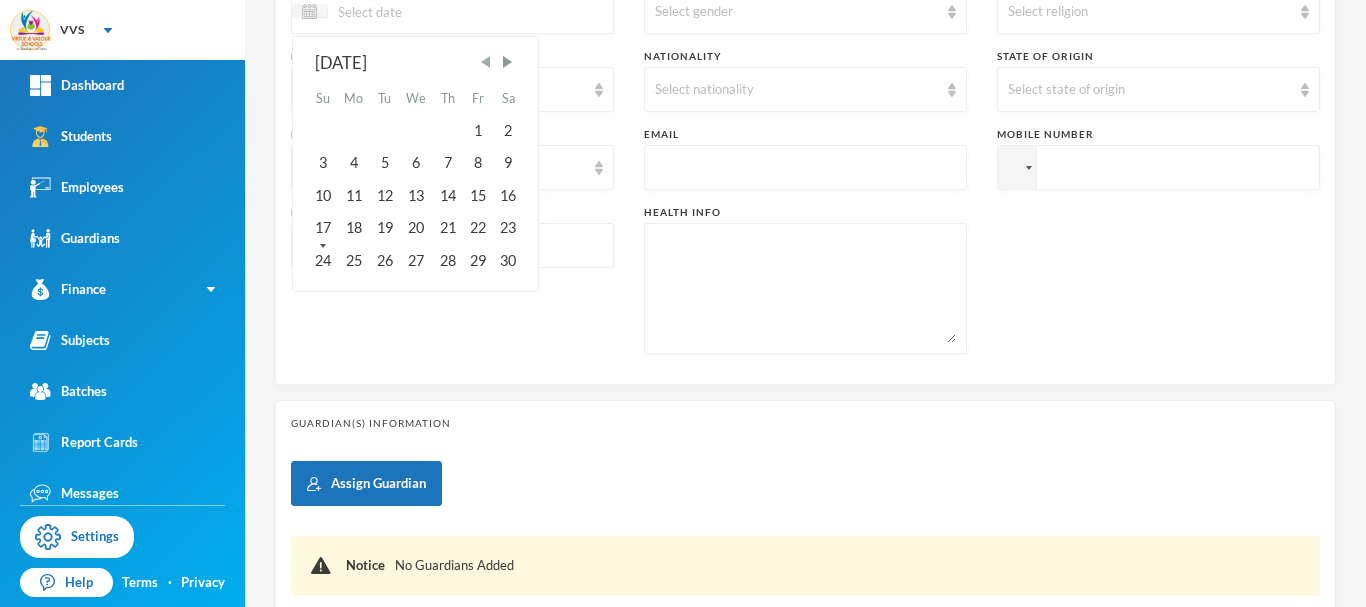 click at bounding box center [486, 62] 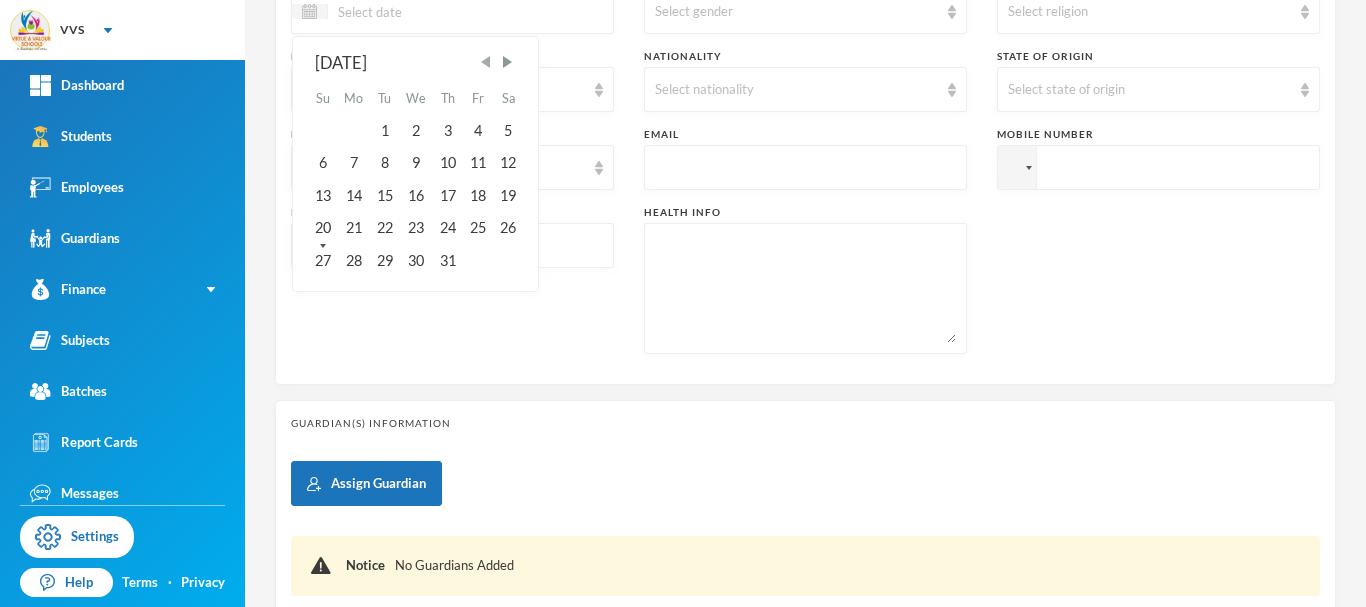 click at bounding box center (486, 62) 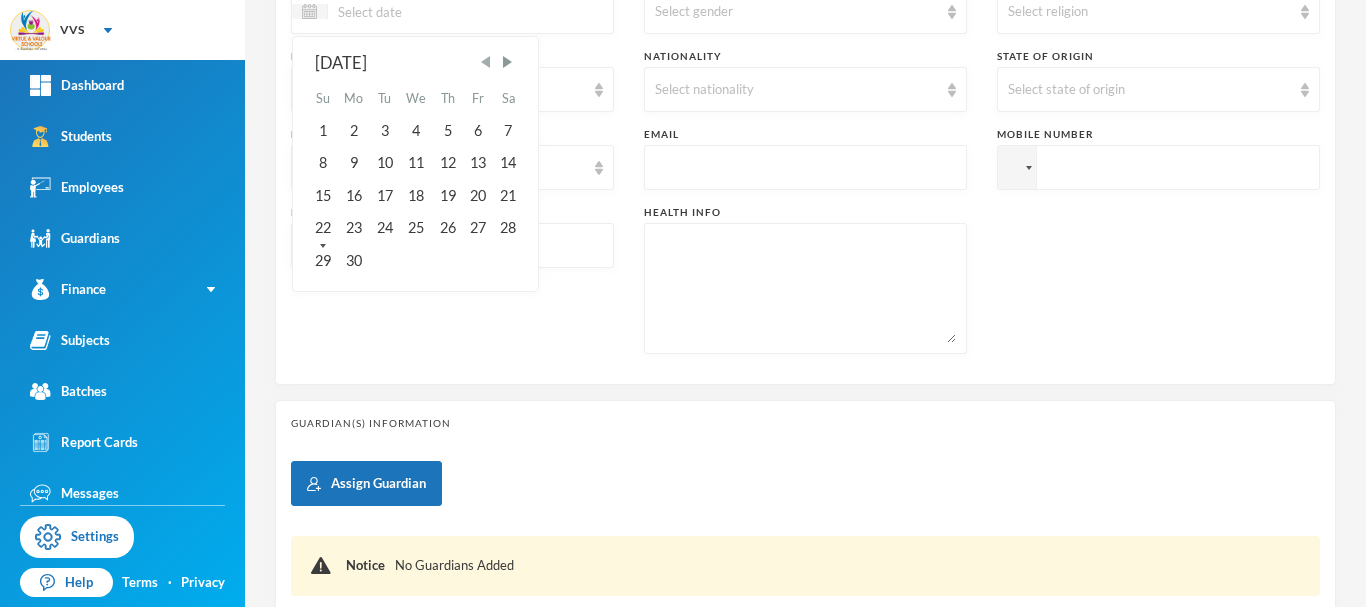 click at bounding box center (486, 62) 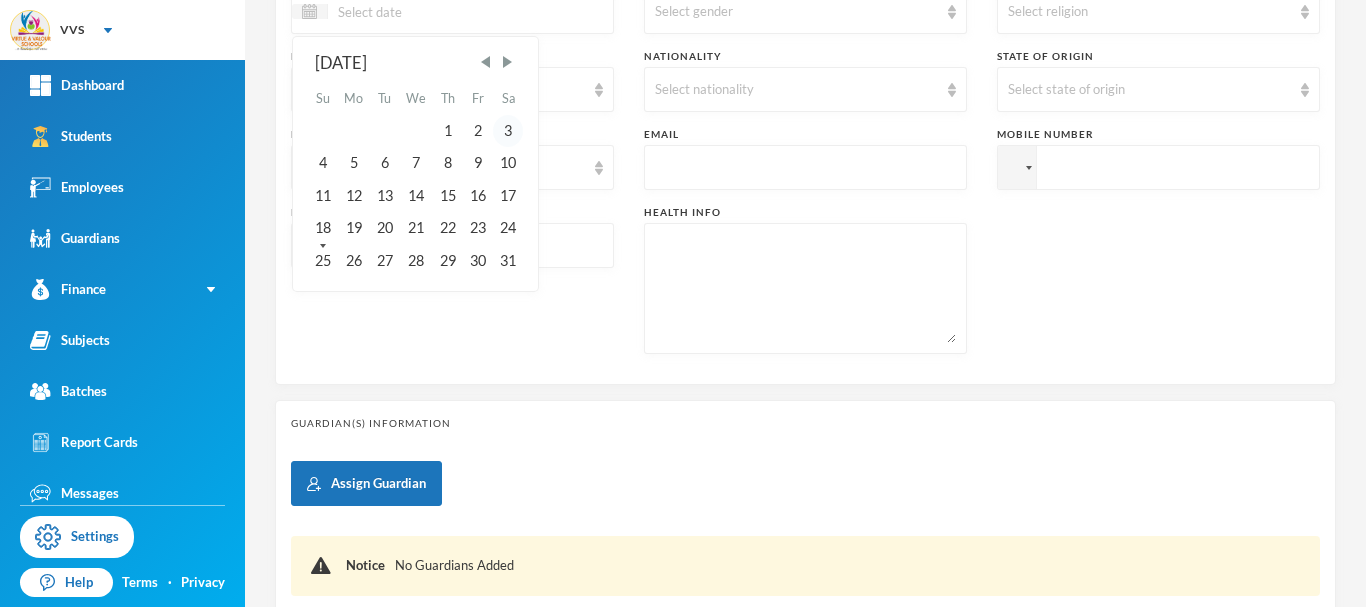 click on "3" at bounding box center (508, 131) 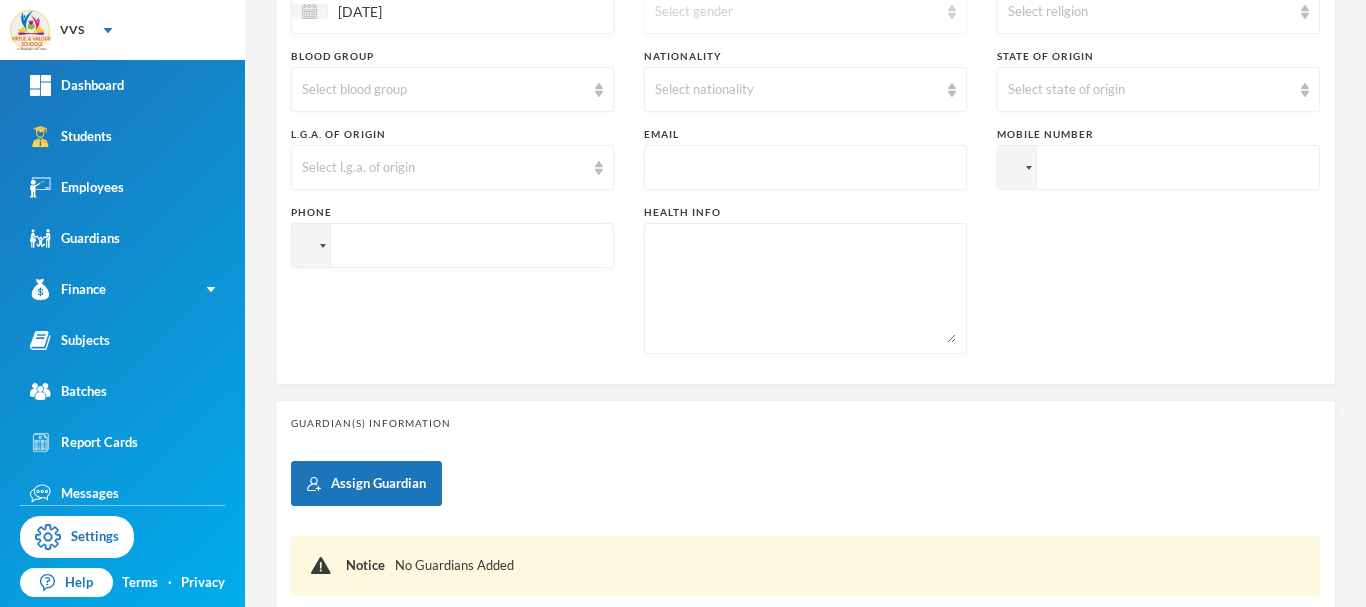 click on "Select gender" at bounding box center (796, 12) 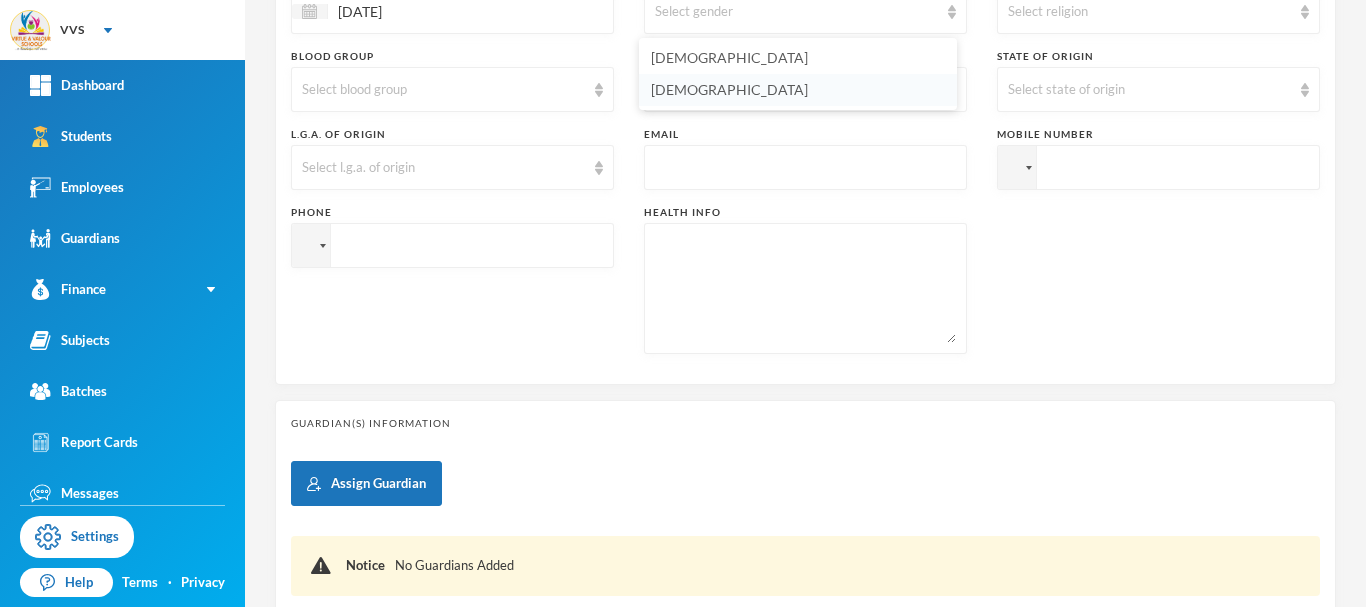 click on "[DEMOGRAPHIC_DATA]" at bounding box center [729, 89] 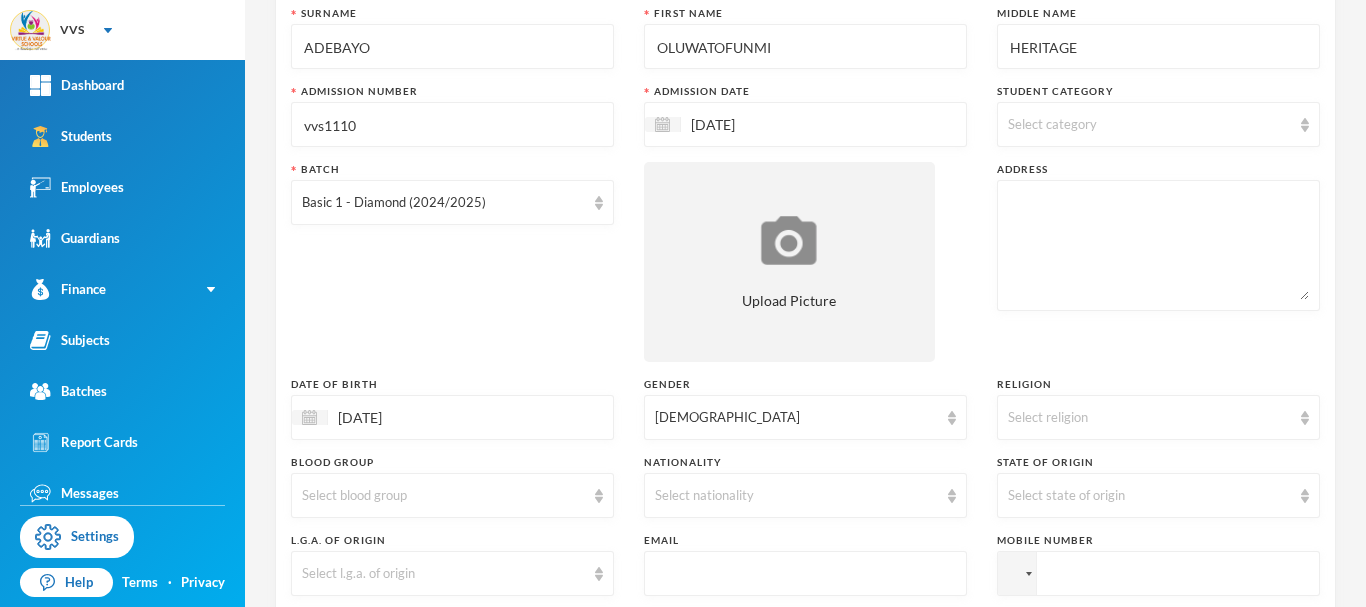 scroll, scrollTop: 146, scrollLeft: 0, axis: vertical 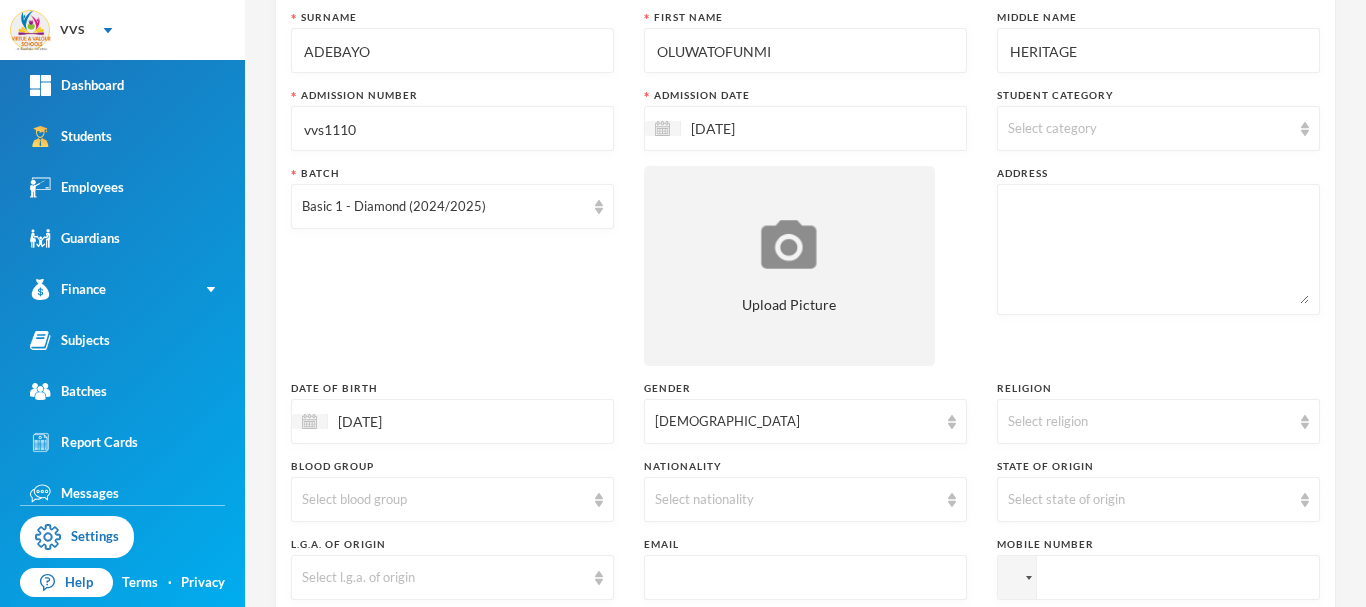 click on "[DATE]" at bounding box center [765, 128] 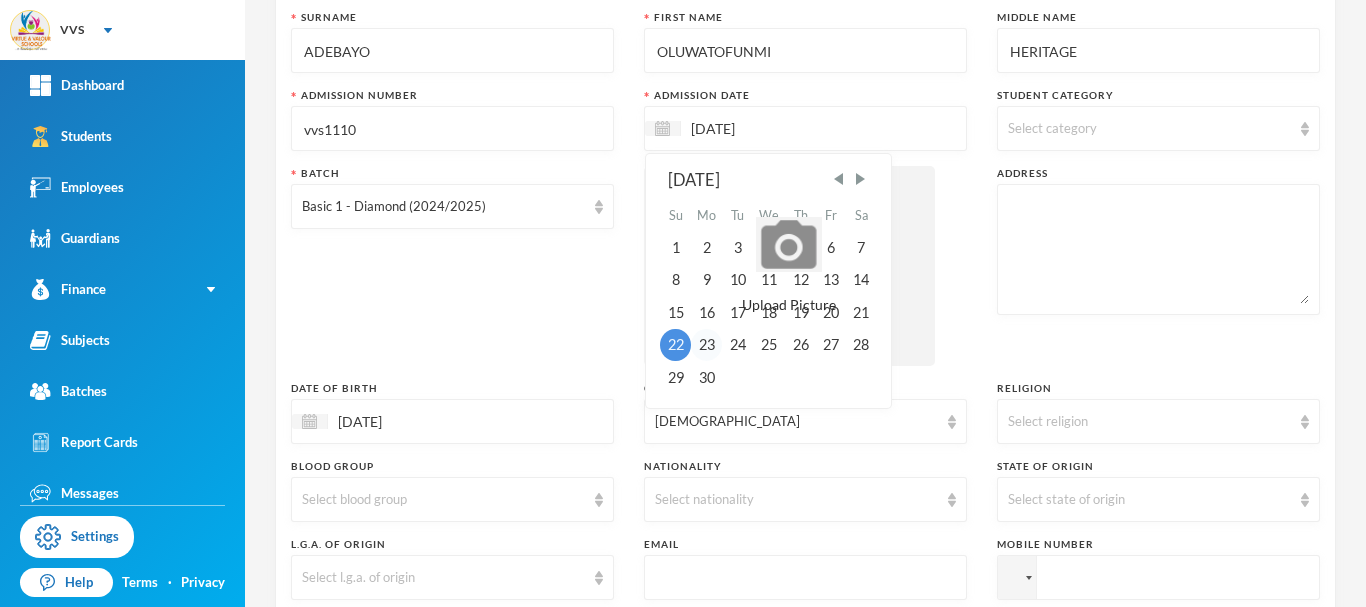 click on "23" at bounding box center [707, 345] 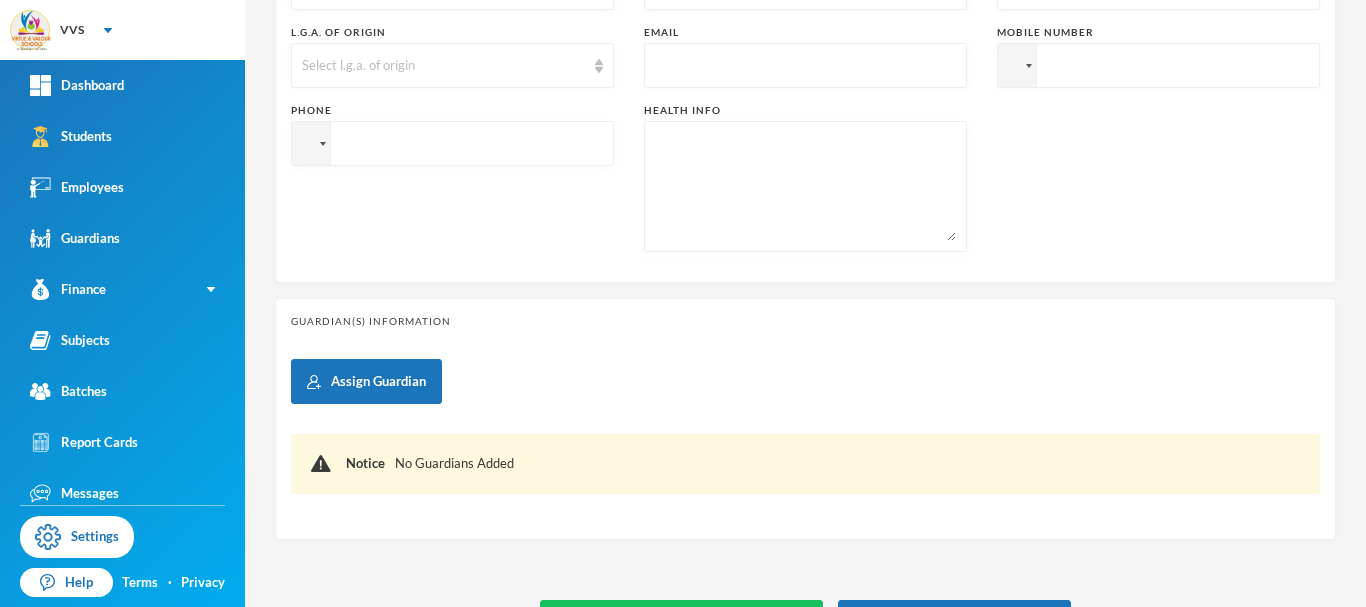 scroll, scrollTop: 660, scrollLeft: 0, axis: vertical 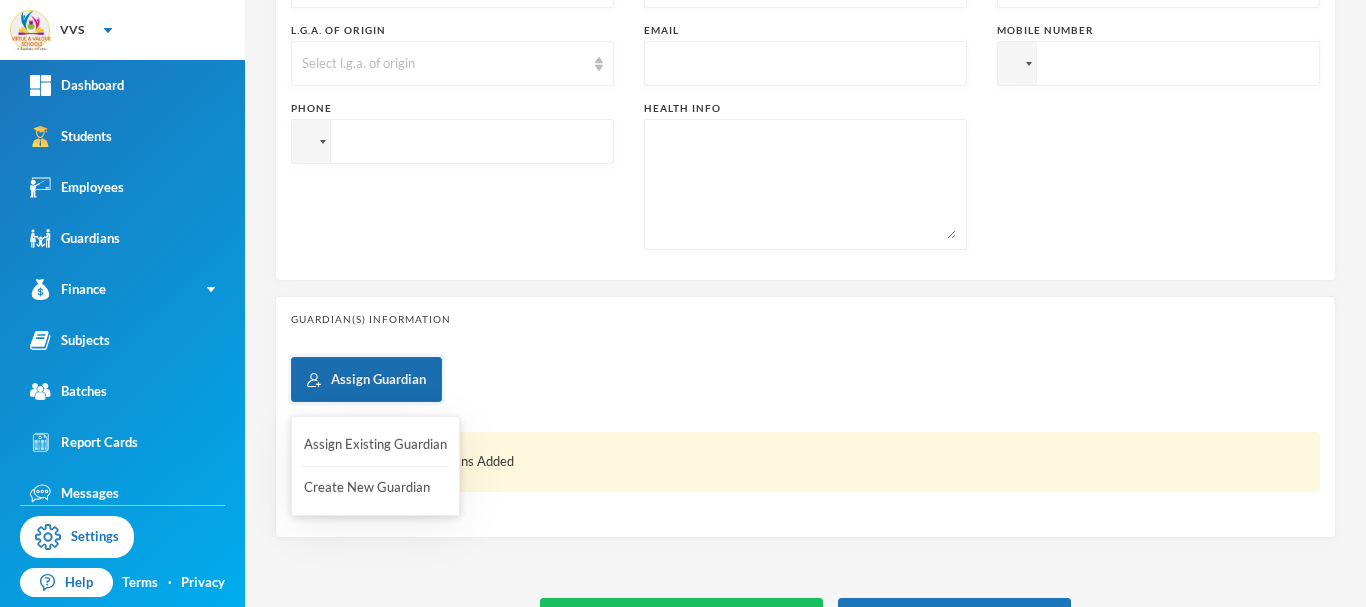 click on "Assign Guardian" at bounding box center [366, 379] 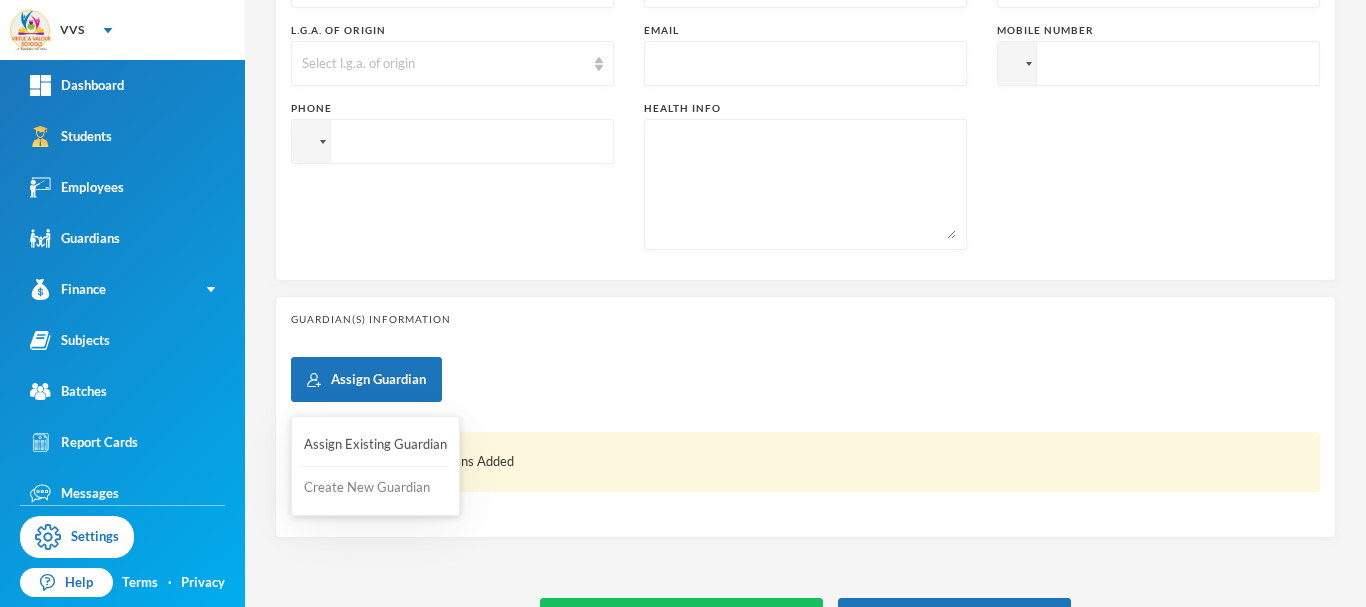 click on "Create New Guardian" at bounding box center (375, 488) 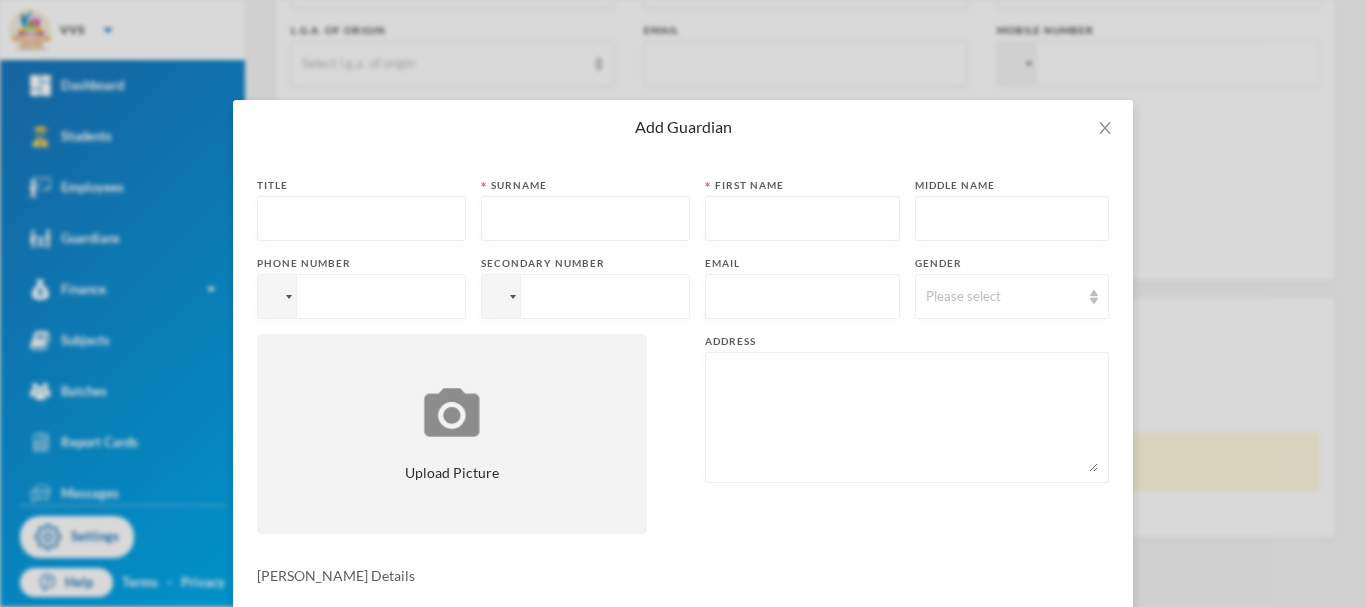 click at bounding box center (361, 219) 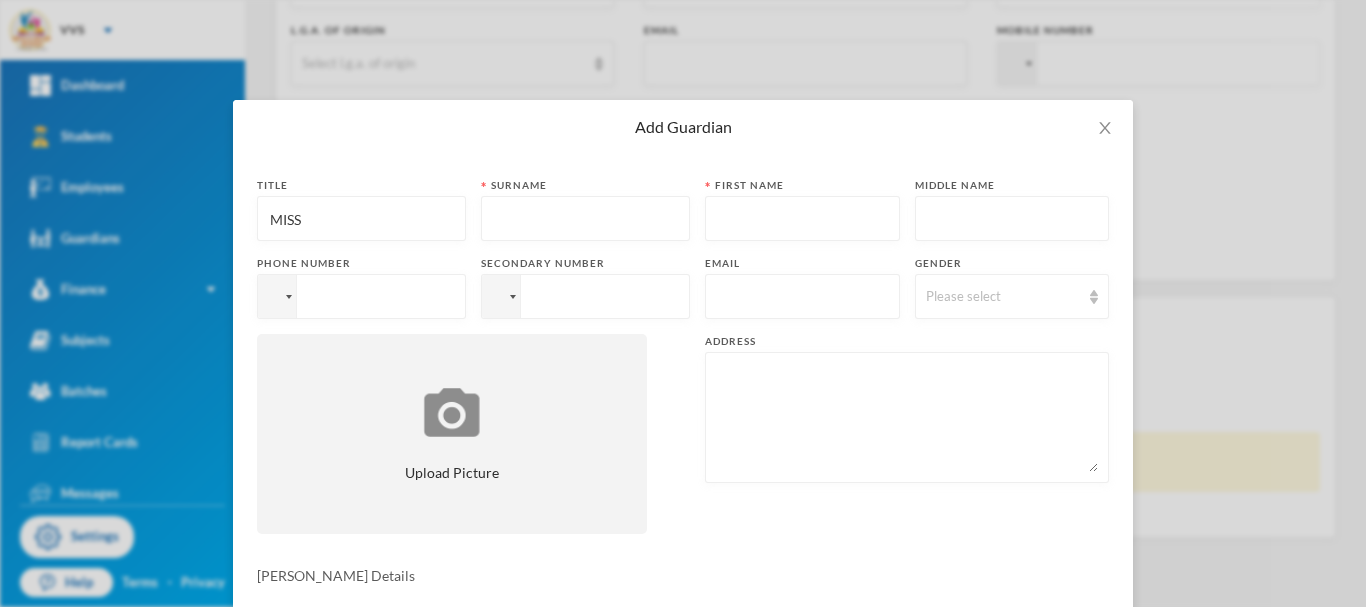 type on "MISS" 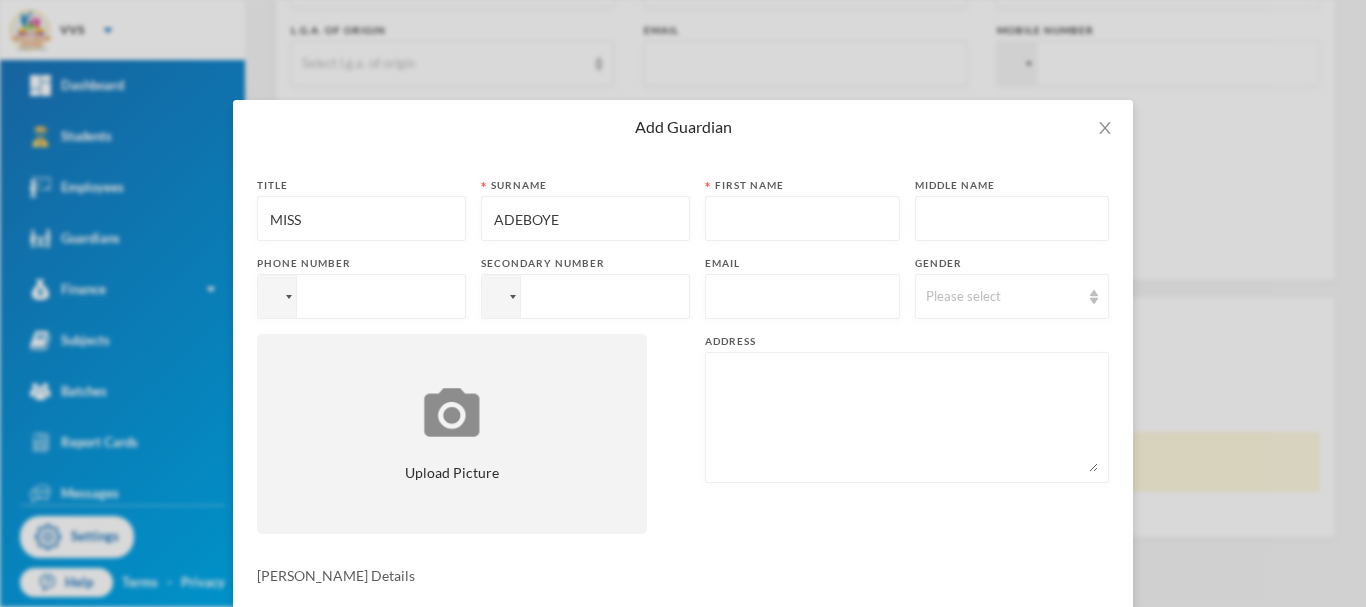 type on "ADEBOYE" 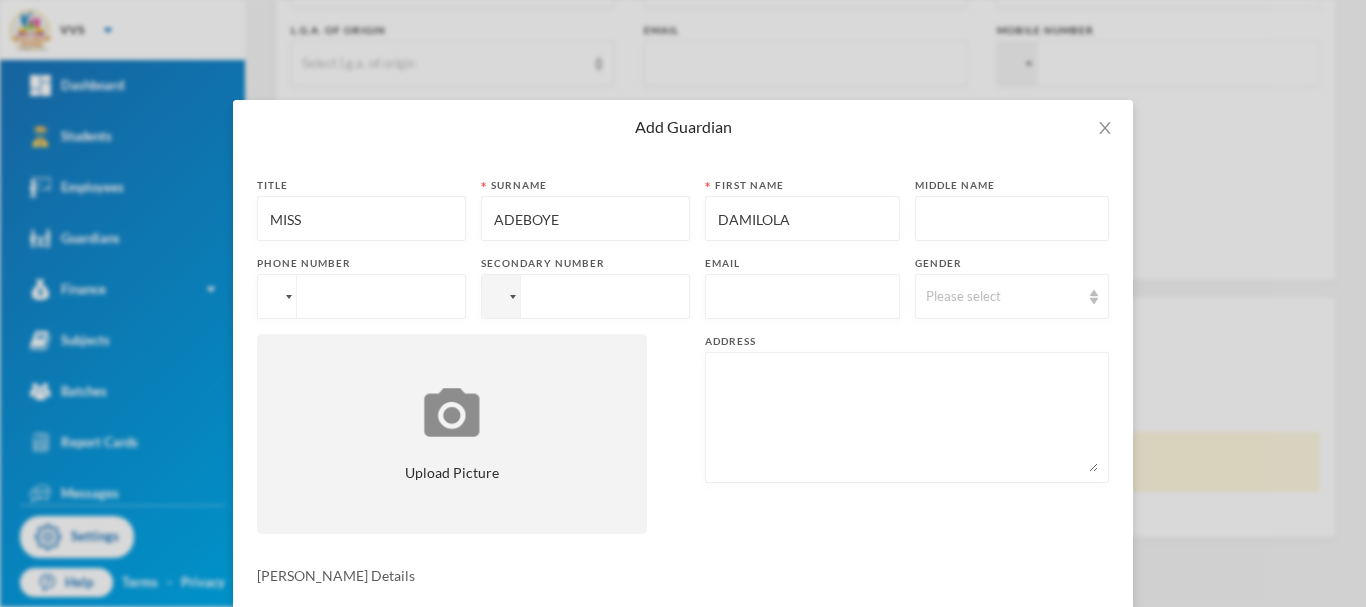 type on "DAMILOLA" 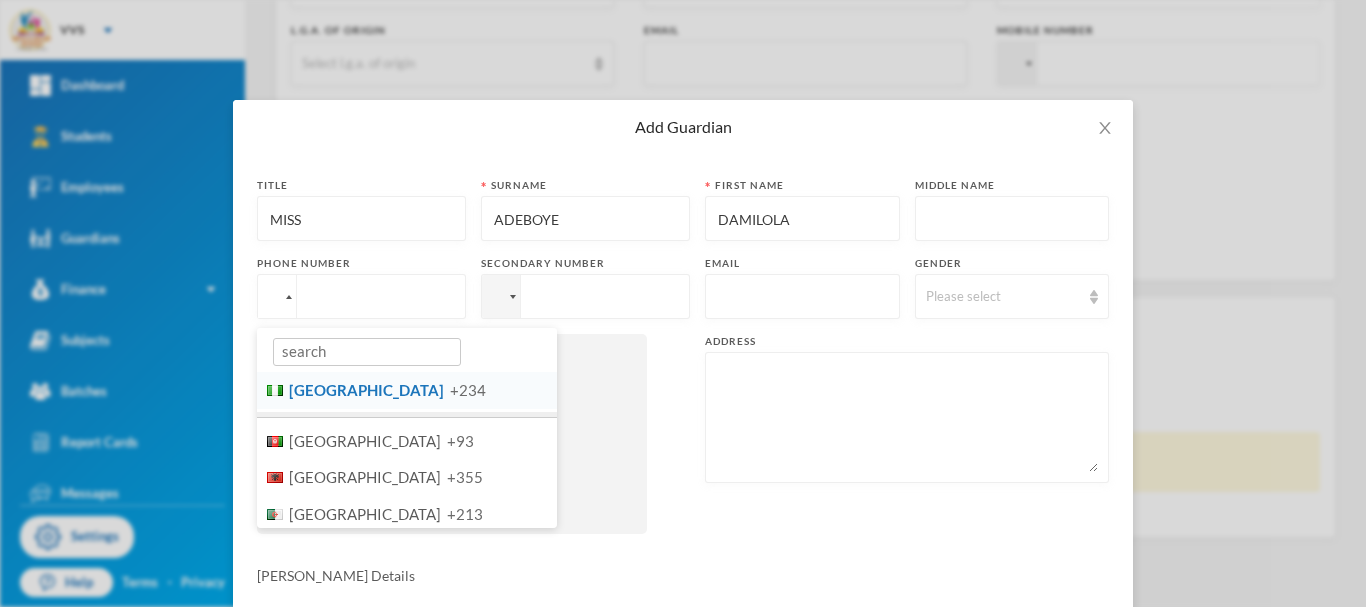 click on "[GEOGRAPHIC_DATA]" at bounding box center [366, 390] 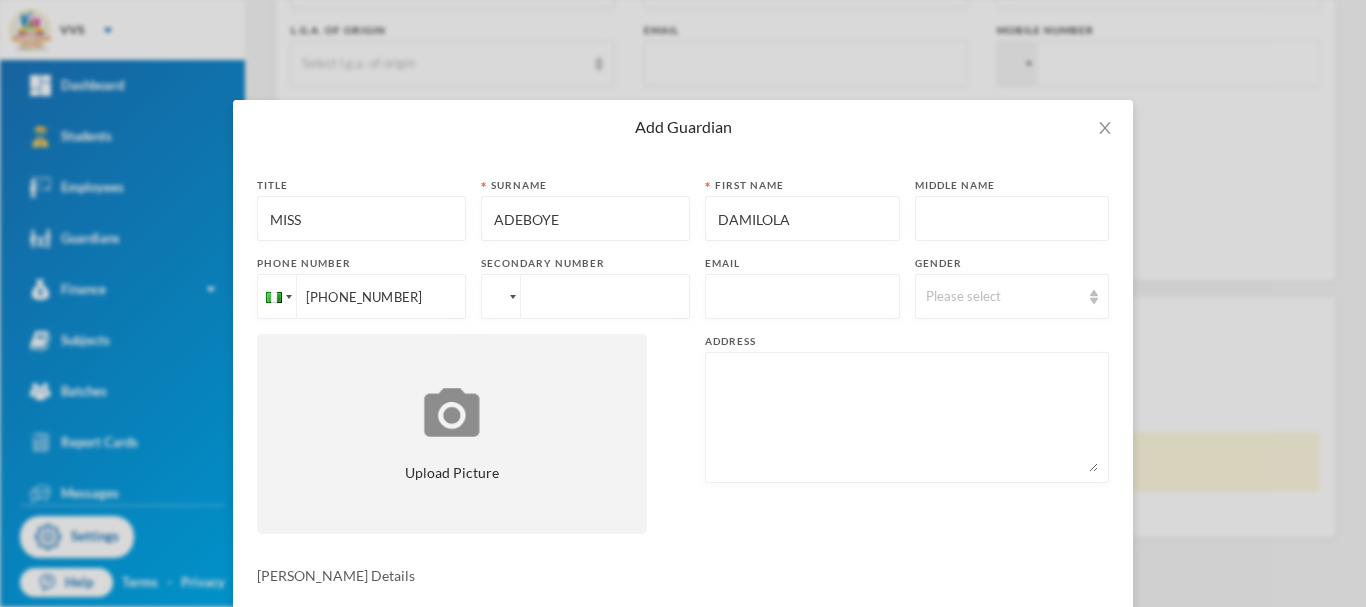type on "[PHONE_NUMBER]" 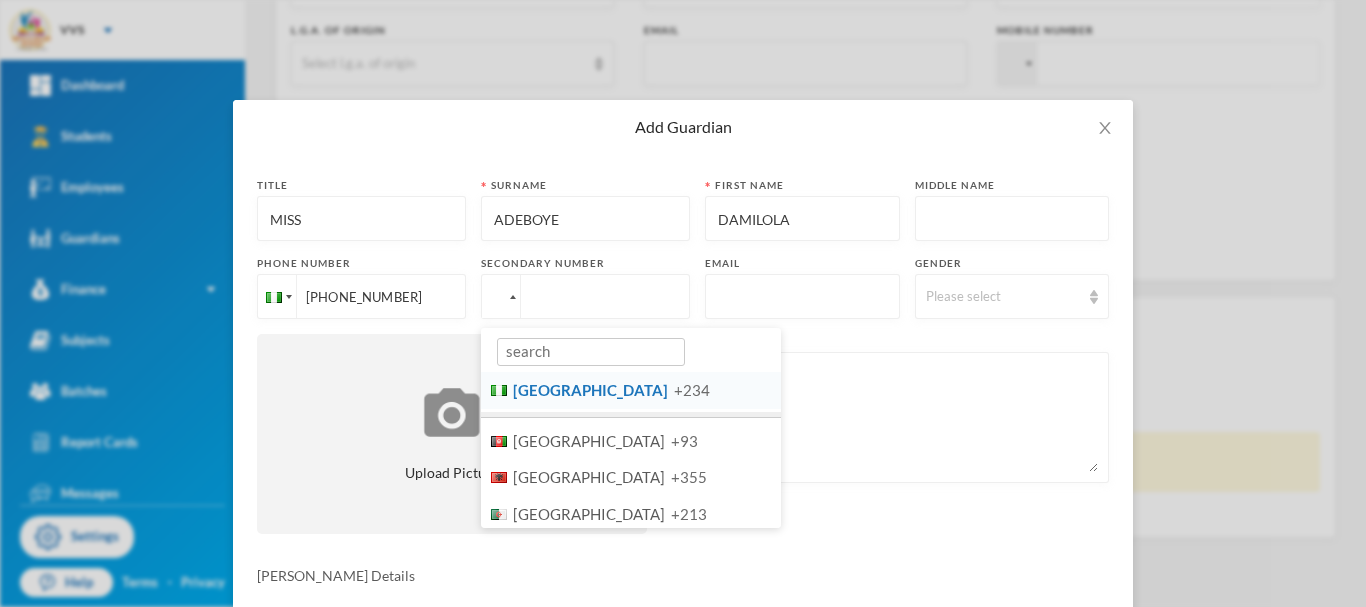 click on "[GEOGRAPHIC_DATA]" at bounding box center [590, 390] 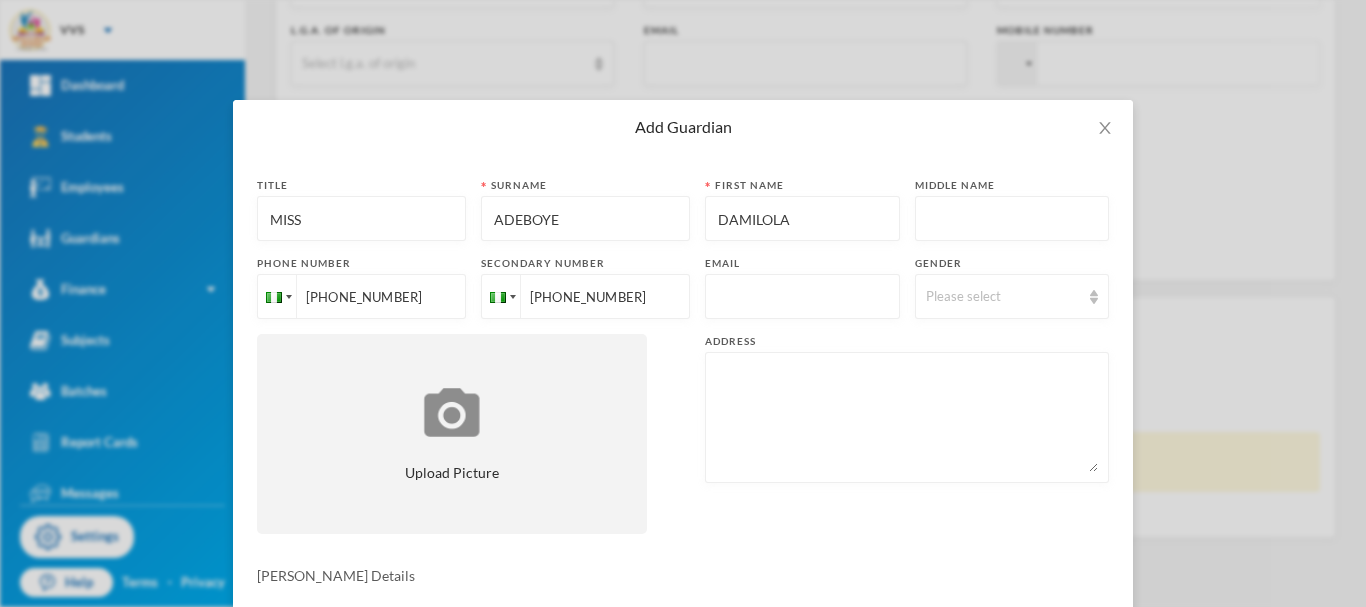 type on "[PHONE_NUMBER]" 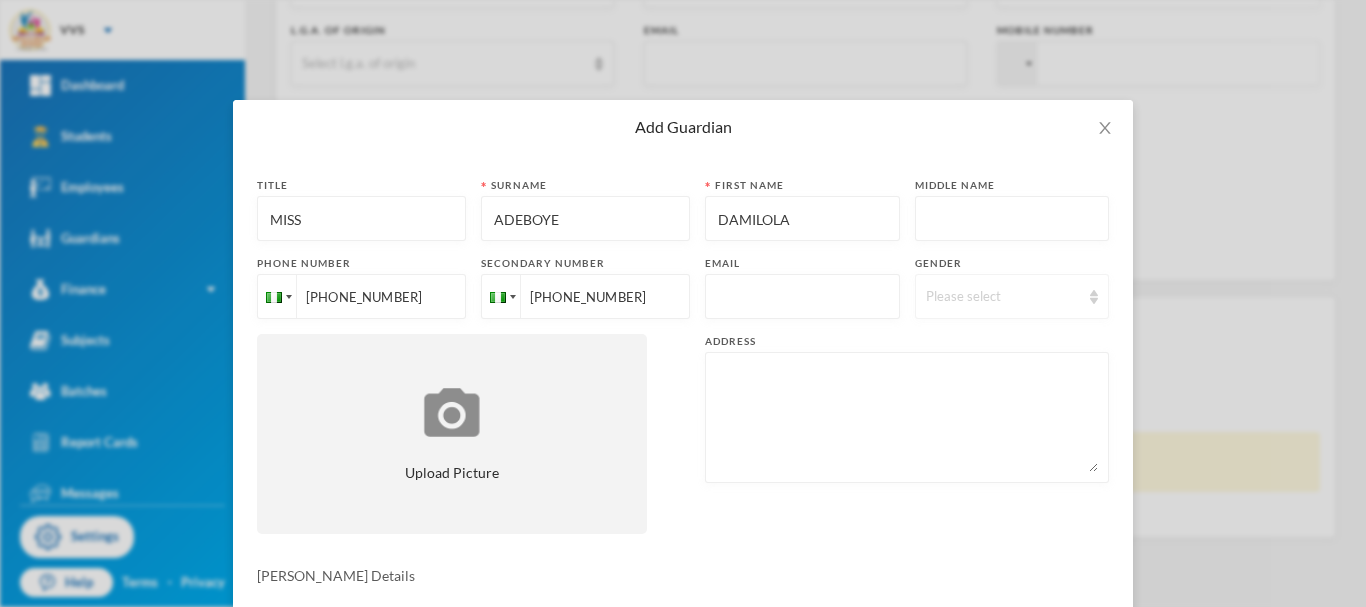 click on "Please select" at bounding box center (1003, 297) 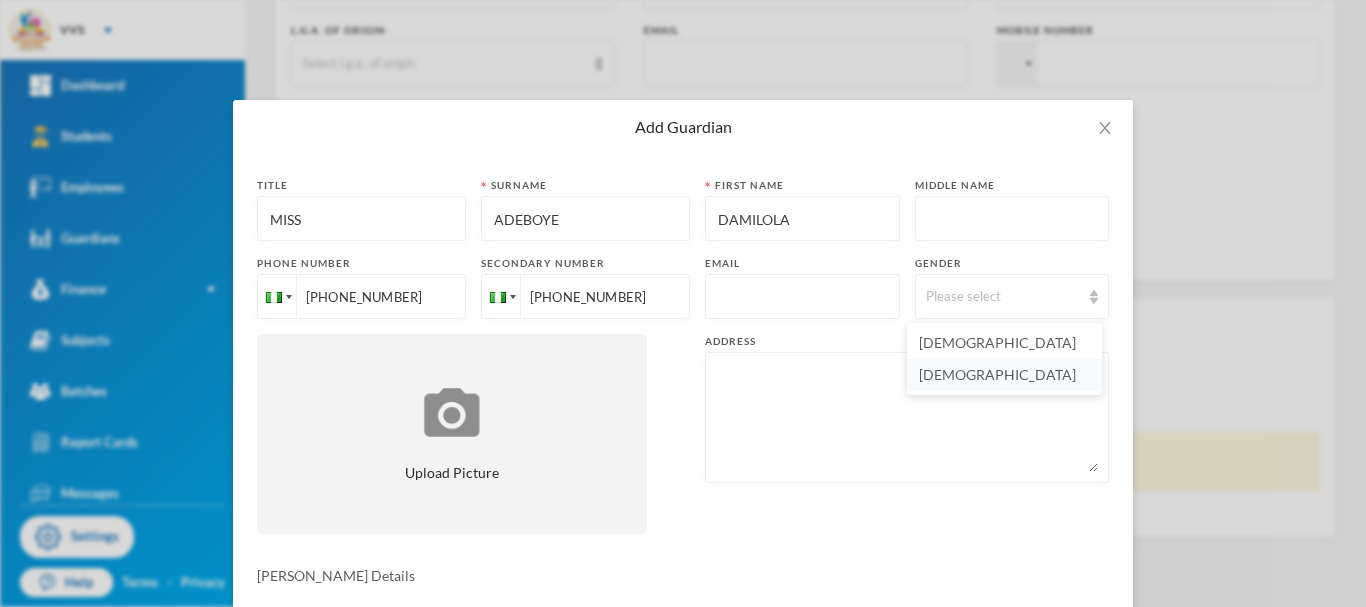 click on "[DEMOGRAPHIC_DATA]" at bounding box center [997, 374] 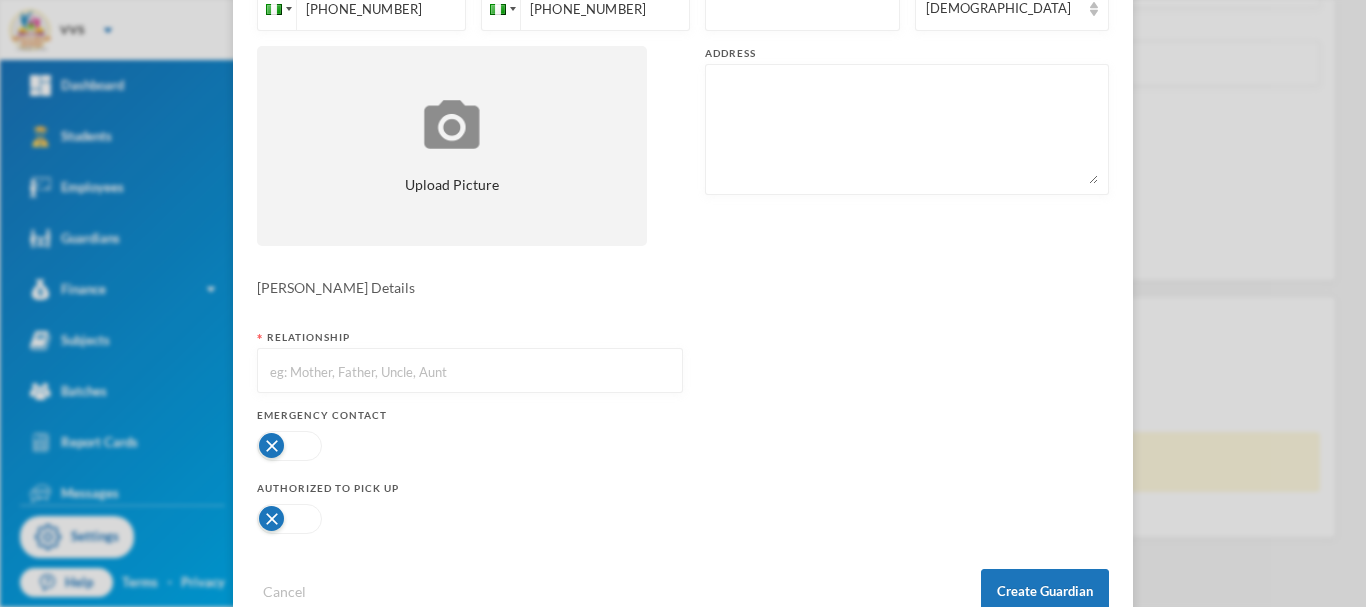 scroll, scrollTop: 276, scrollLeft: 0, axis: vertical 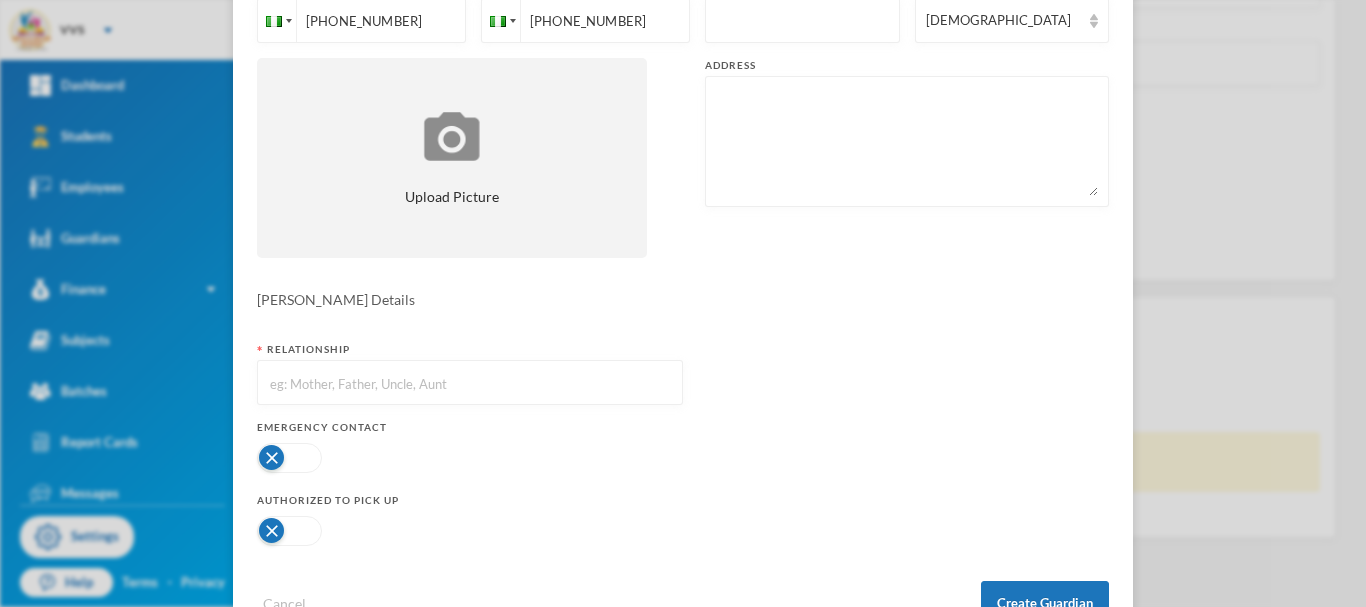 click at bounding box center (470, 383) 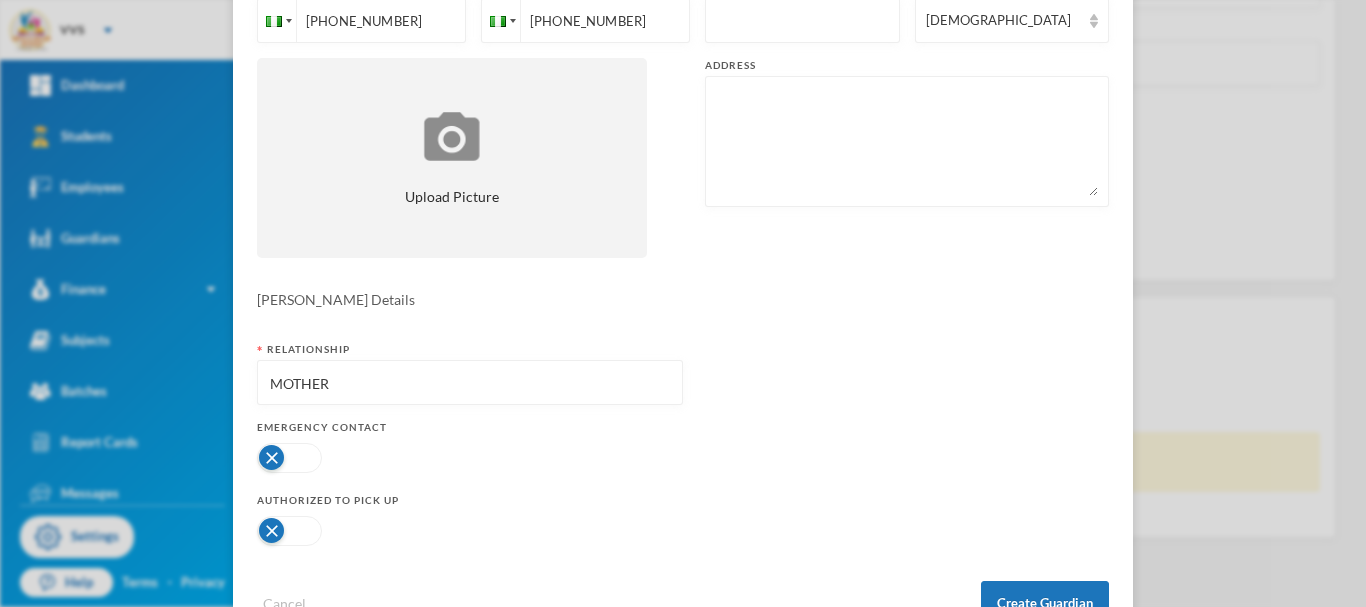 type on "MOTHER" 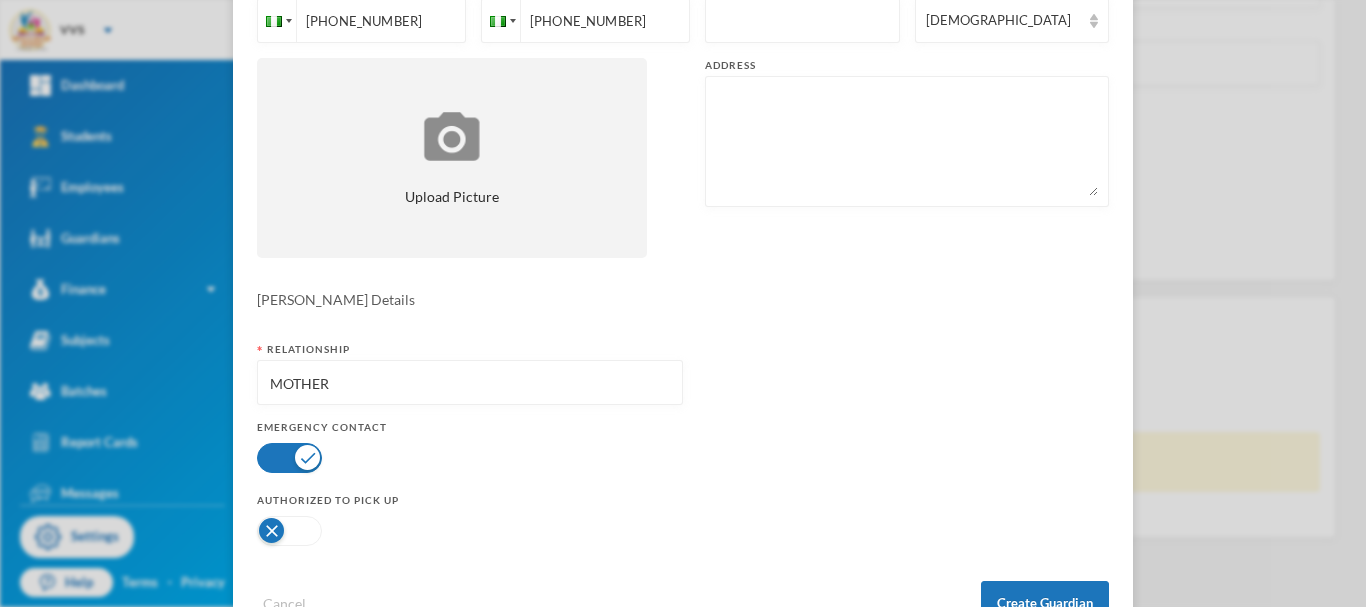 click at bounding box center [289, 531] 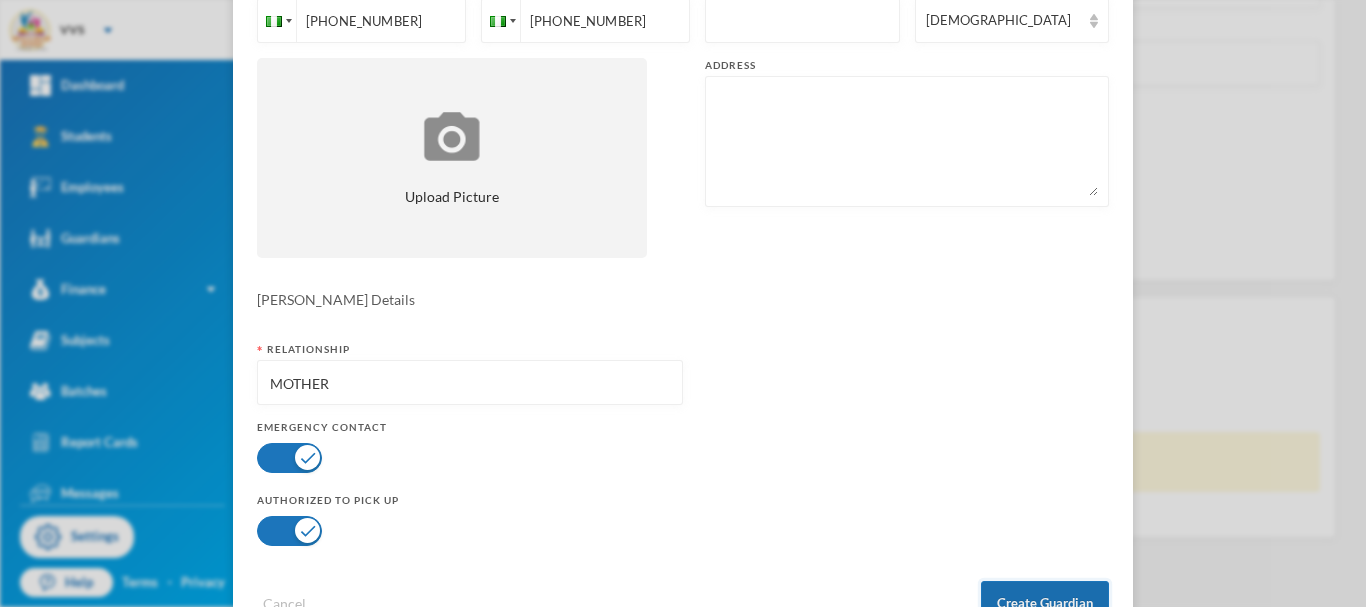 click on "Create Guardian" at bounding box center (1045, 603) 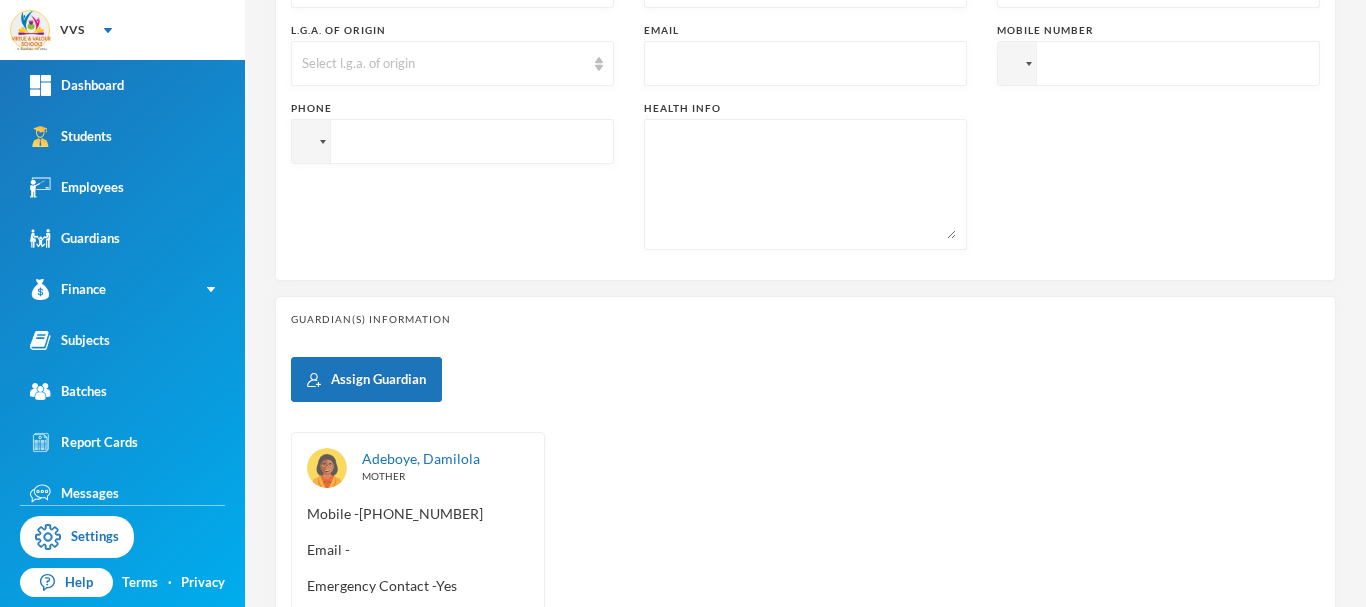 scroll, scrollTop: 243, scrollLeft: 0, axis: vertical 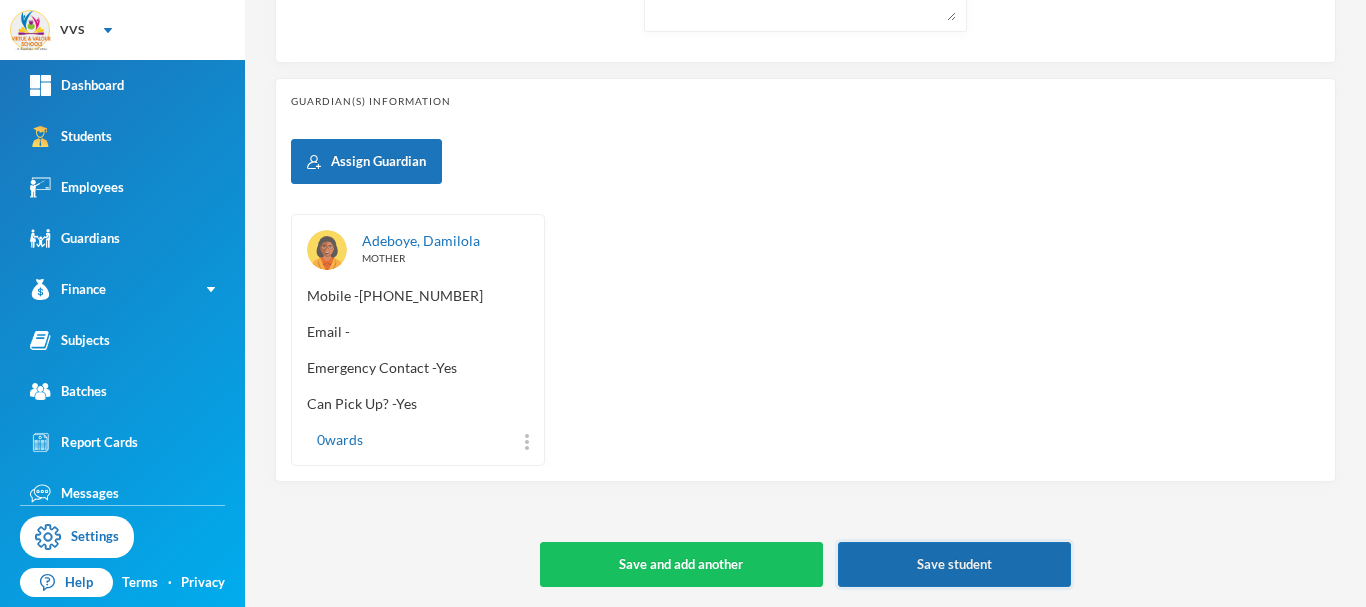 click on "Save student" at bounding box center (954, 564) 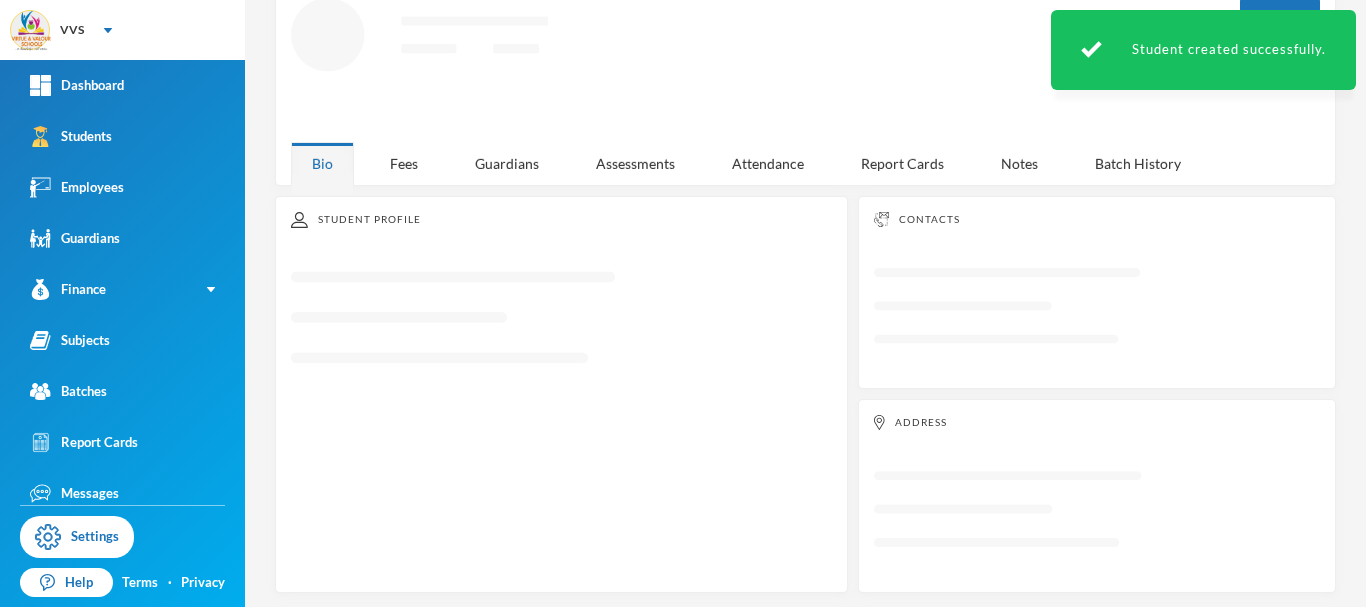 scroll, scrollTop: 402, scrollLeft: 0, axis: vertical 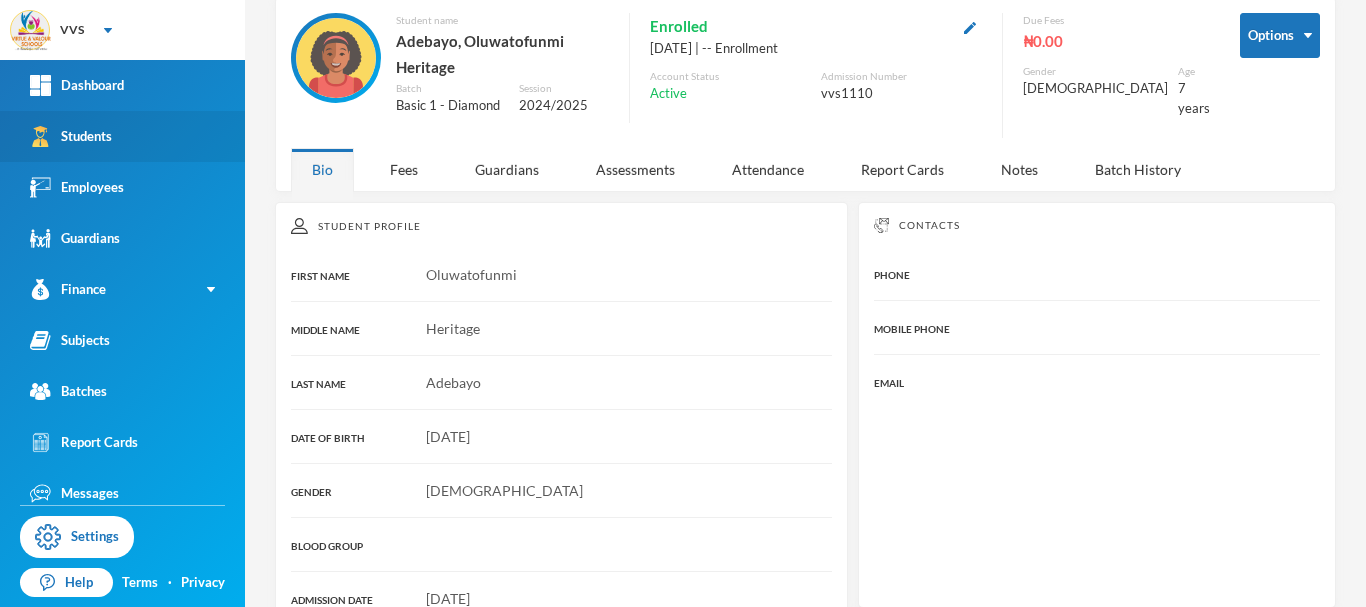 click on "Students" at bounding box center [71, 136] 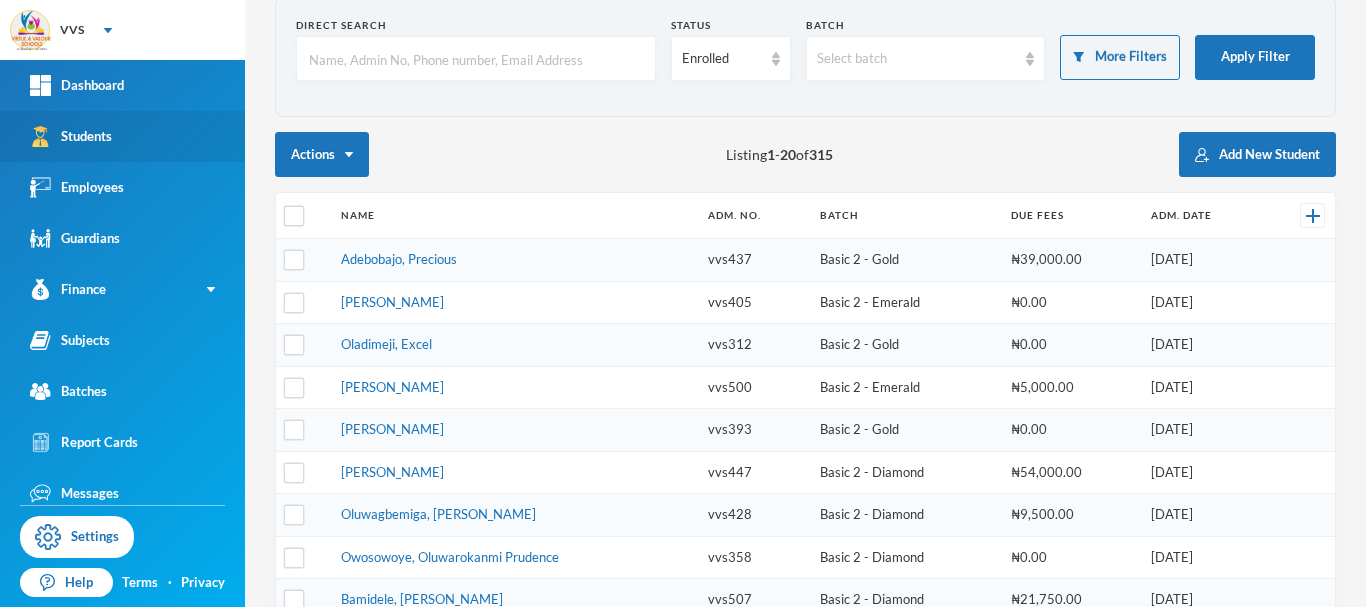 click on "Students" at bounding box center (71, 136) 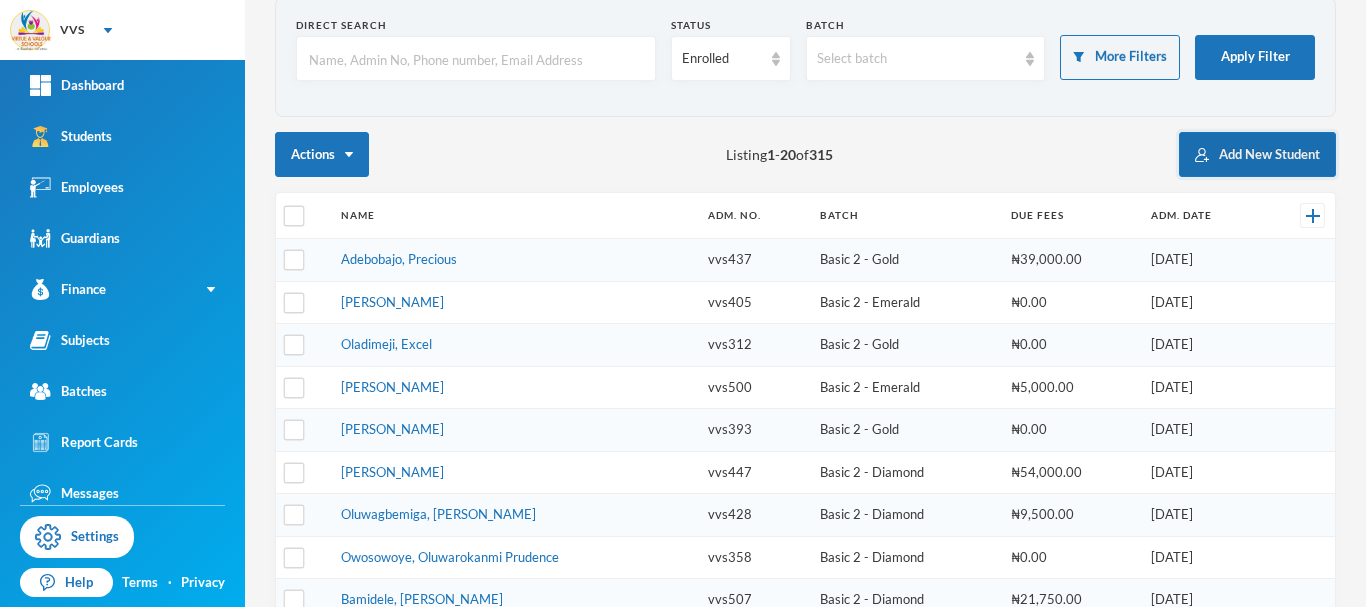 click on "Add New Student" at bounding box center [1257, 154] 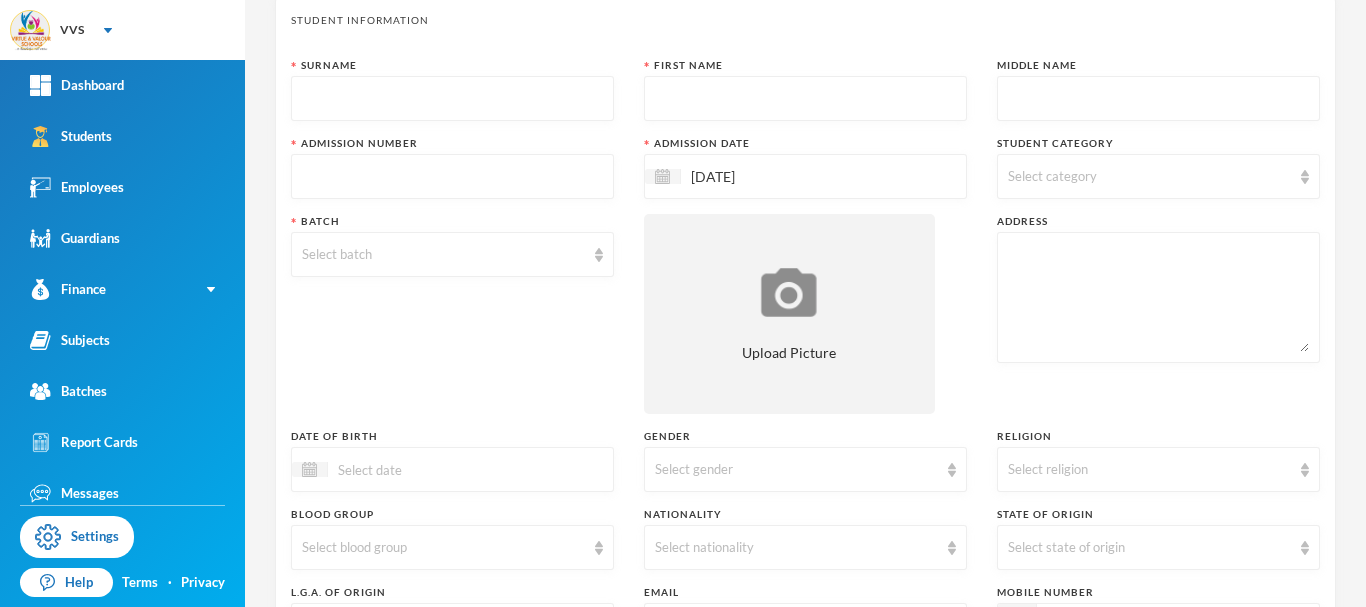 click on "Surname" at bounding box center [452, 65] 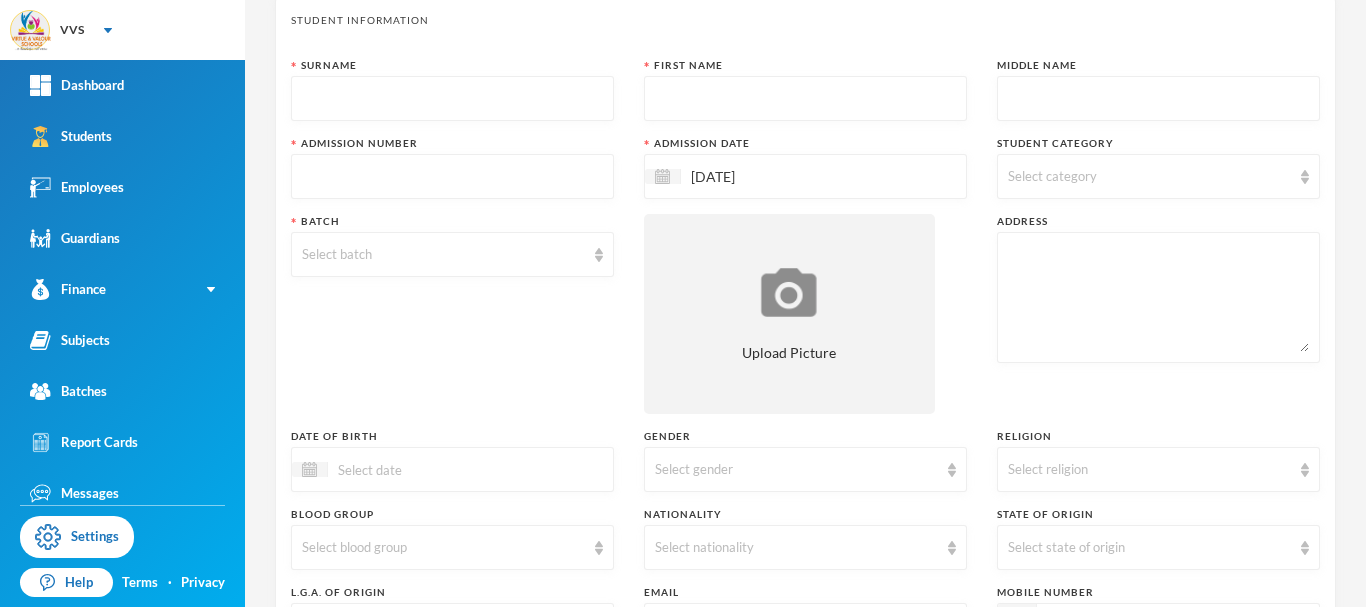 click at bounding box center [452, 99] 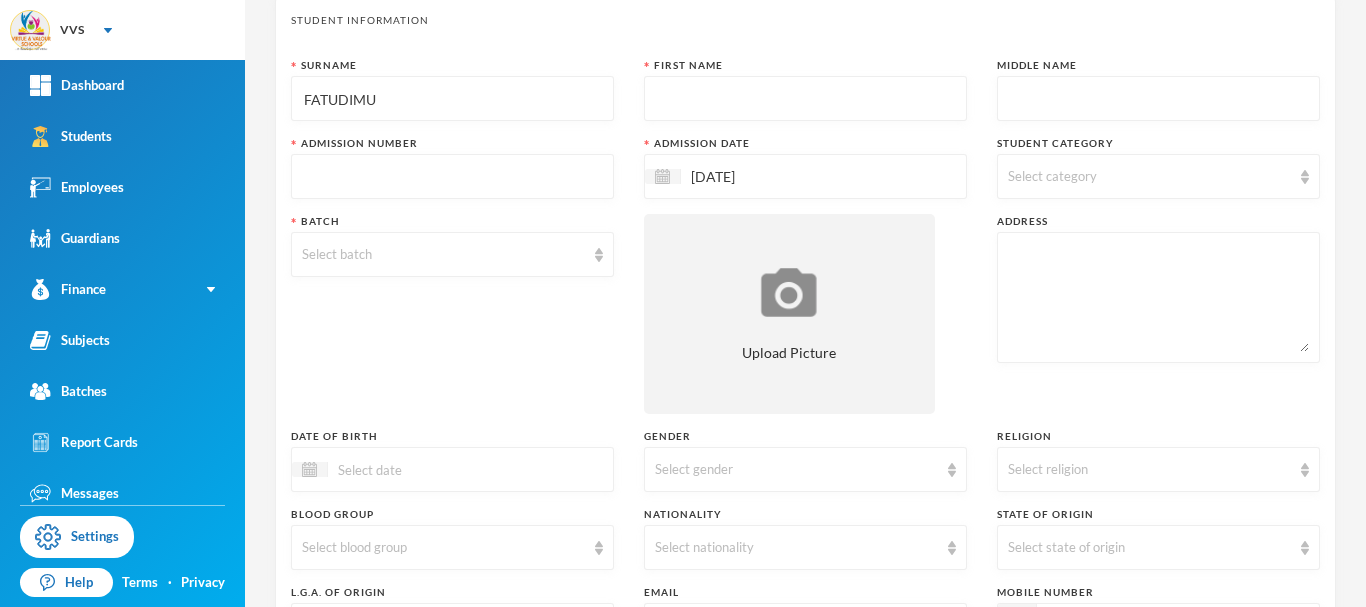 type on "FATUDIMU" 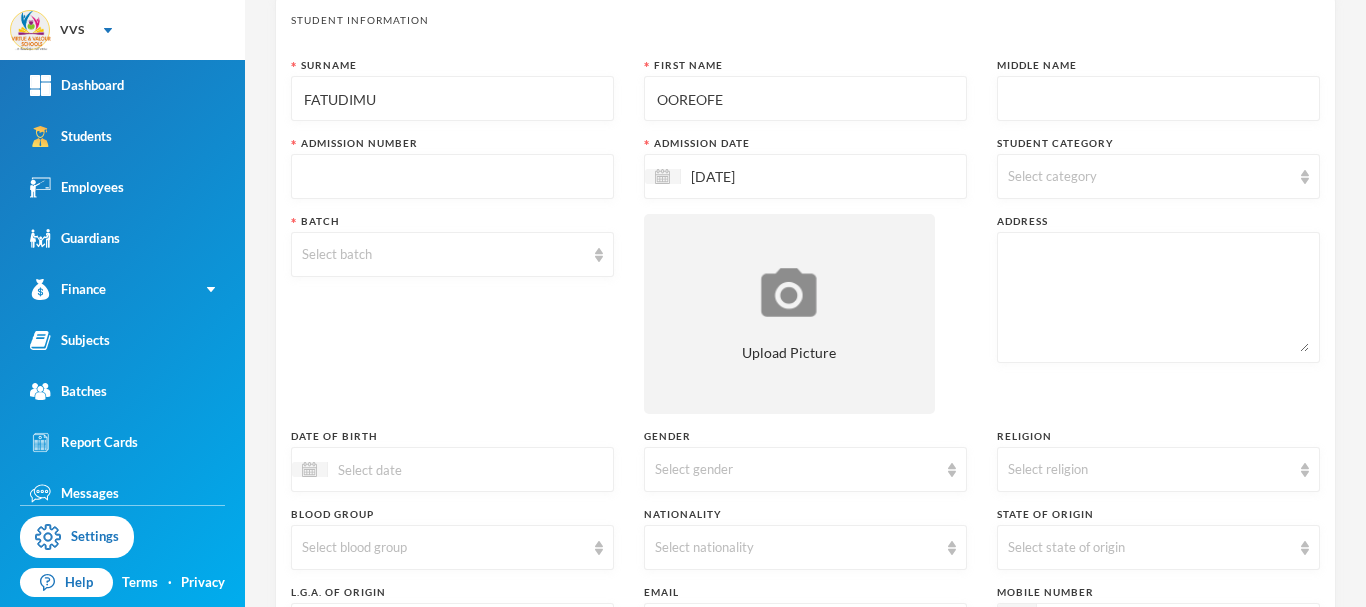 type on "OOREOFE" 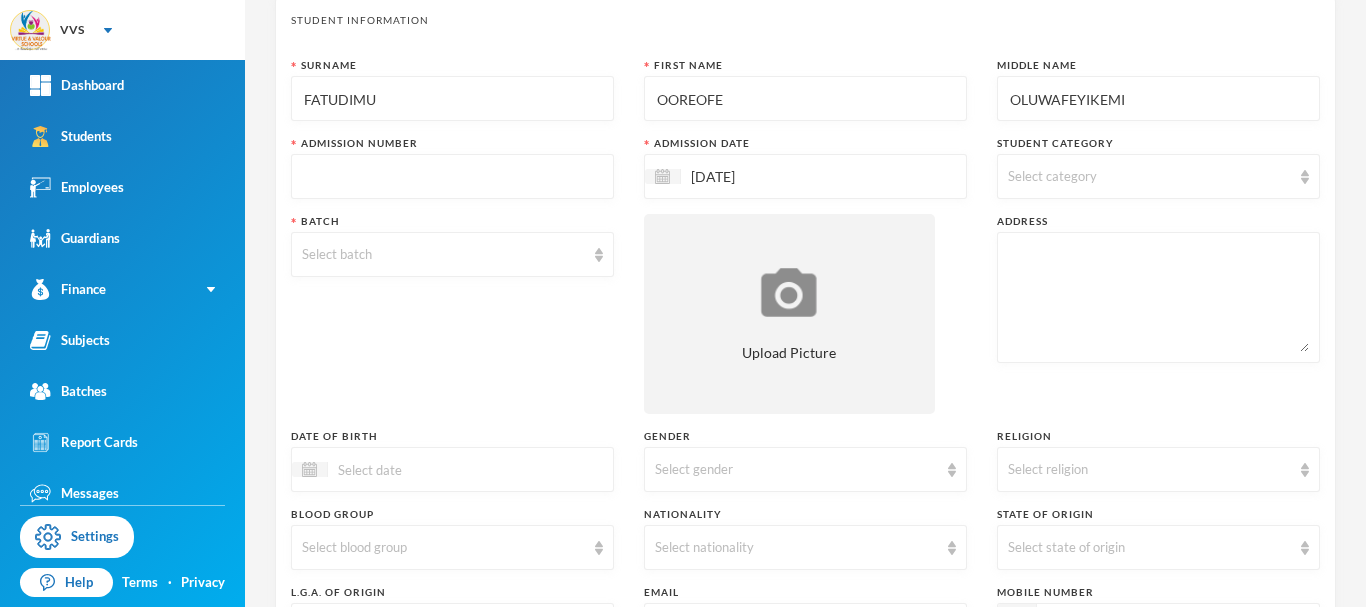 type on "OLUWAFEYIKEMI" 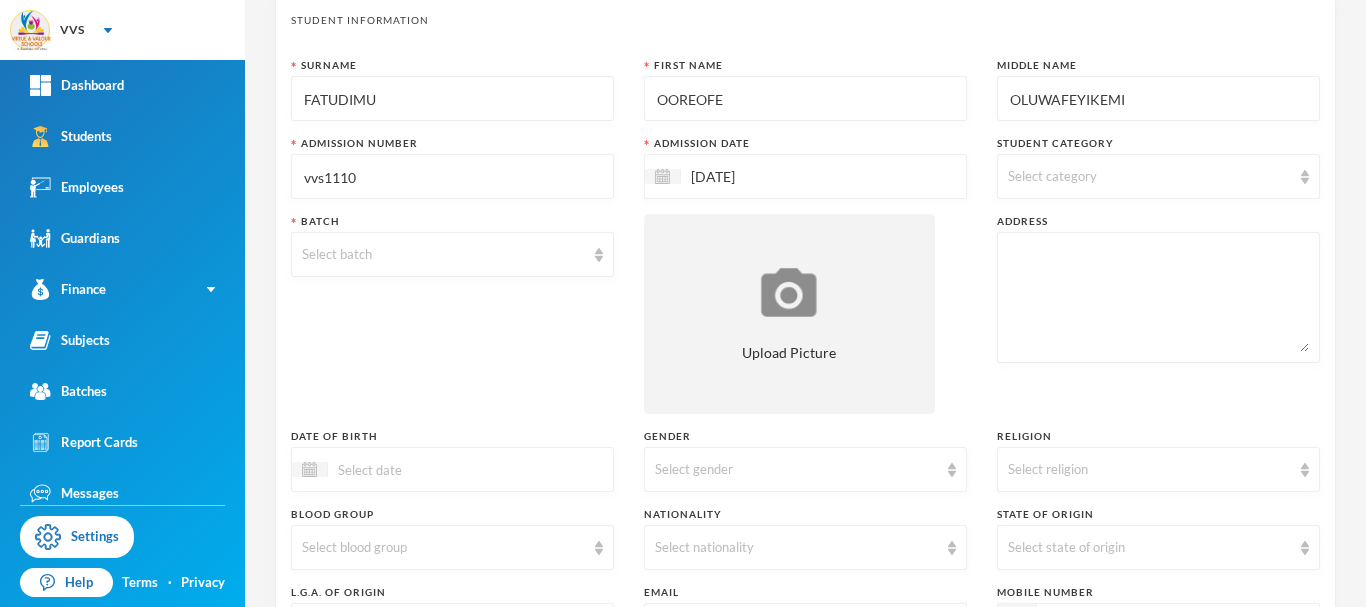 type on "vvs1110" 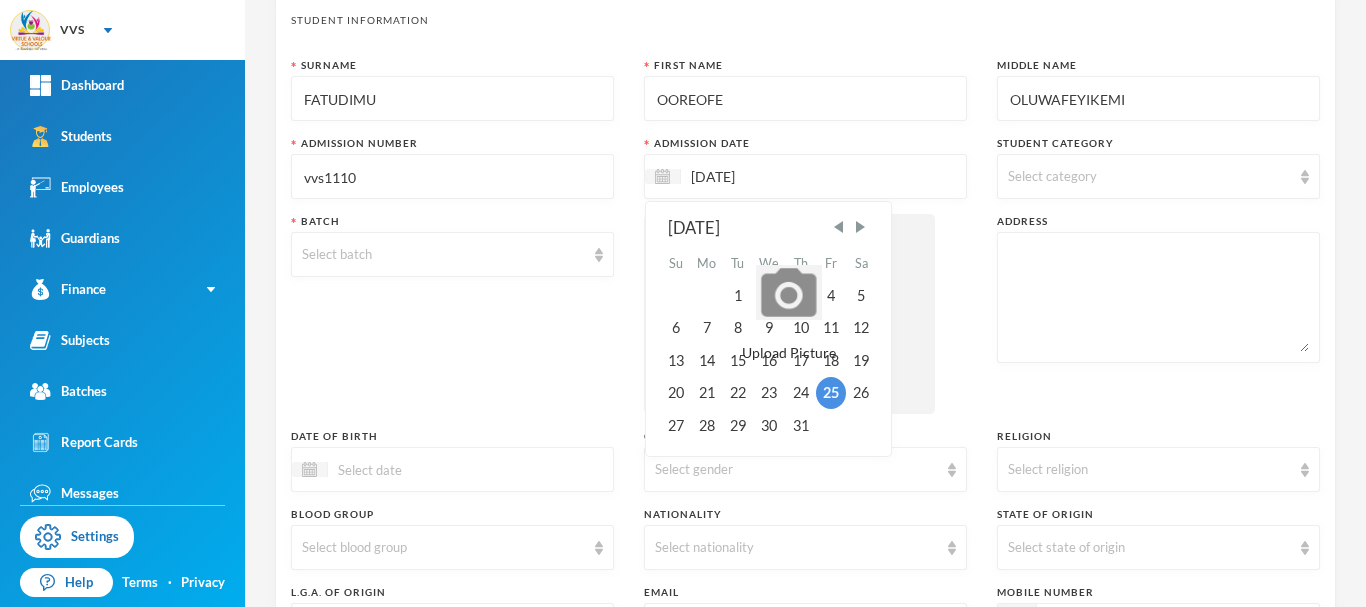click on "[DATE]" at bounding box center (765, 176) 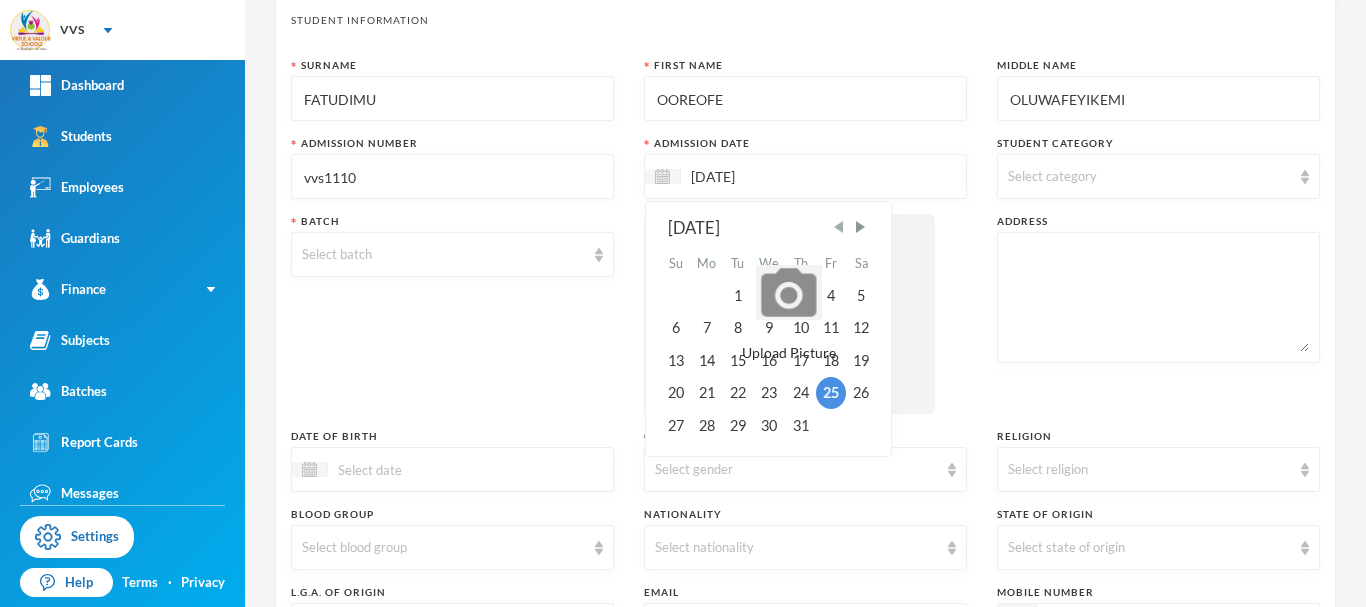 click at bounding box center (839, 227) 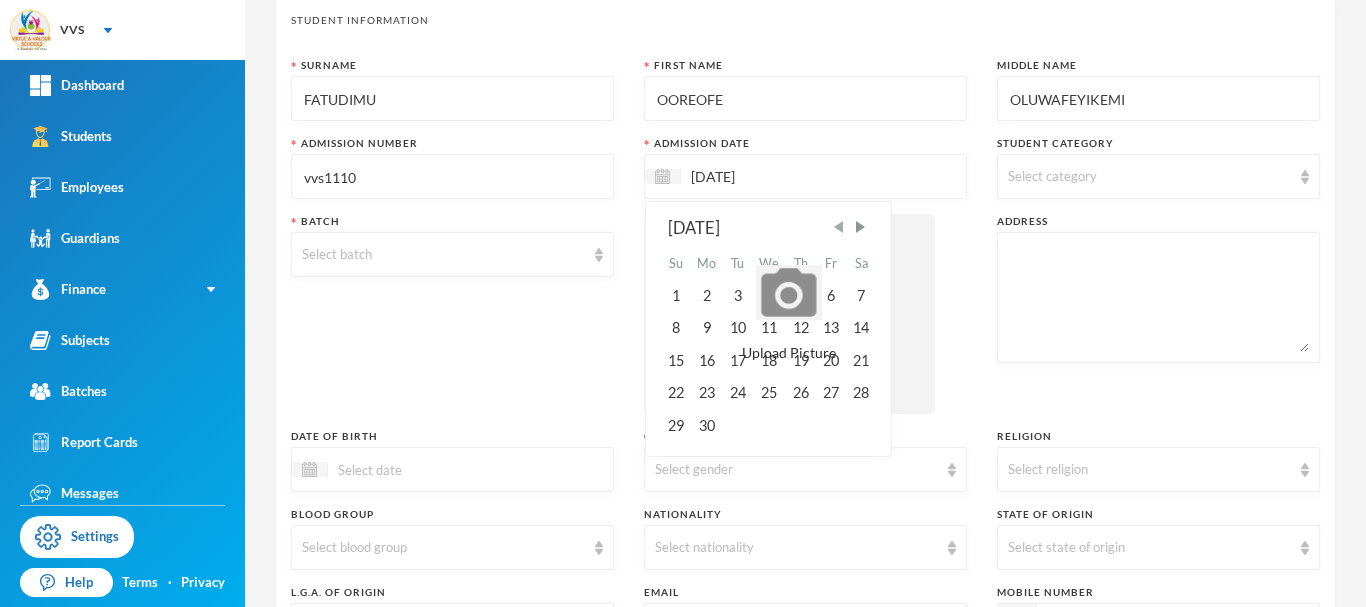 click at bounding box center [839, 227] 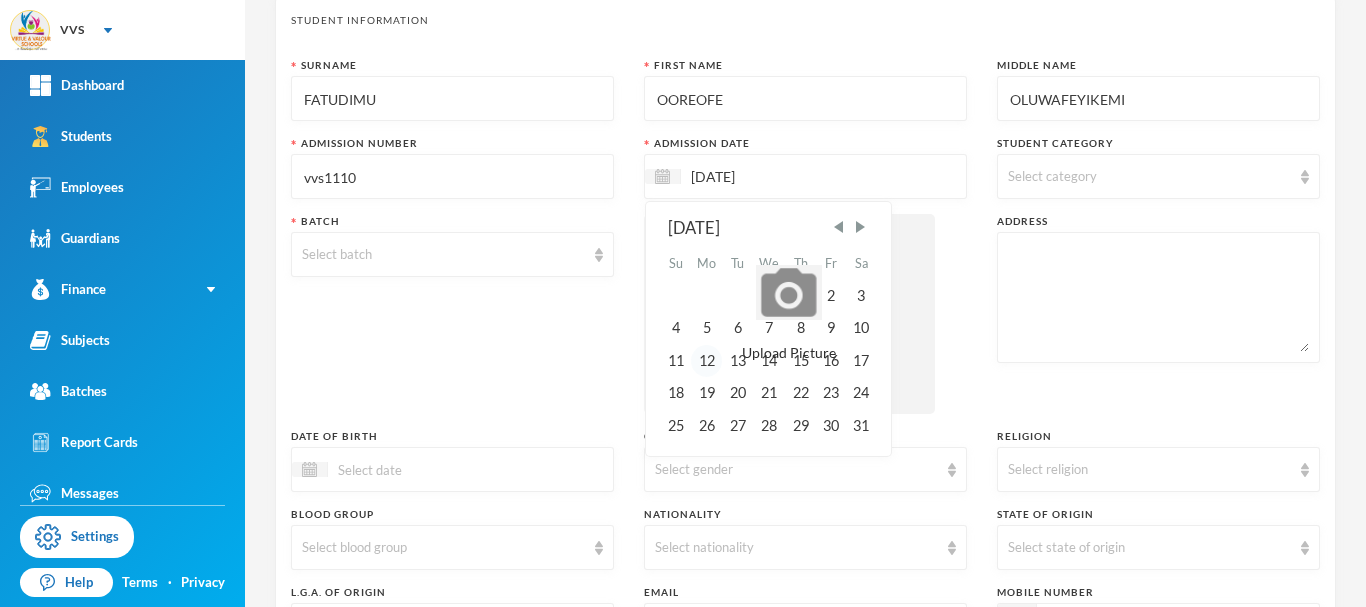 click on "12" at bounding box center (707, 361) 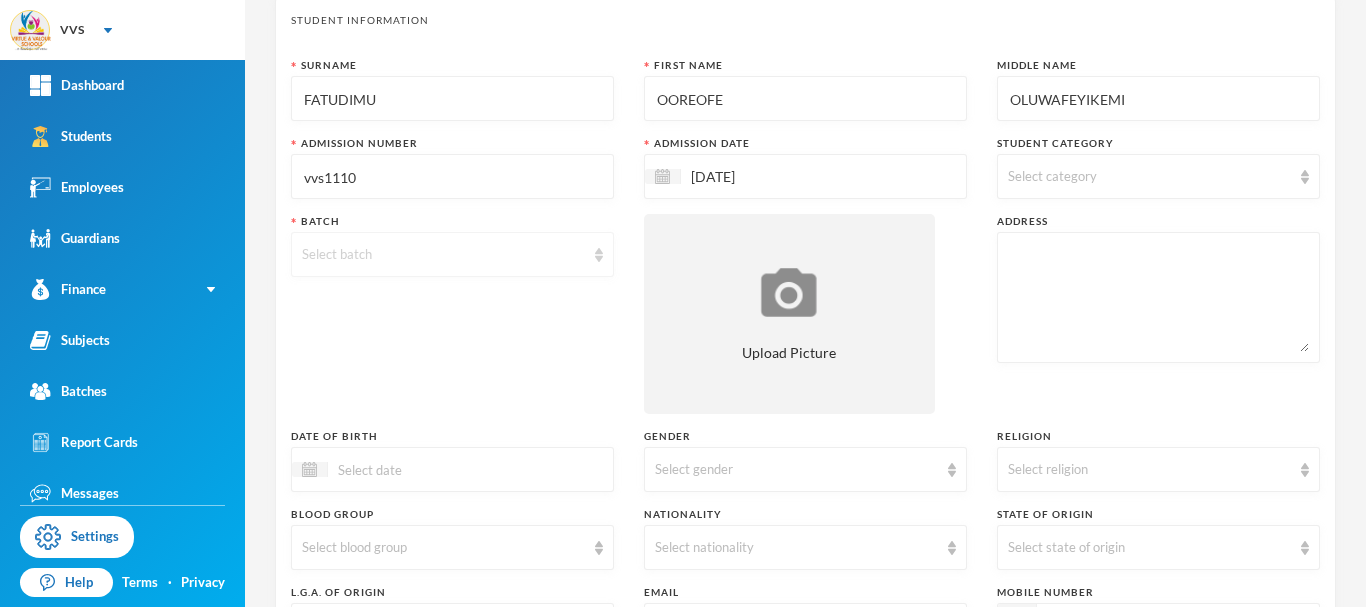 click on "Select batch" at bounding box center [443, 255] 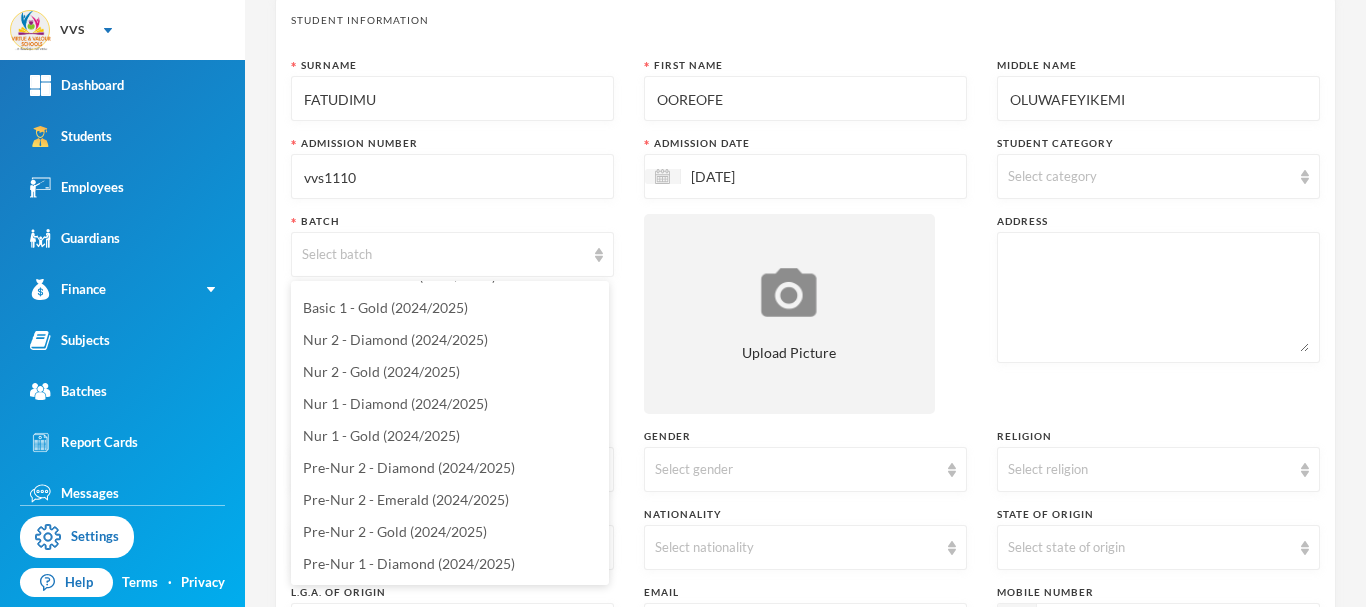 scroll, scrollTop: 291, scrollLeft: 0, axis: vertical 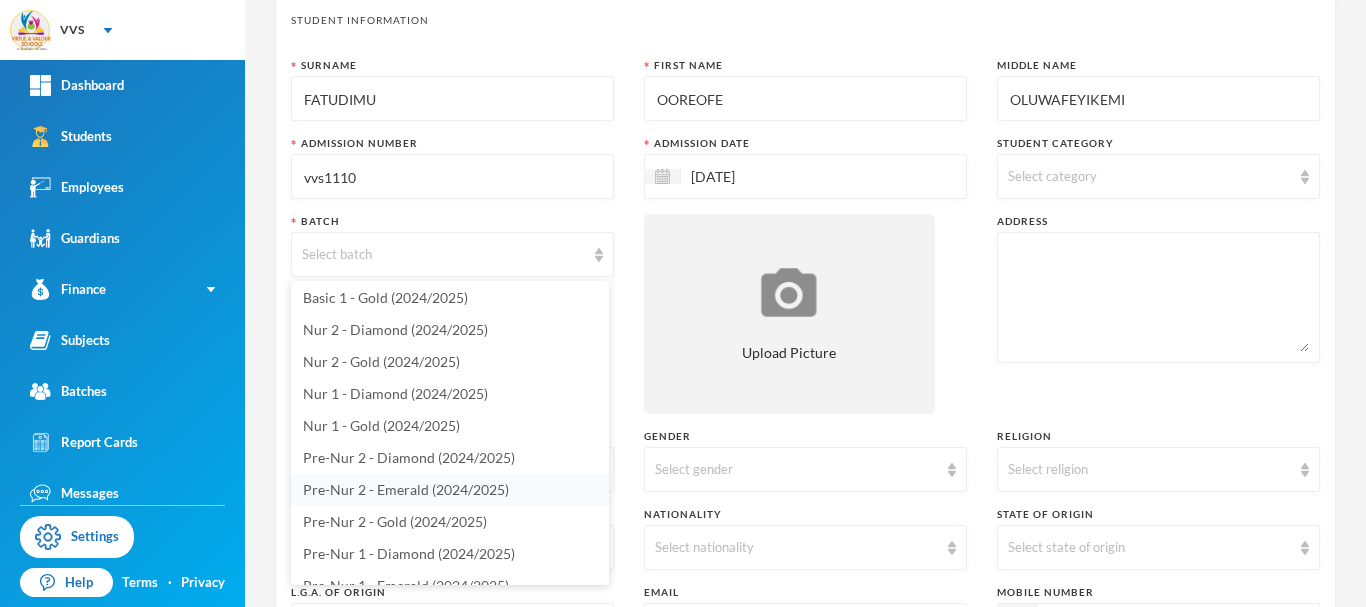 click on "Pre-Nur 2 - Emerald (2024/2025)" at bounding box center (406, 489) 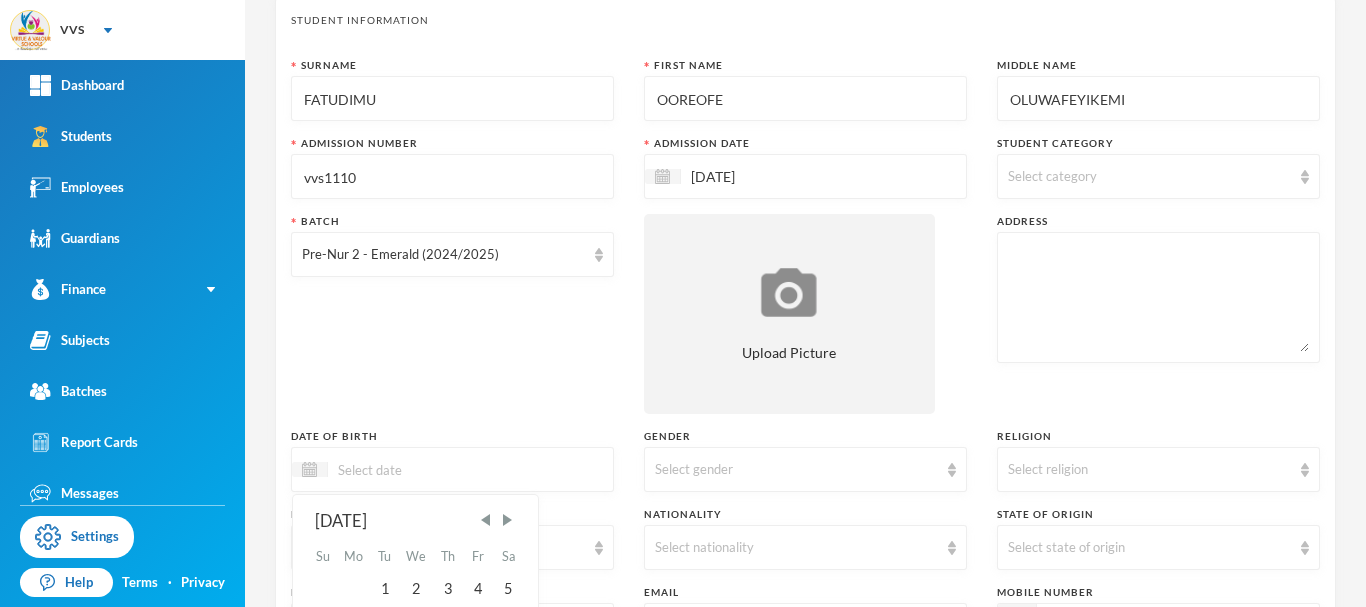 click at bounding box center (412, 469) 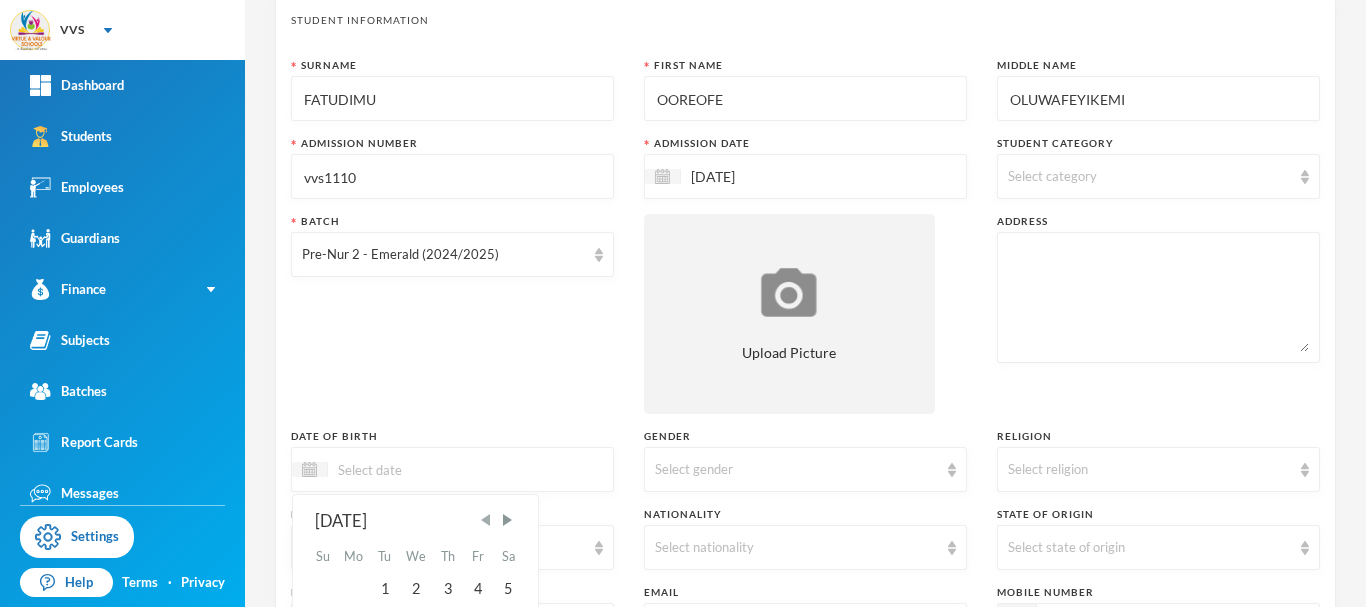 click at bounding box center (486, 520) 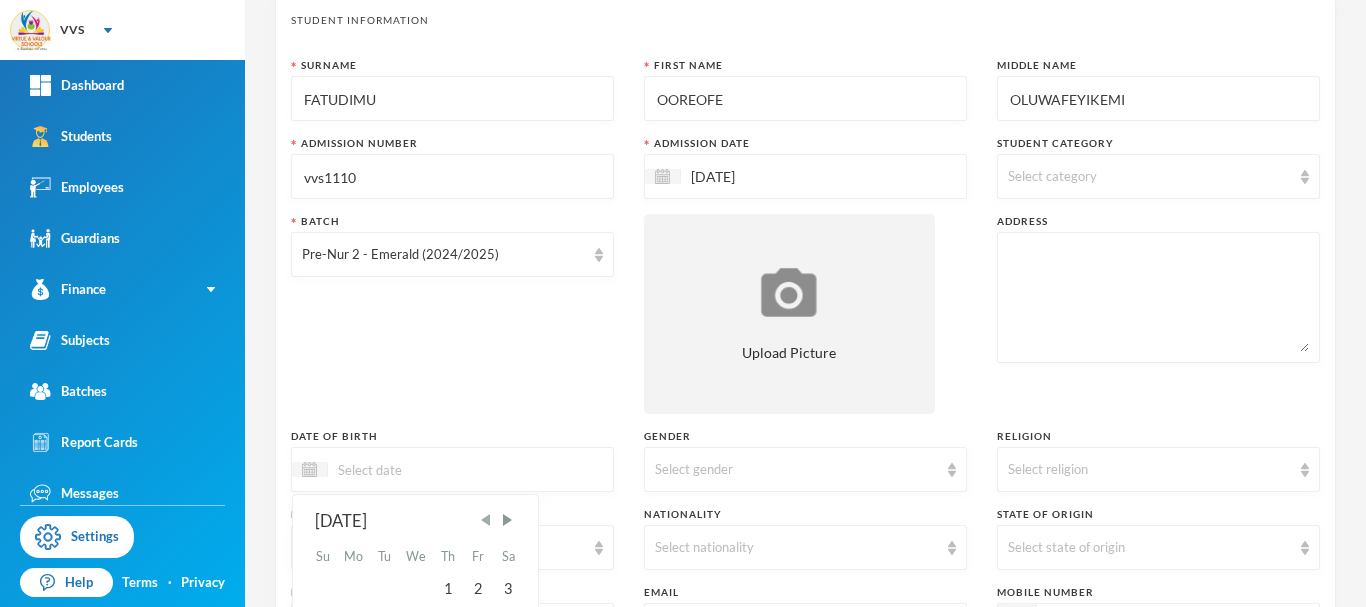 click at bounding box center [486, 520] 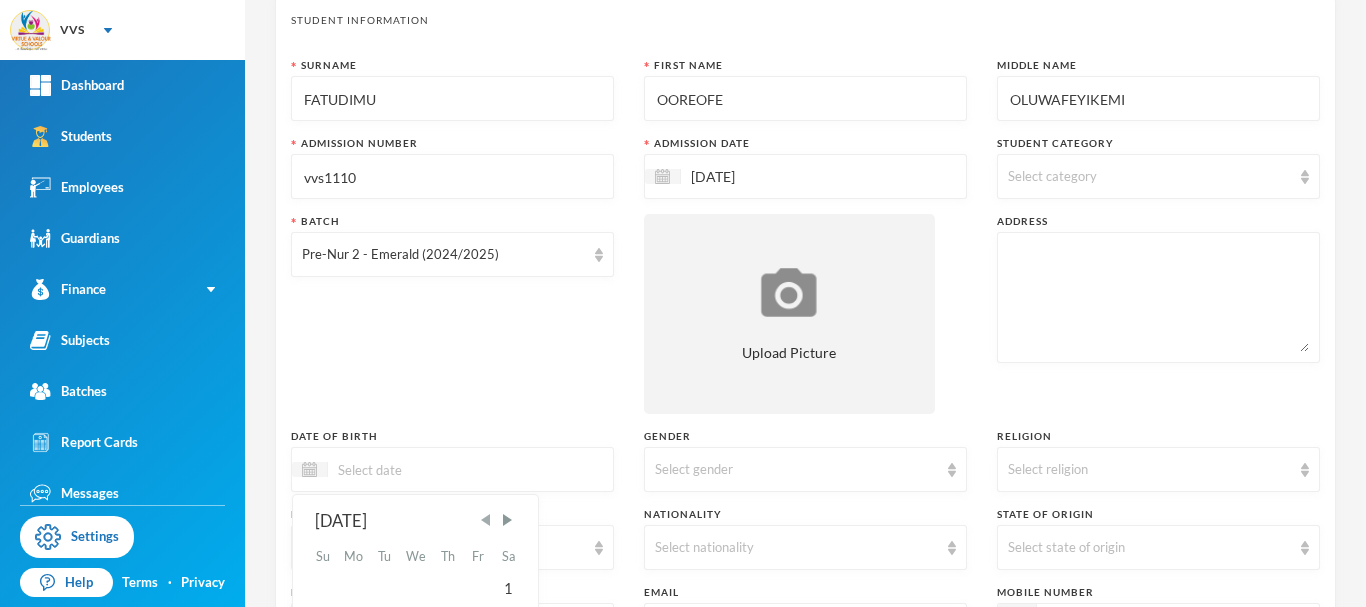 click at bounding box center [486, 520] 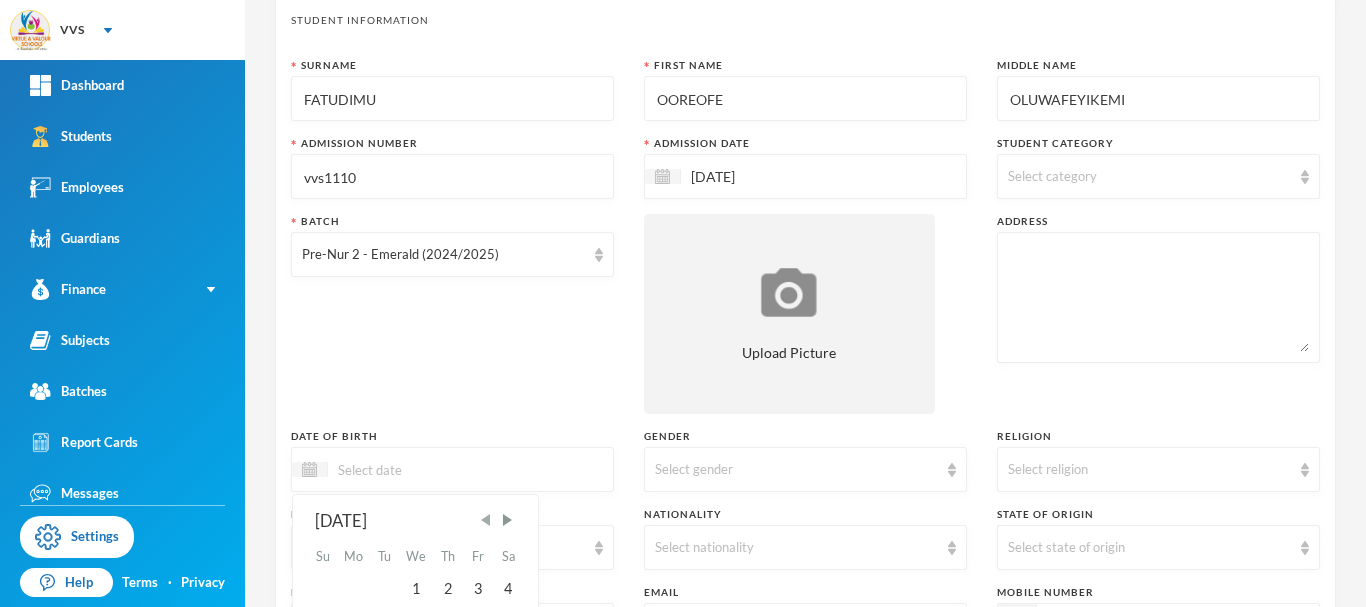click at bounding box center (486, 520) 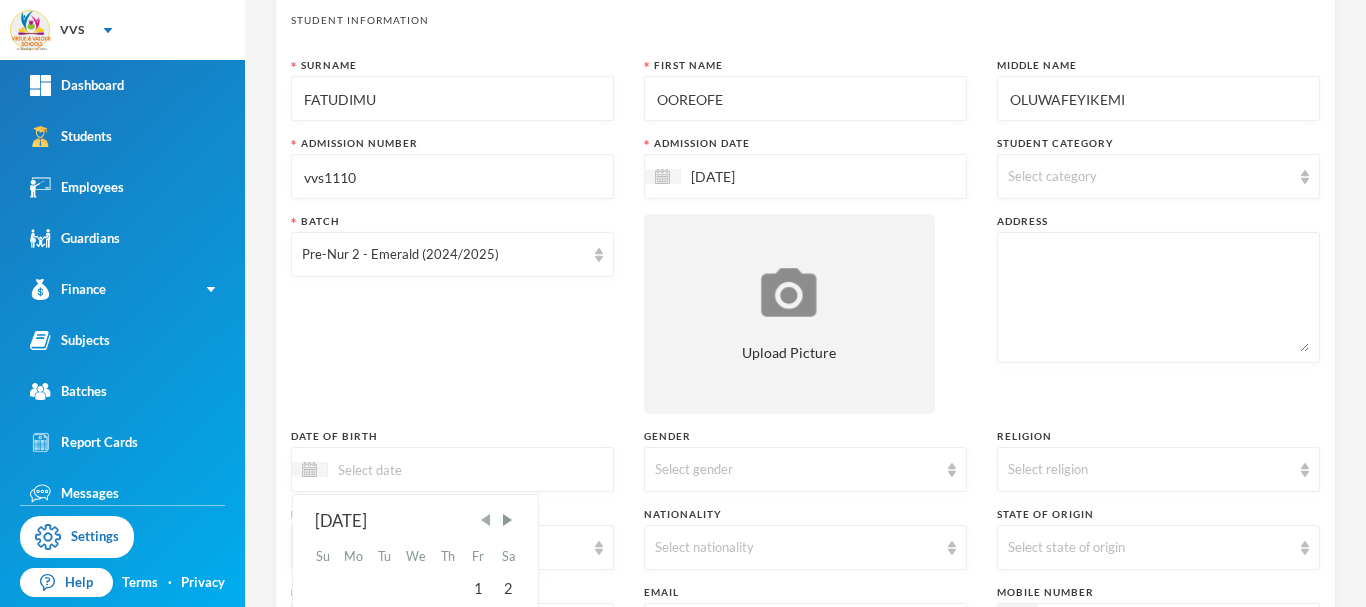 click at bounding box center [486, 520] 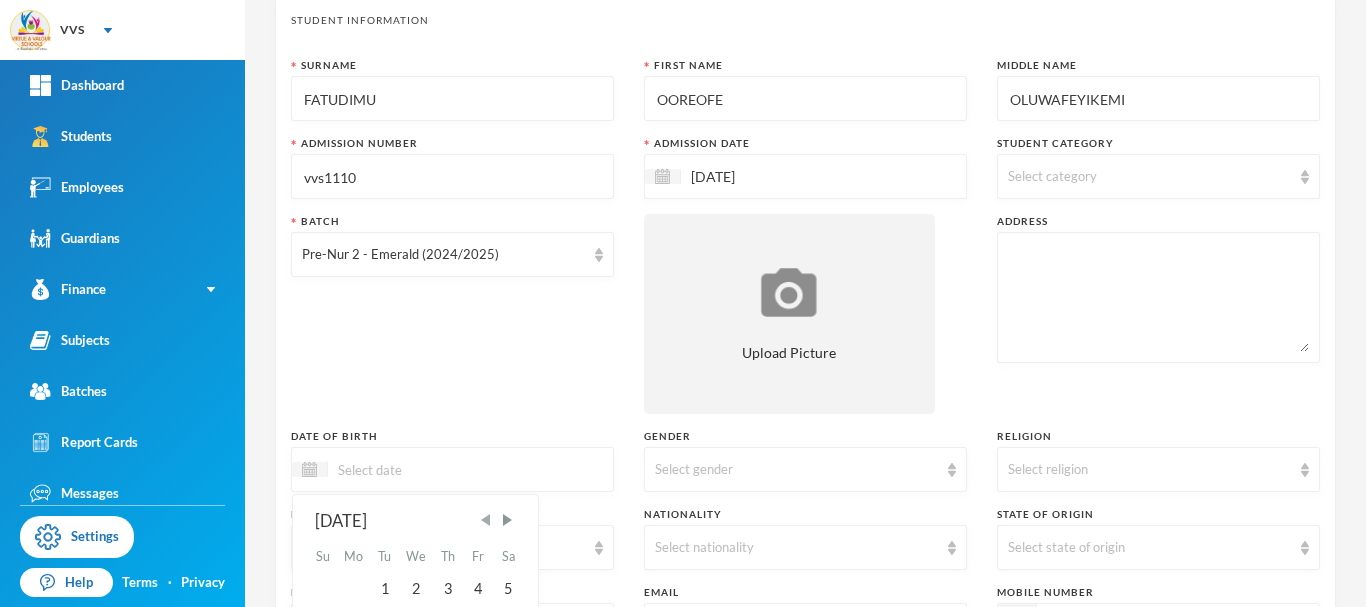 click at bounding box center [486, 520] 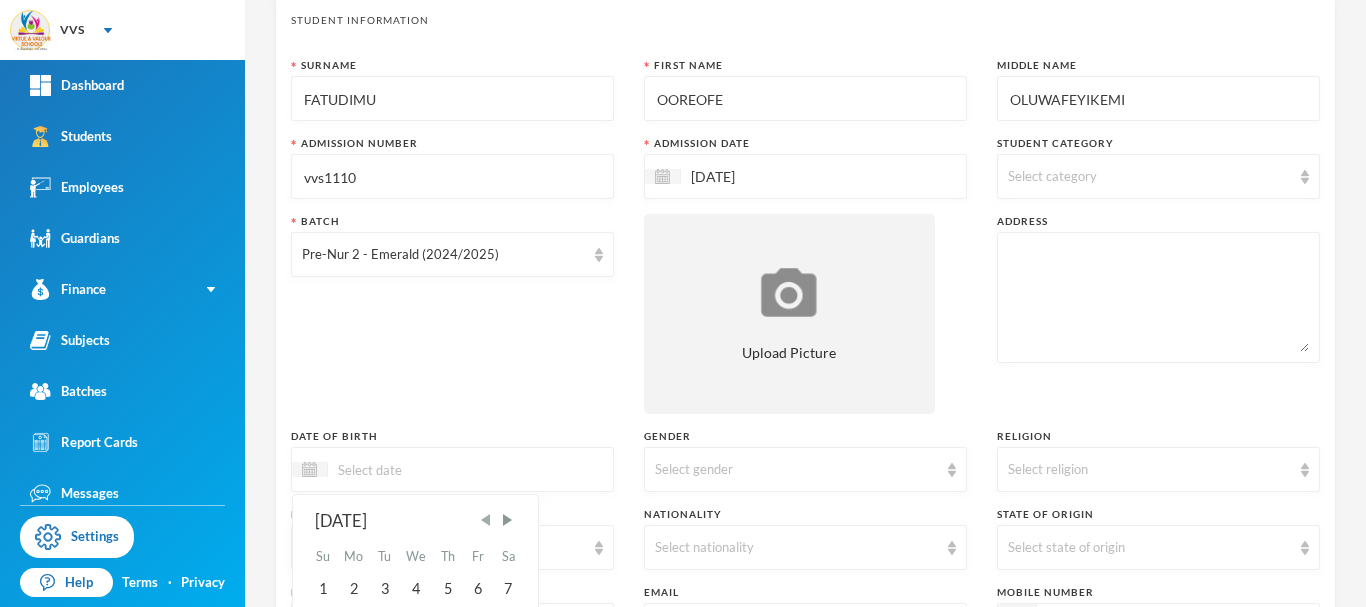 click at bounding box center (486, 520) 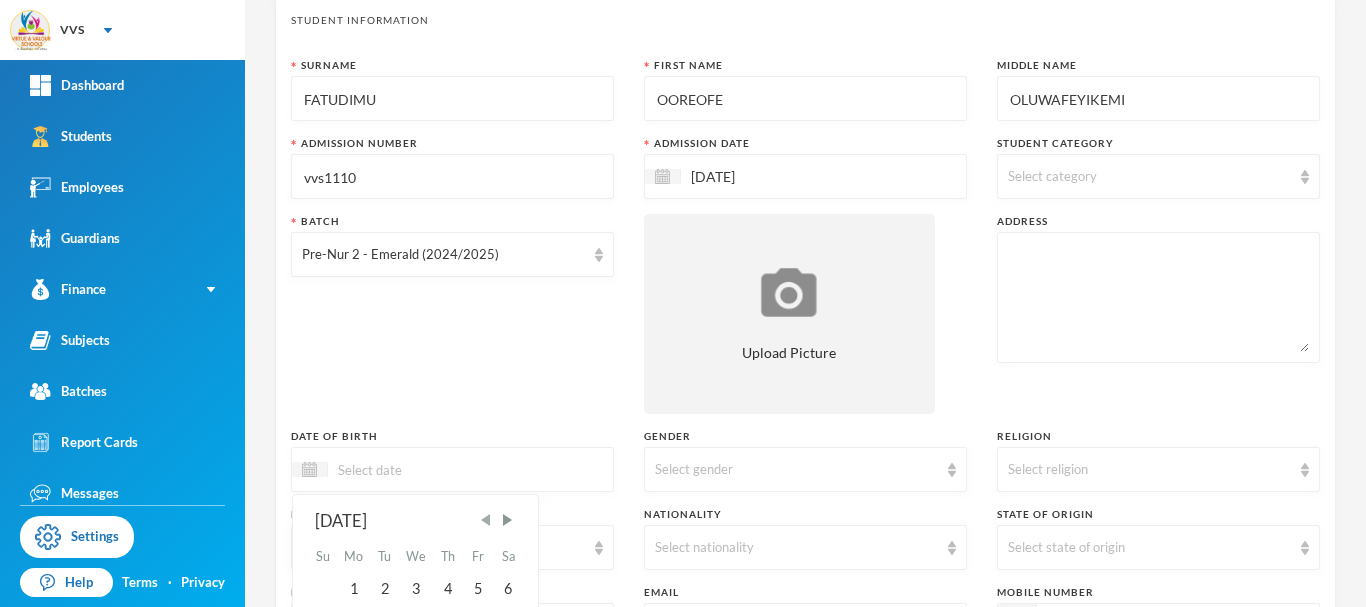 click at bounding box center (486, 520) 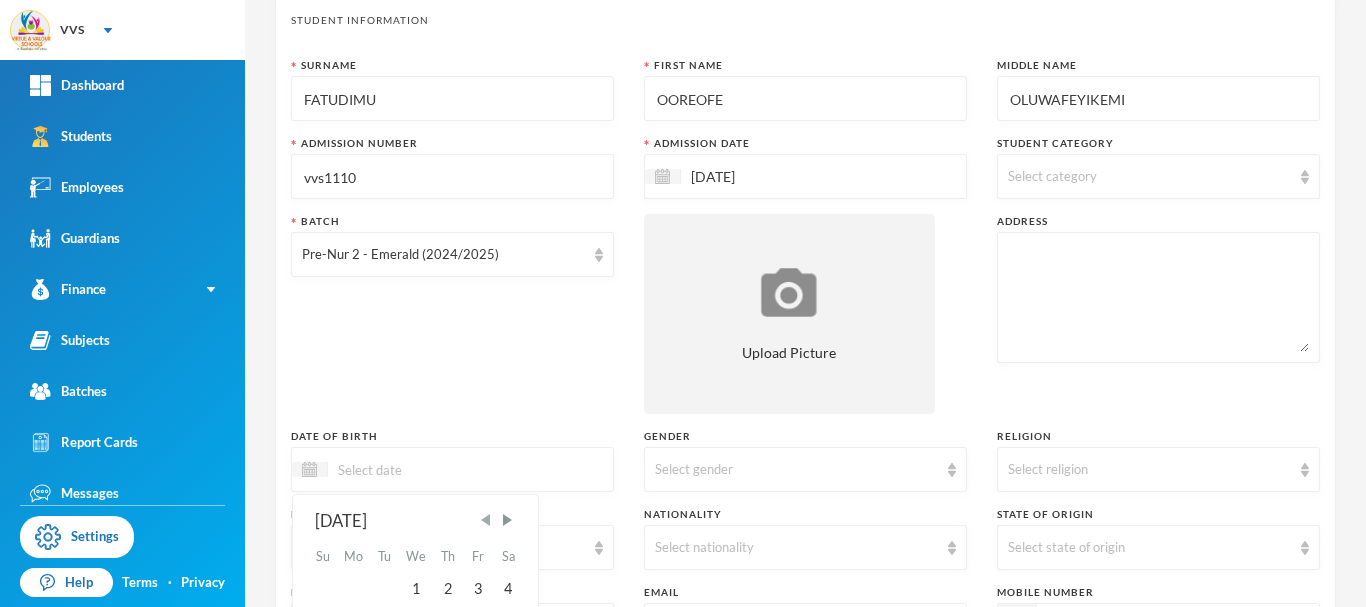 click at bounding box center (486, 520) 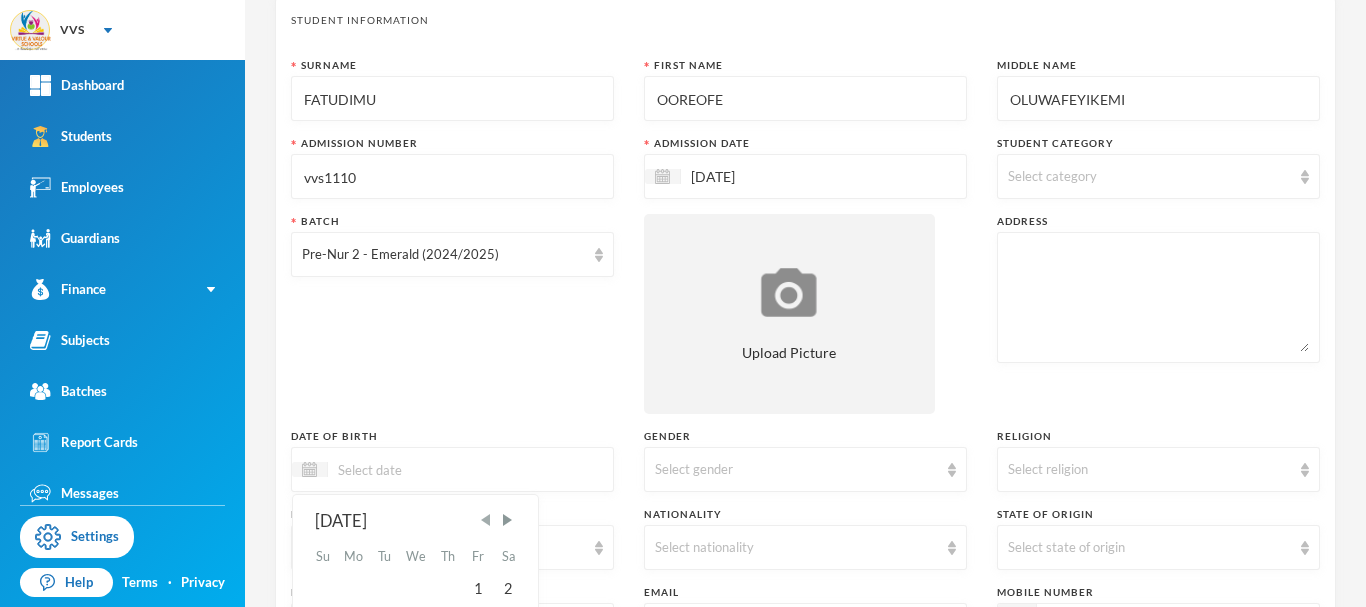 click at bounding box center (486, 520) 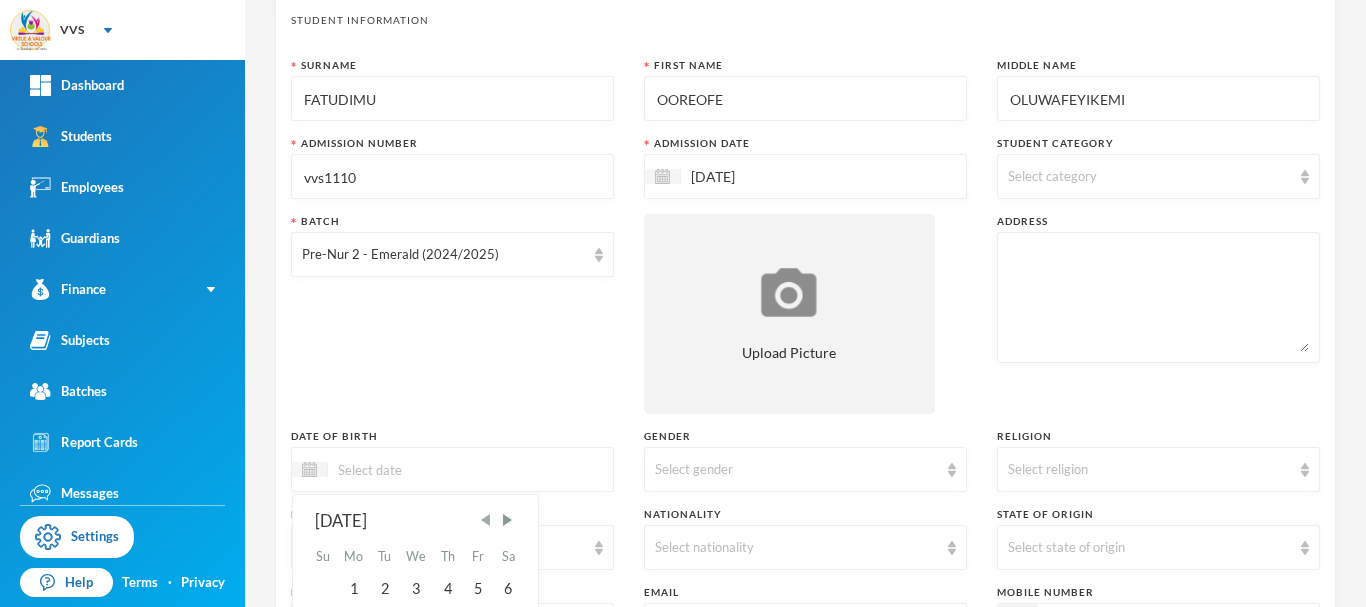 click at bounding box center [486, 520] 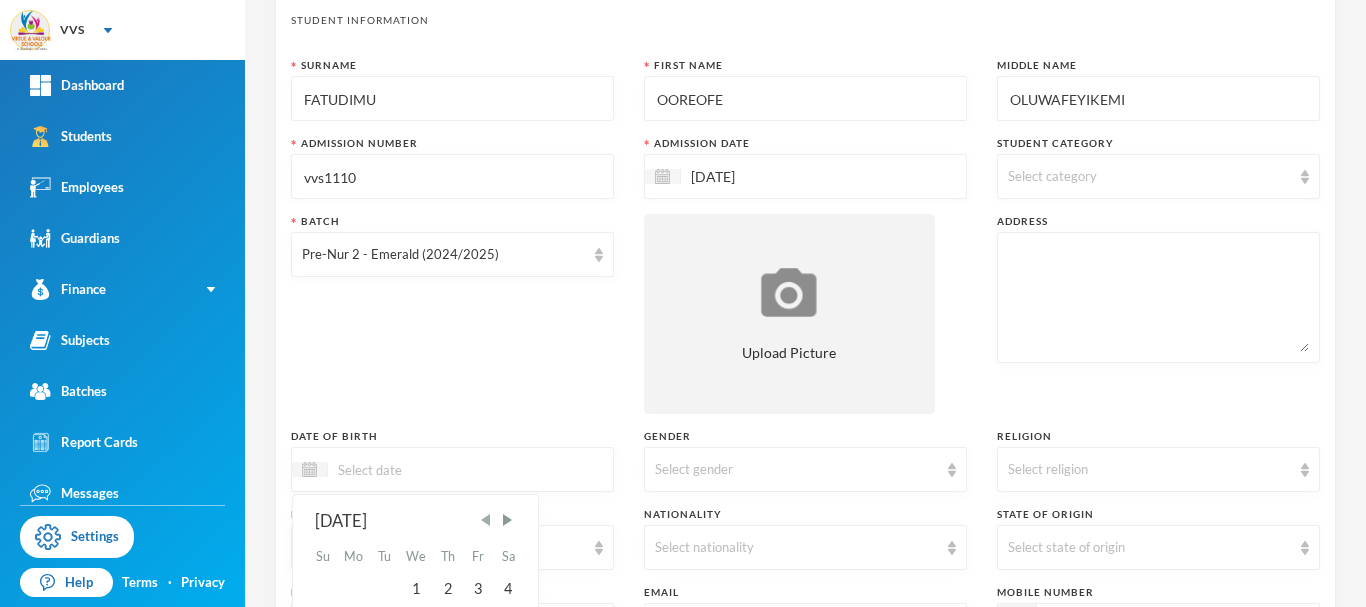 click at bounding box center [486, 520] 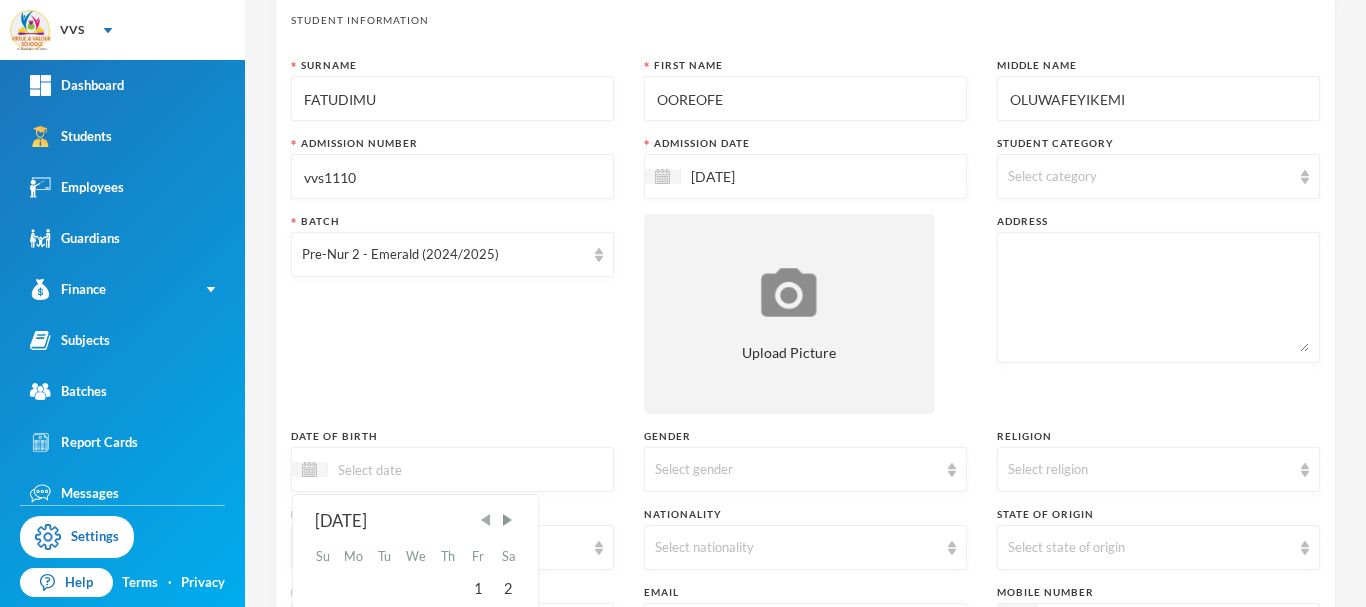 click at bounding box center [486, 520] 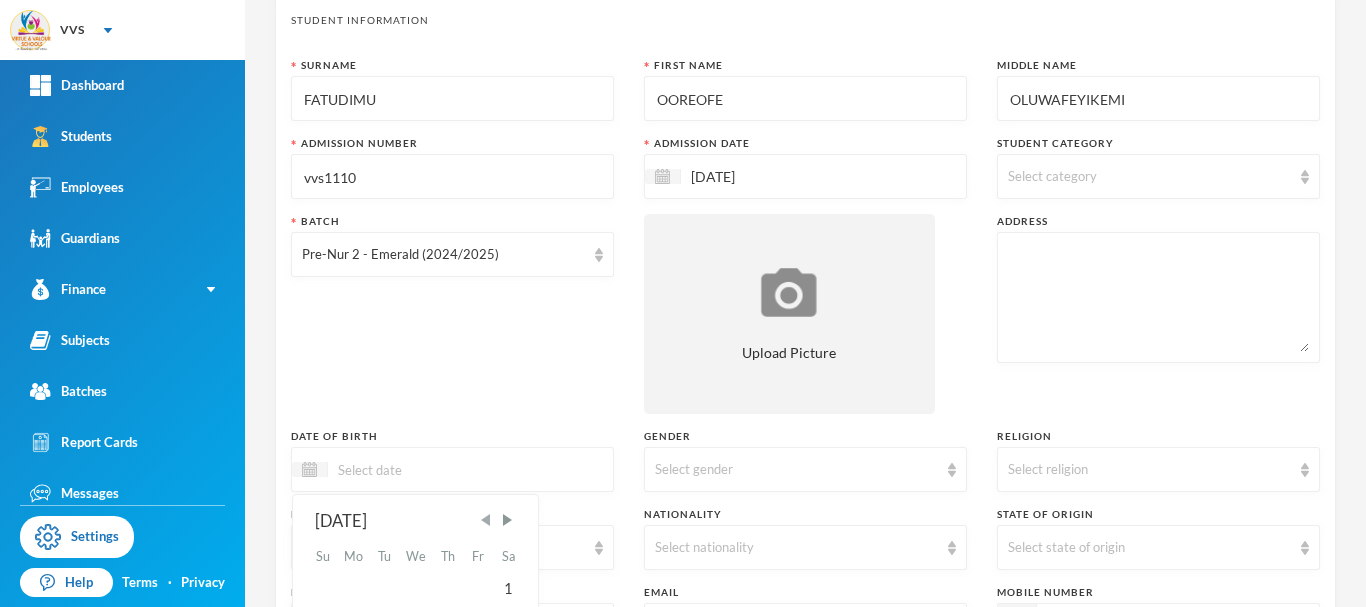 click at bounding box center (486, 520) 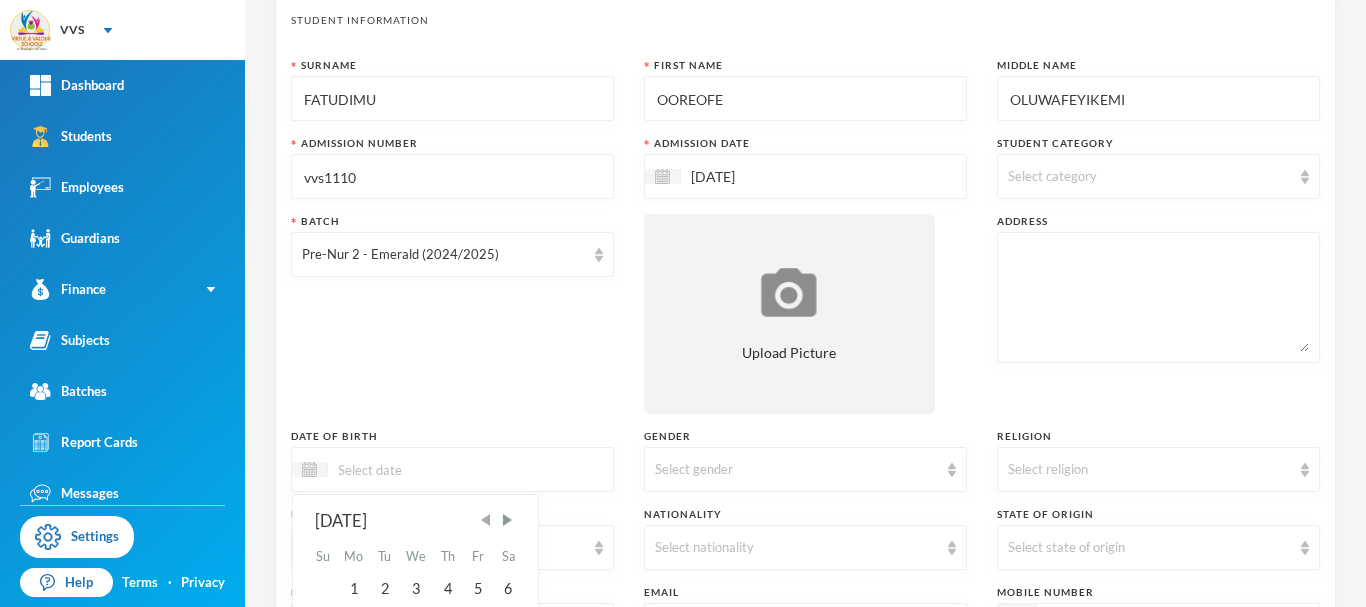 click at bounding box center (486, 520) 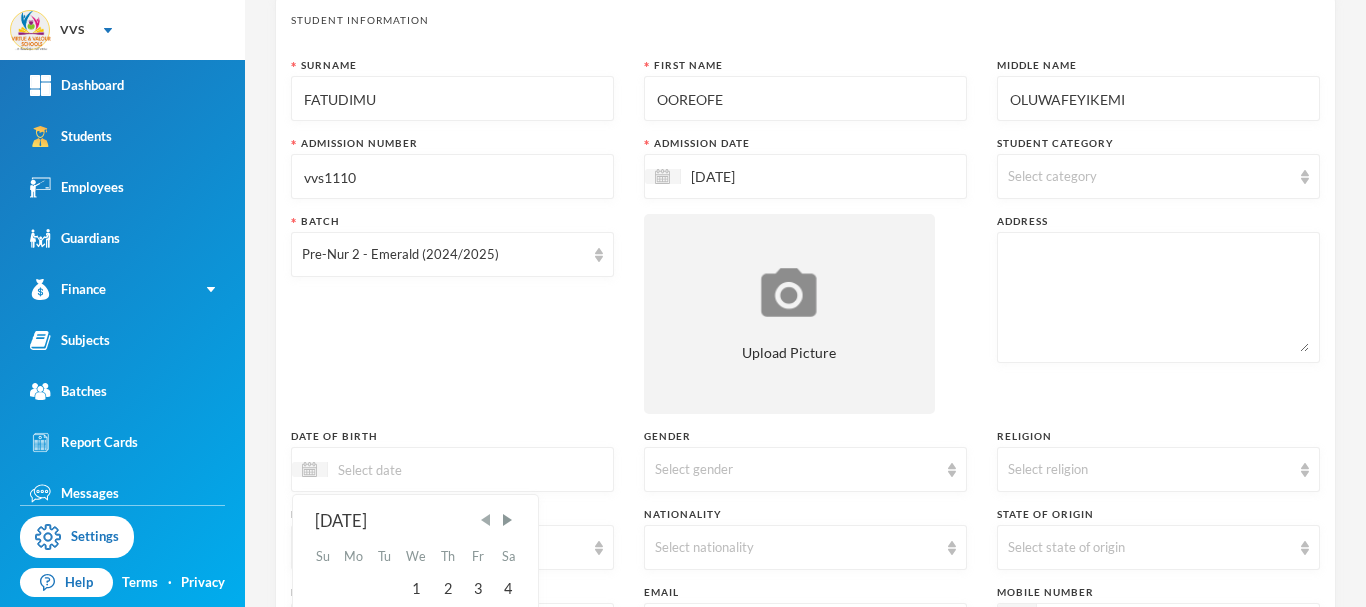click at bounding box center (486, 520) 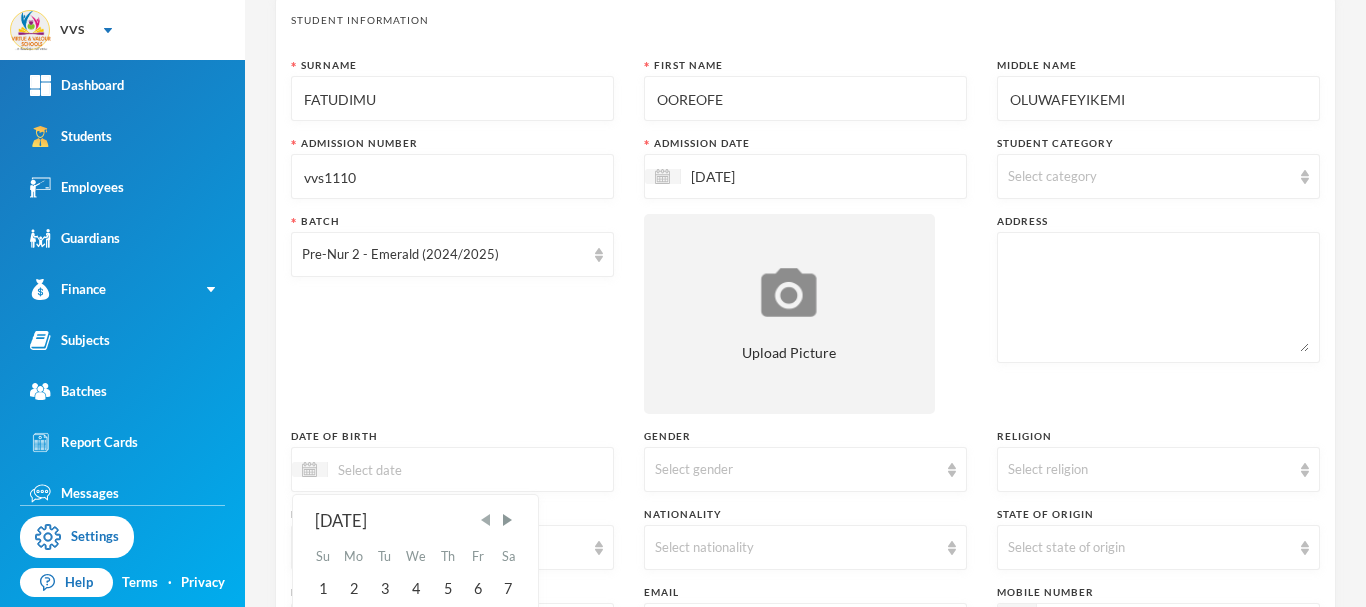 click at bounding box center [486, 520] 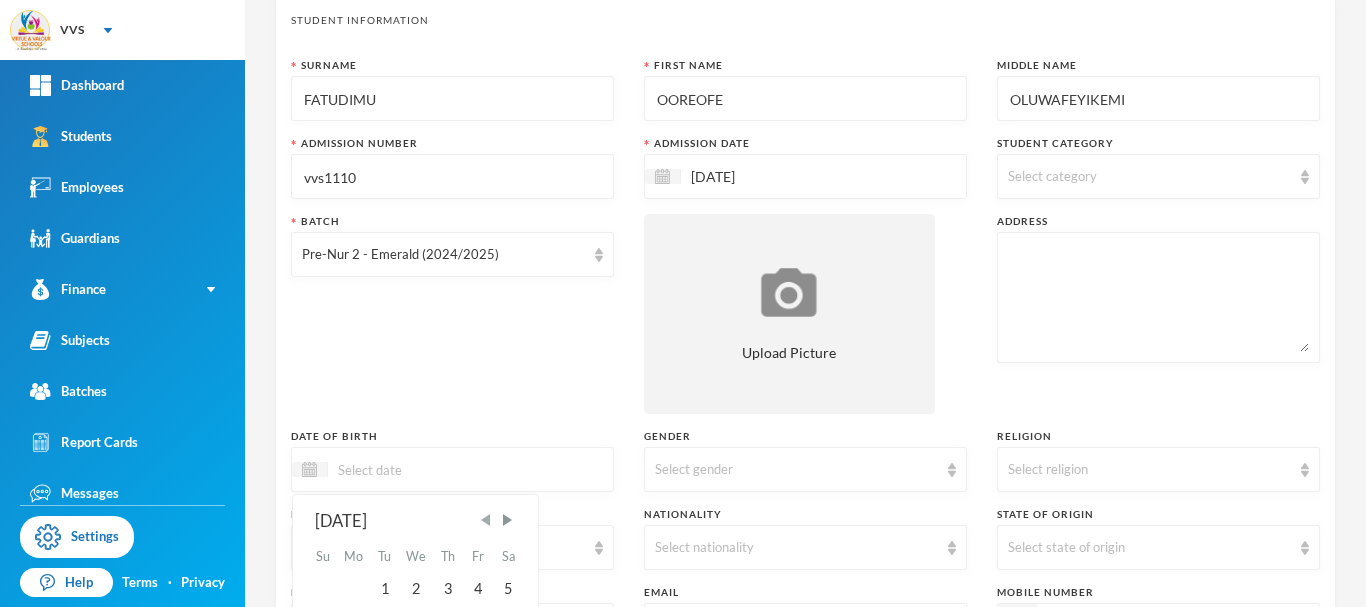 click at bounding box center (486, 520) 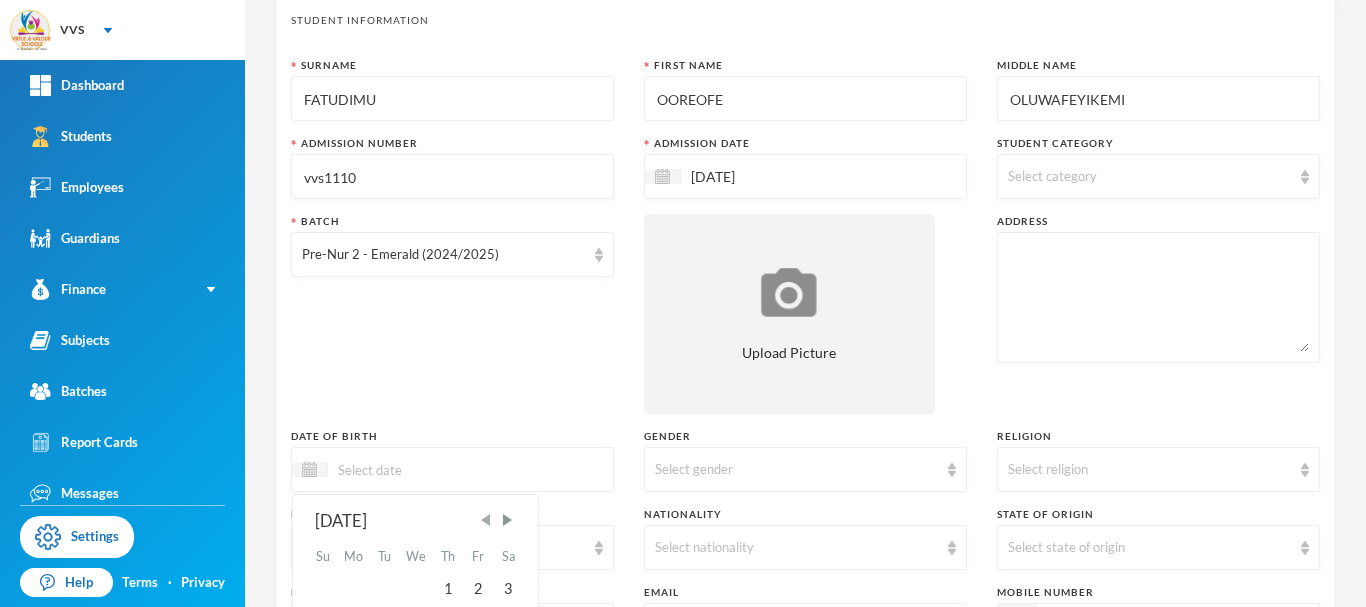 click at bounding box center [486, 520] 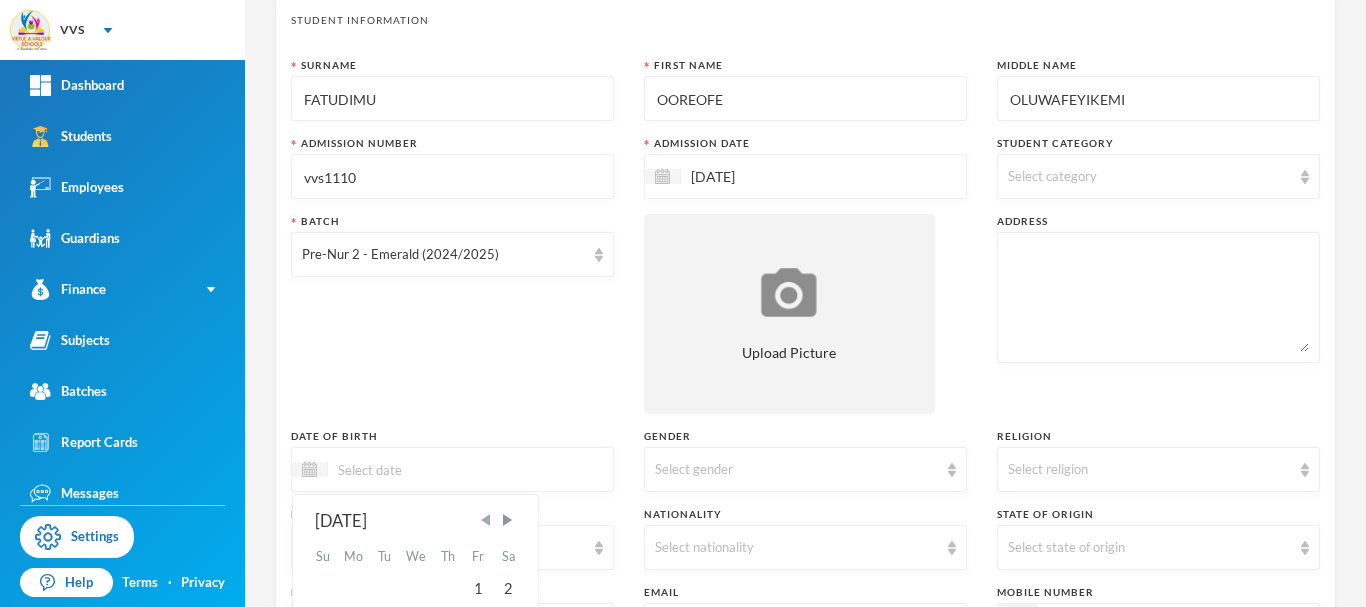 click at bounding box center (486, 520) 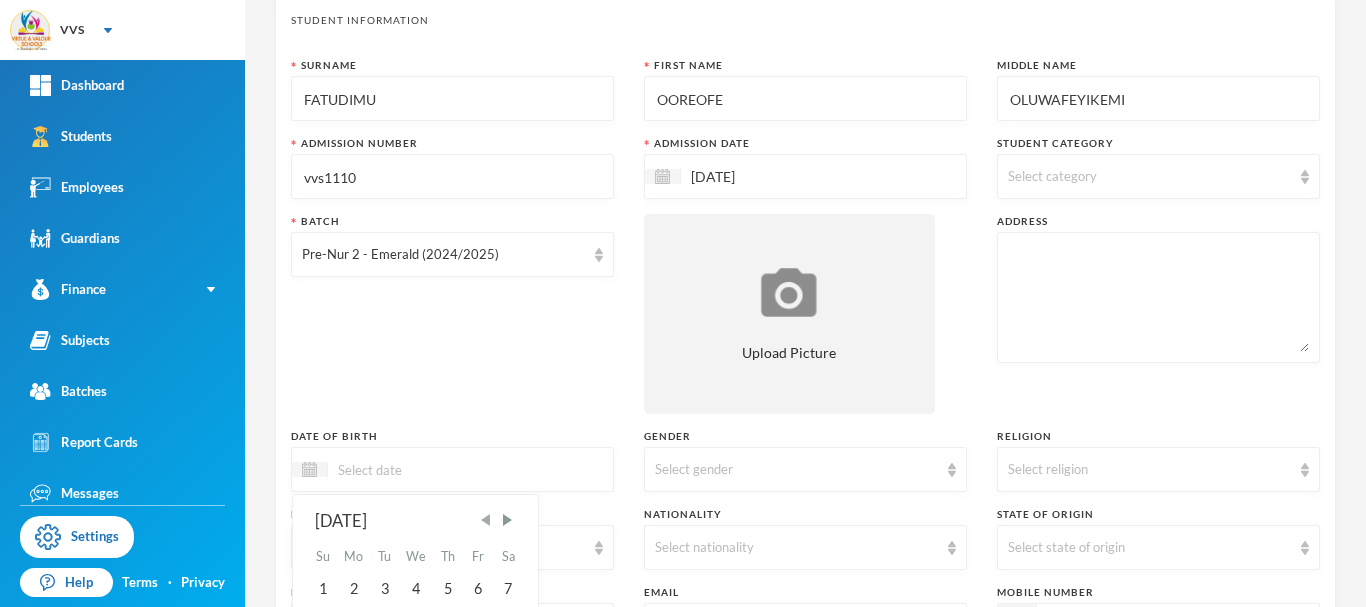 click at bounding box center (486, 520) 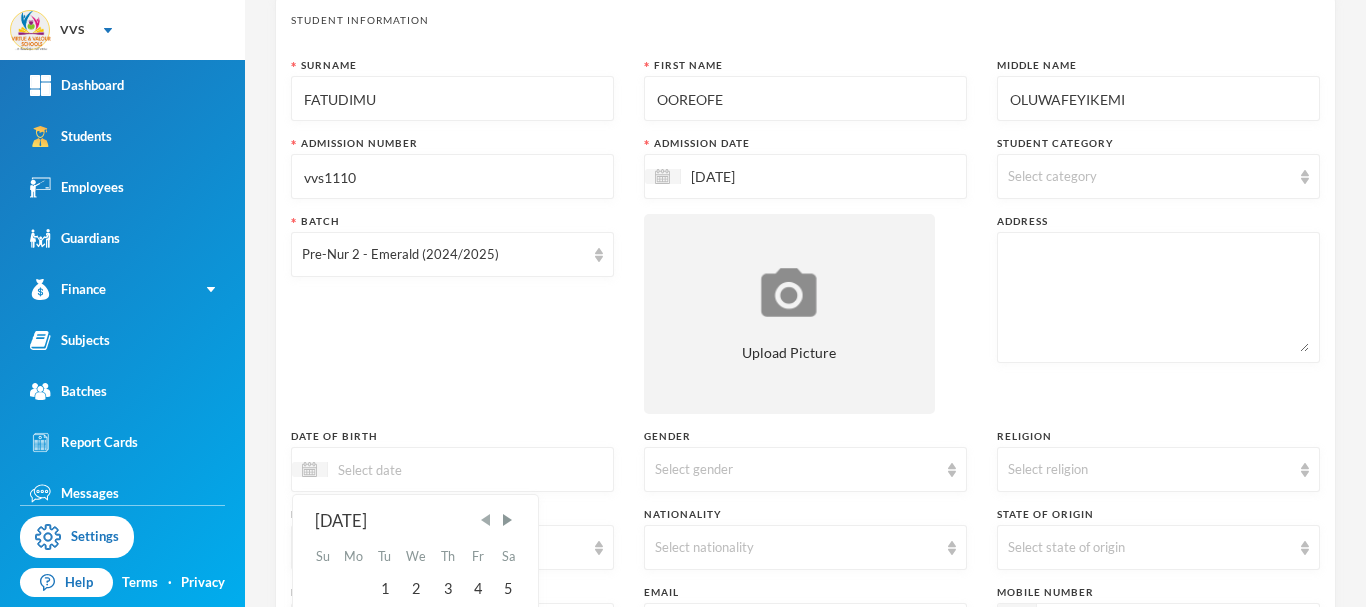click at bounding box center (486, 520) 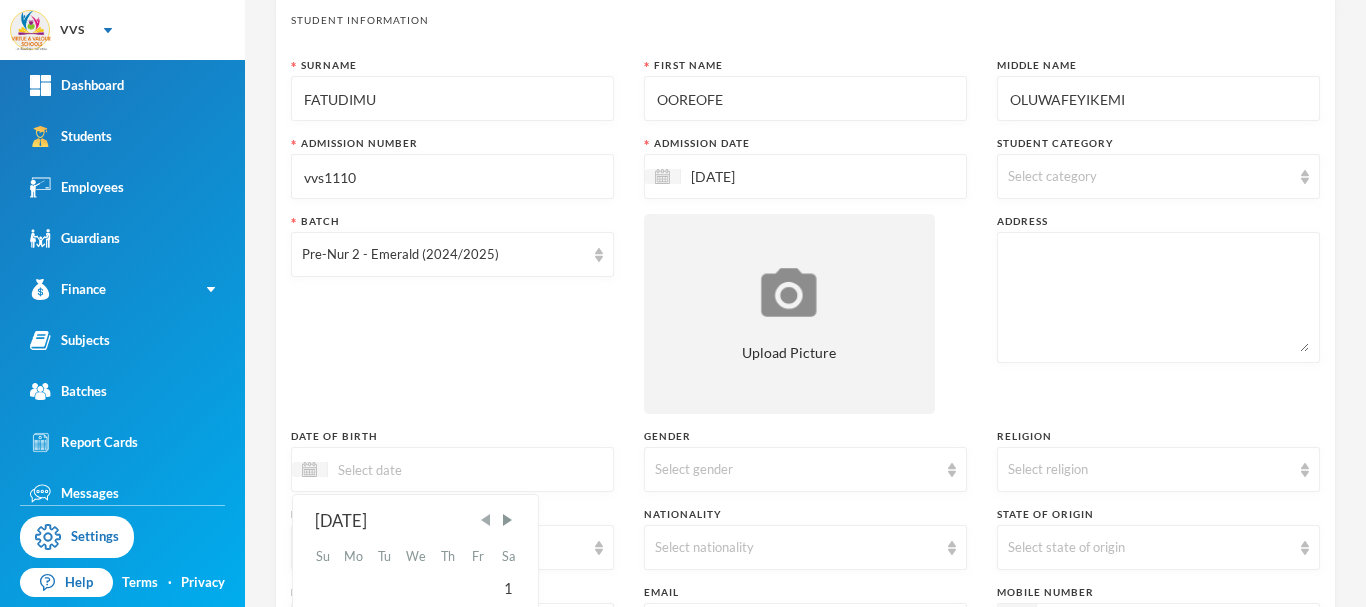 click at bounding box center (486, 520) 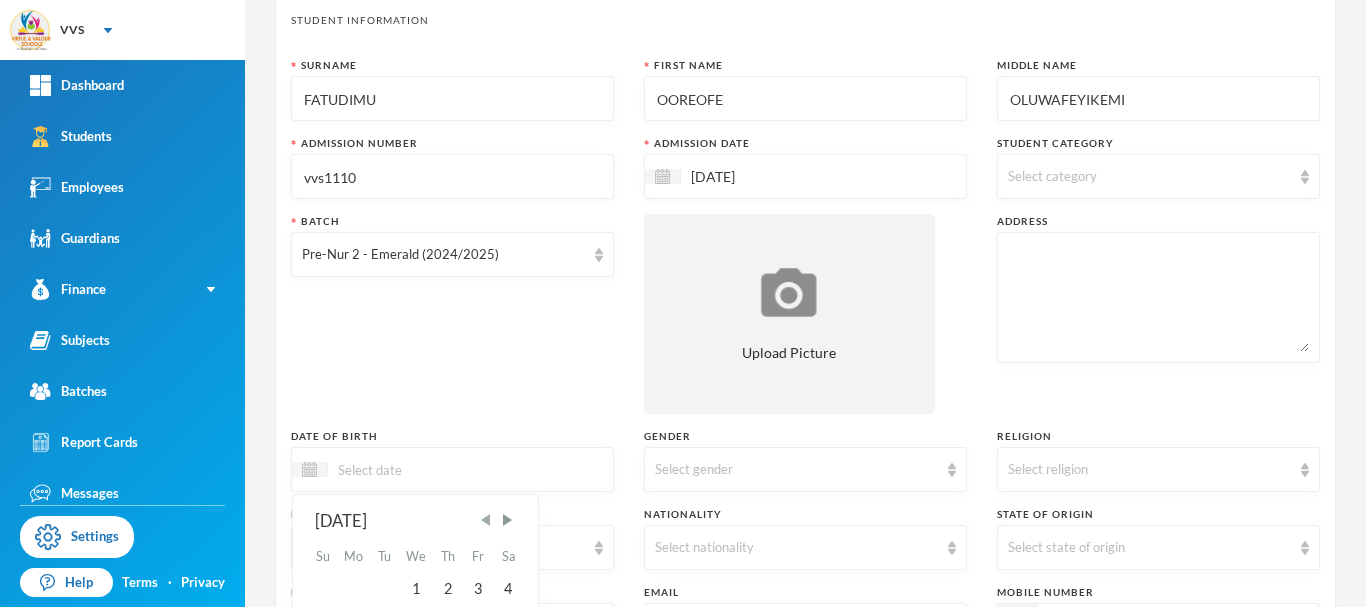click at bounding box center (486, 520) 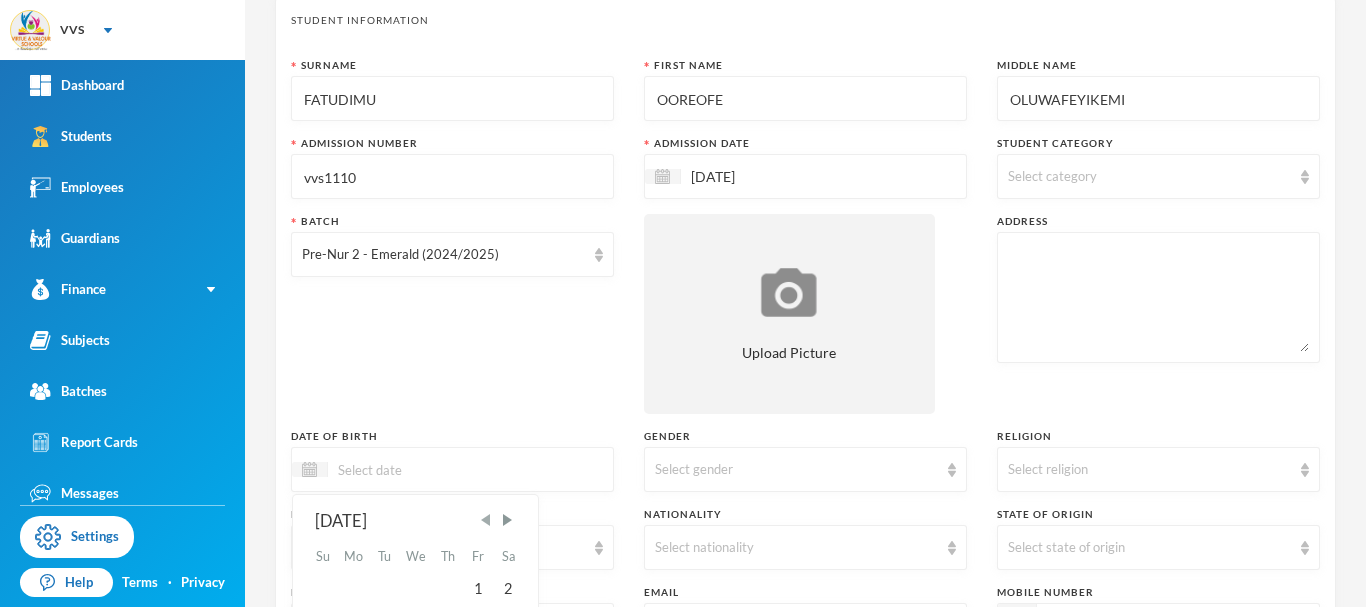 click at bounding box center [486, 520] 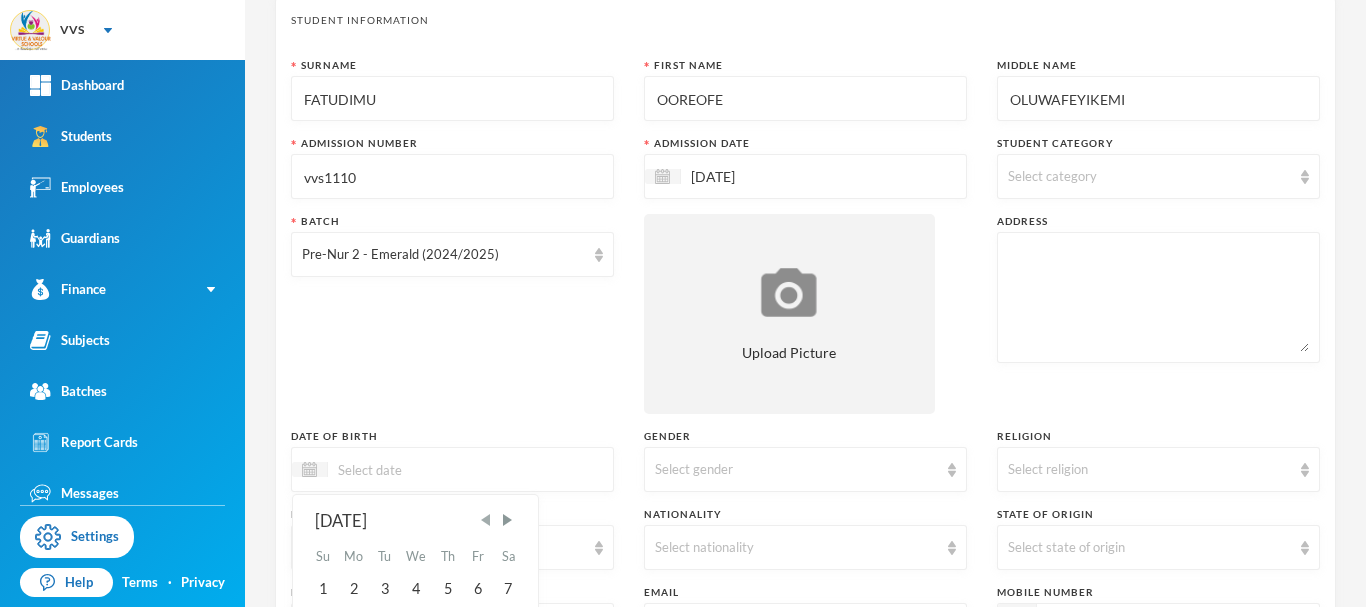 click at bounding box center [486, 520] 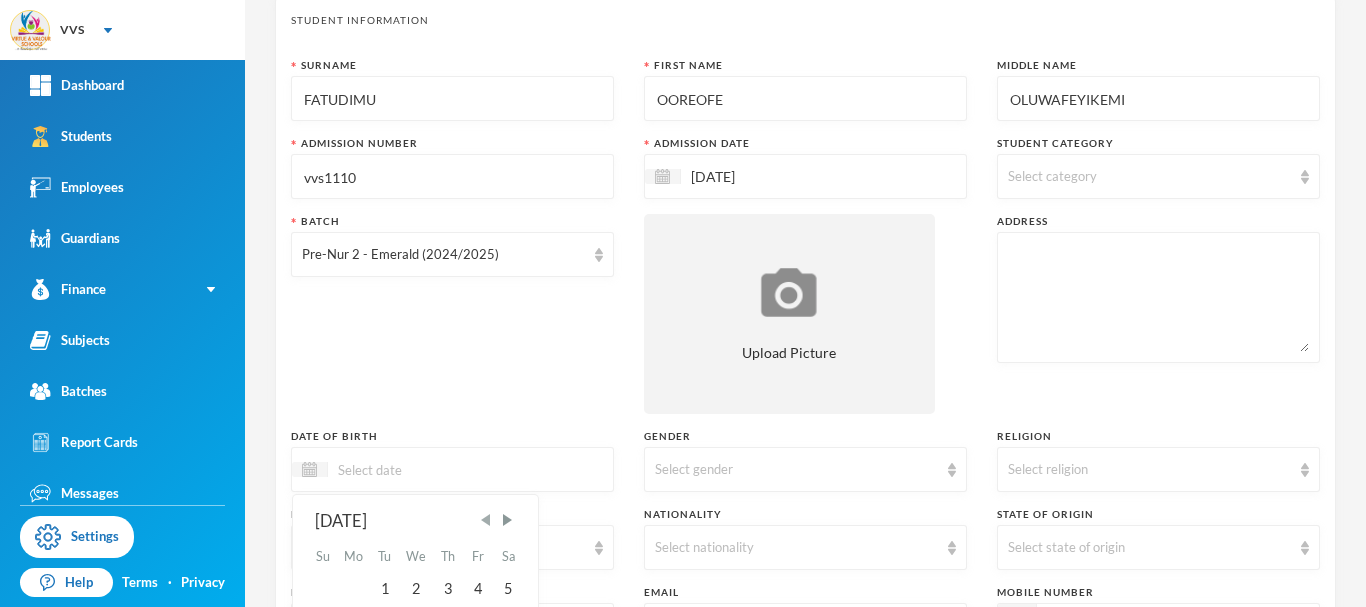 click at bounding box center [486, 520] 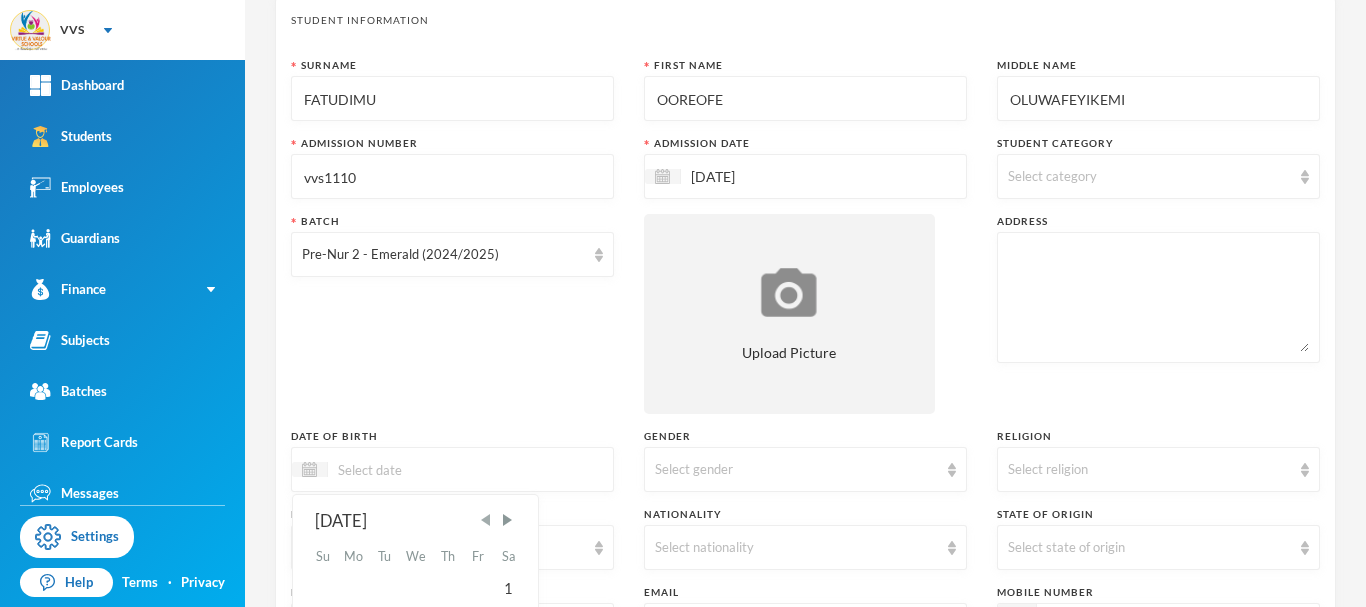 click at bounding box center (486, 520) 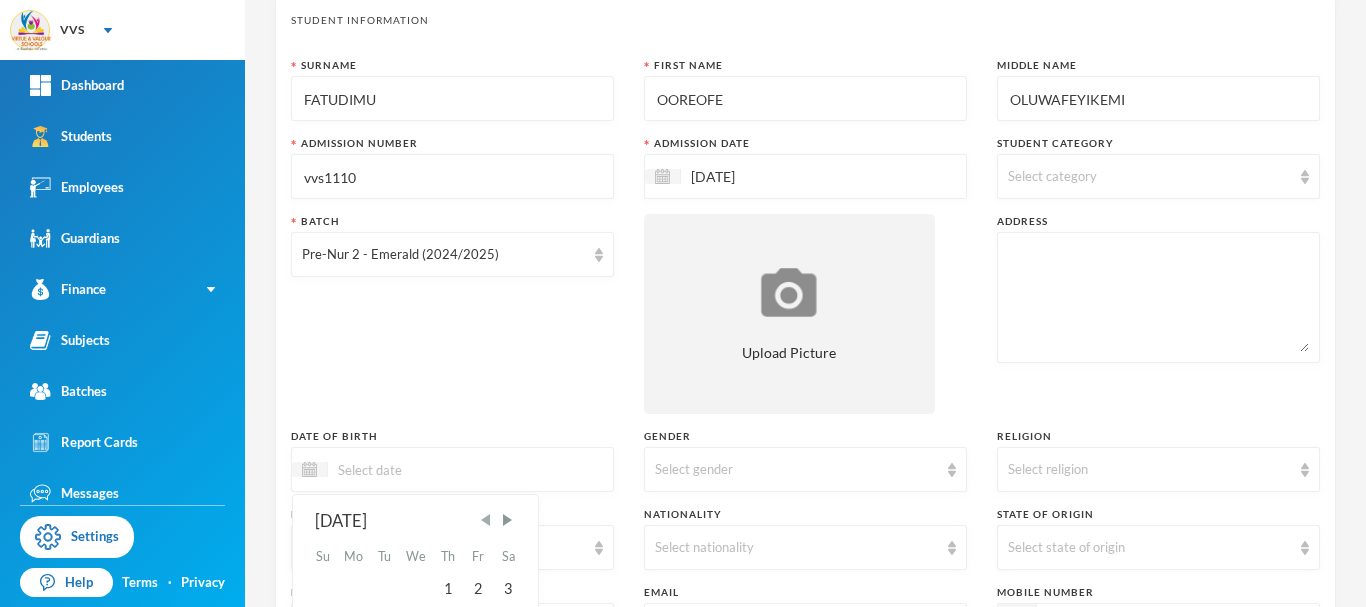 click at bounding box center (486, 520) 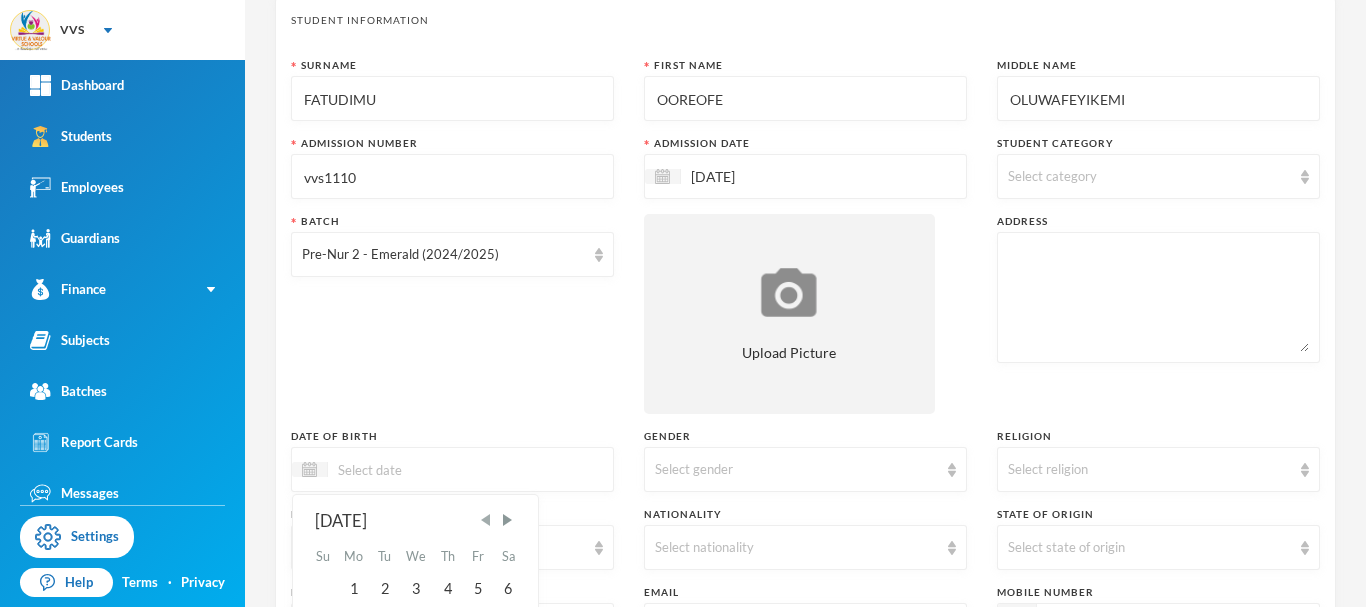 click at bounding box center [486, 520] 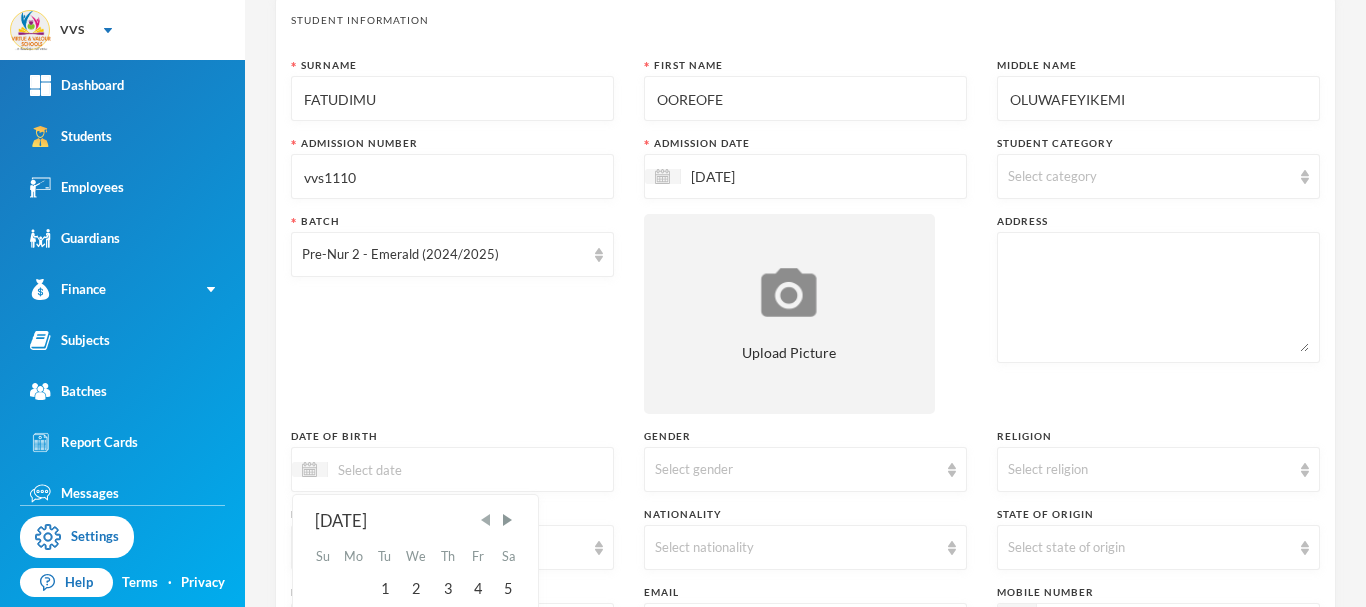click at bounding box center (486, 520) 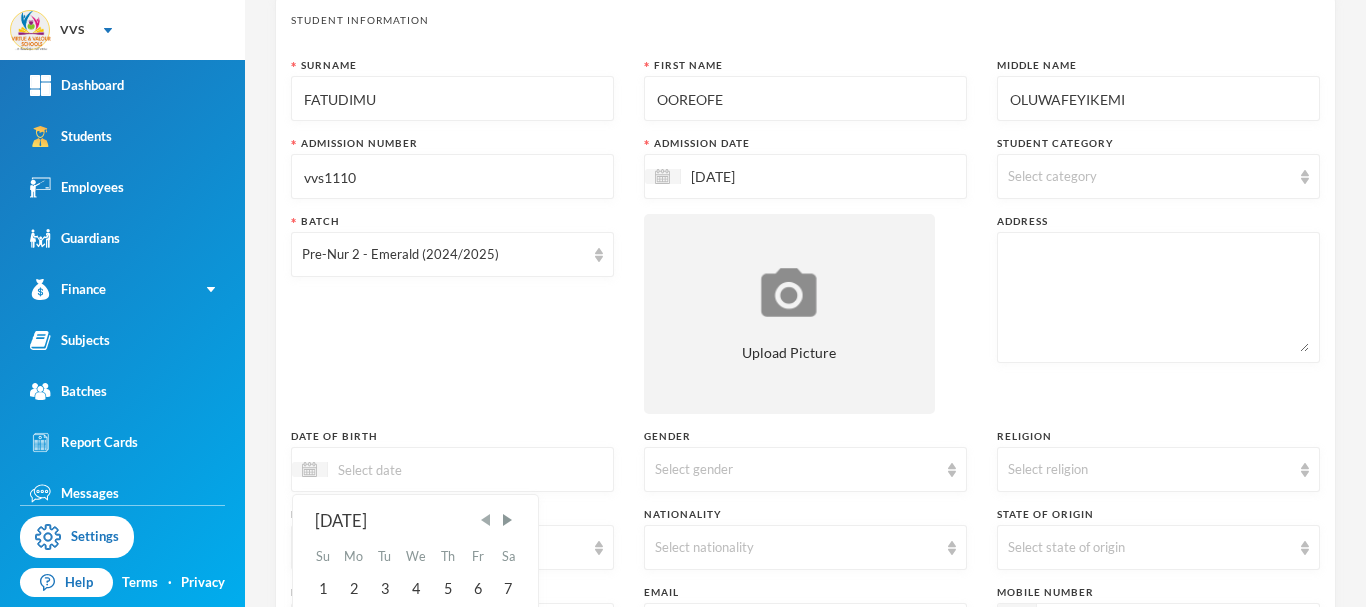 click at bounding box center [486, 520] 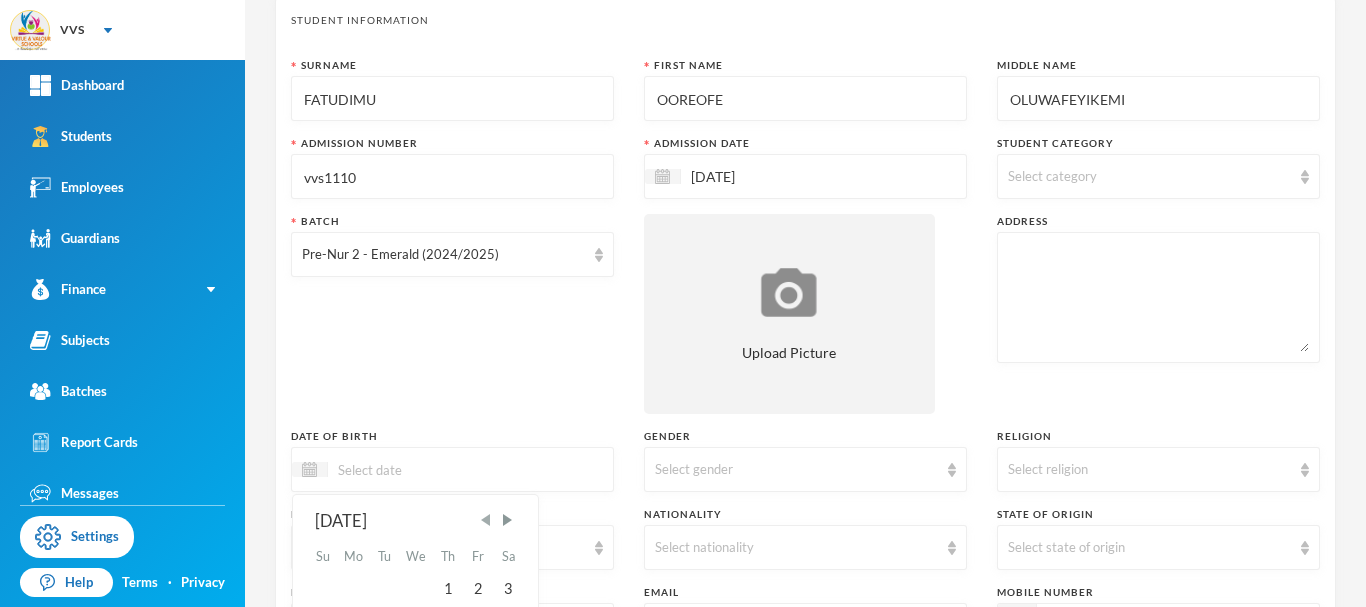 click at bounding box center [486, 520] 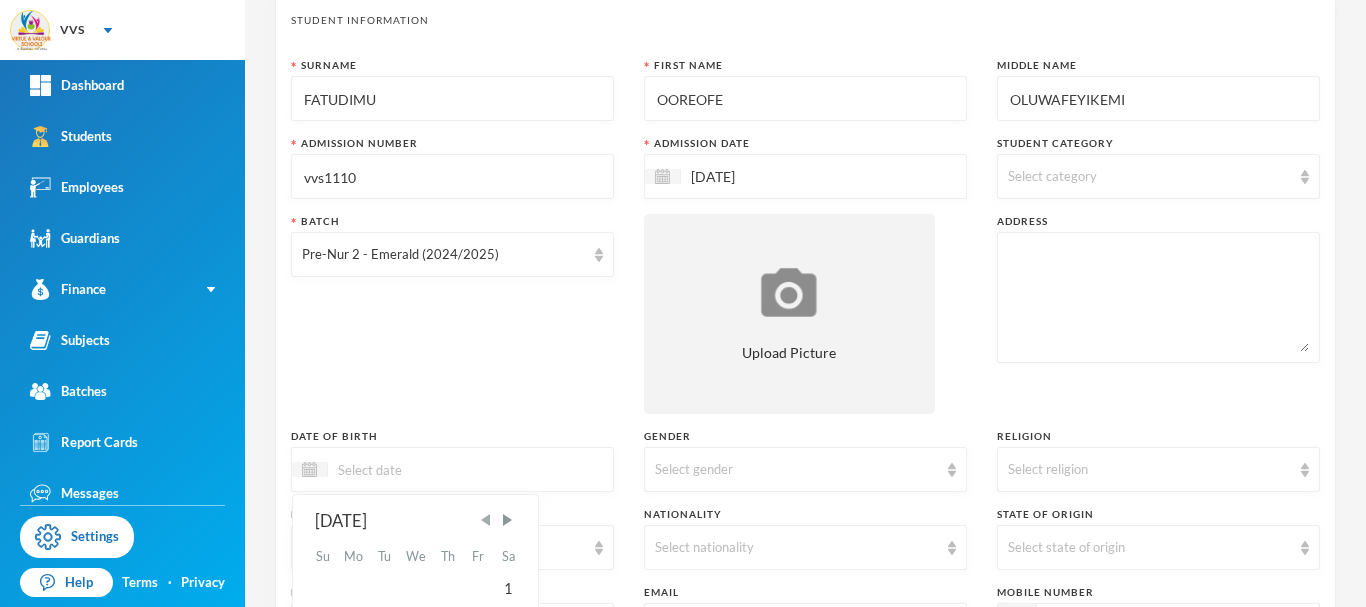 click at bounding box center [486, 520] 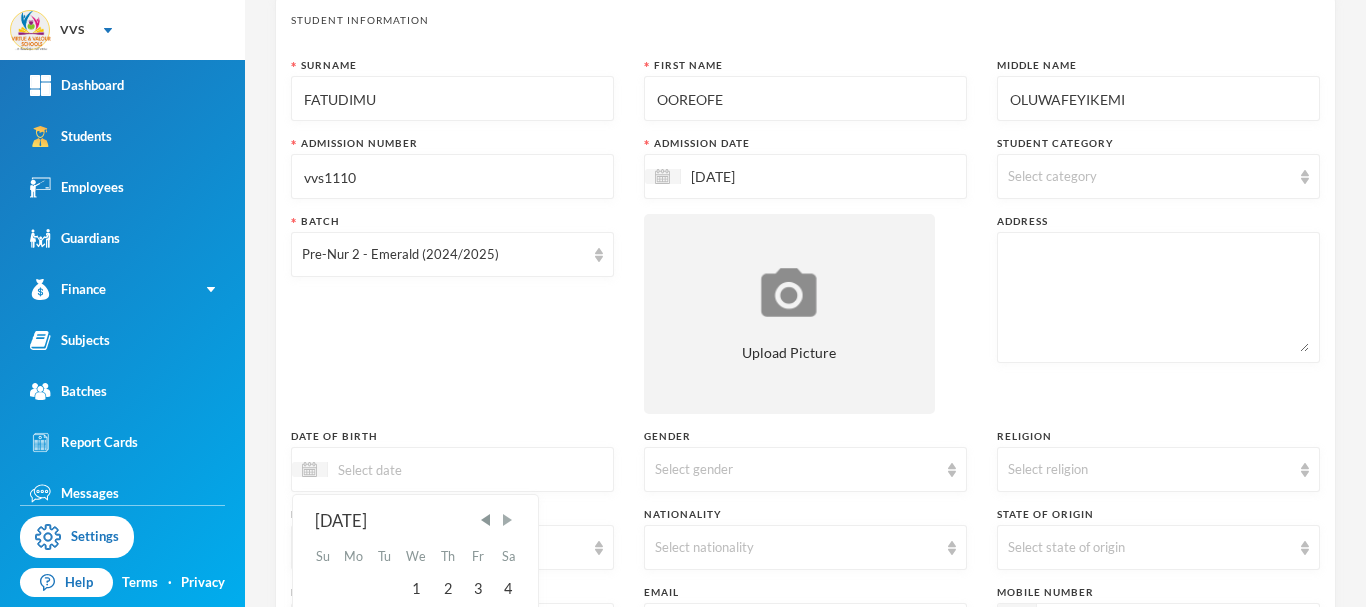 click at bounding box center (507, 520) 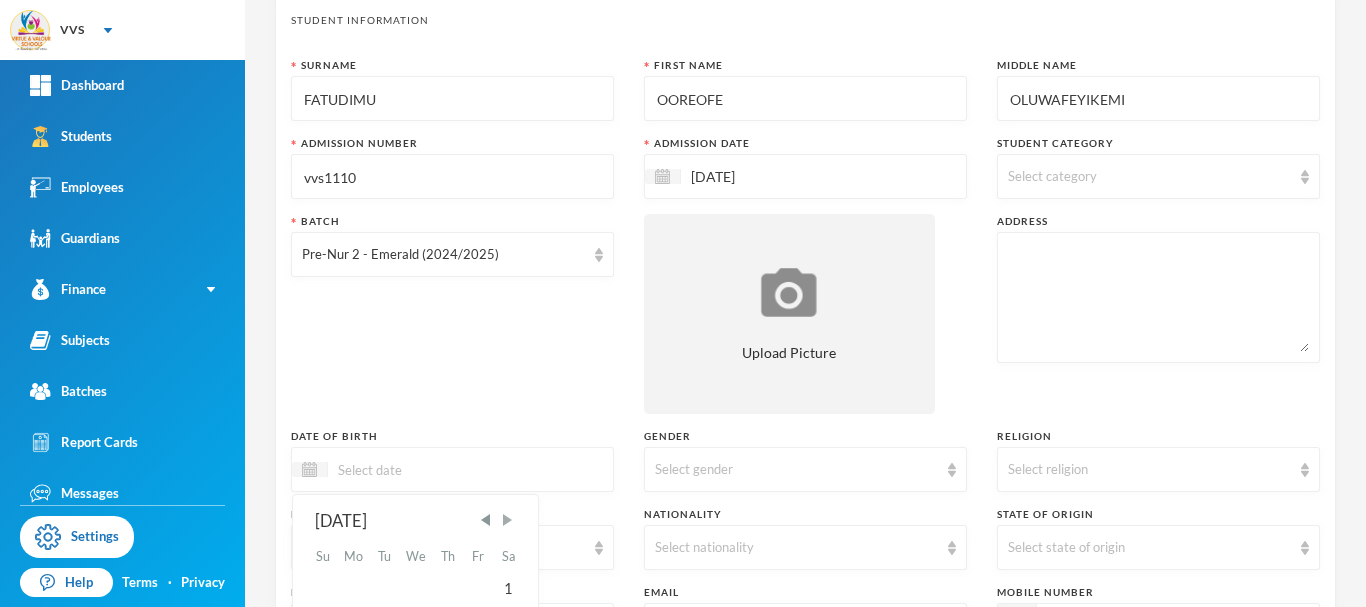 click at bounding box center [507, 520] 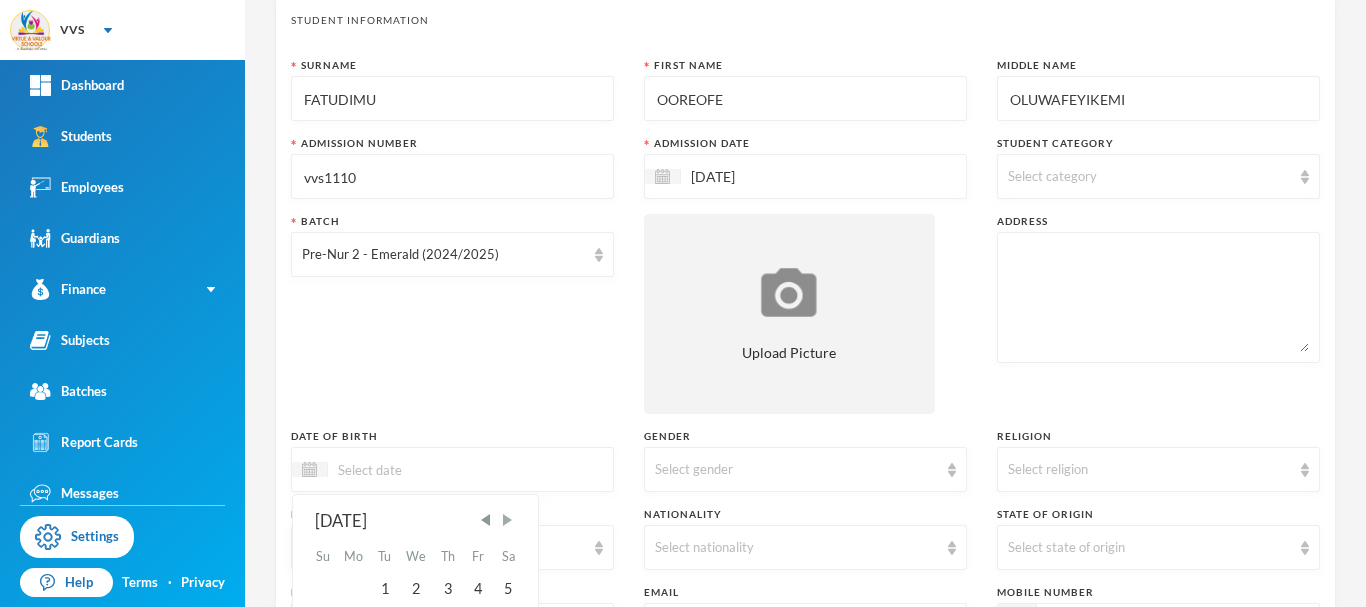 click at bounding box center [507, 520] 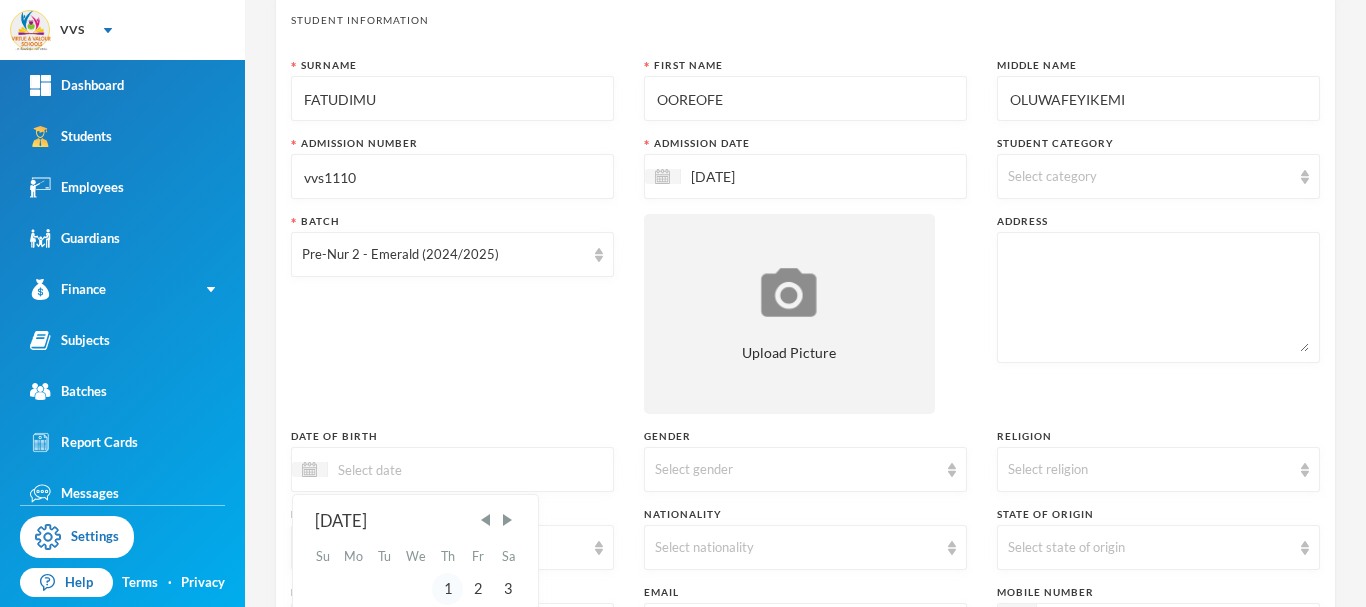 click on "1" at bounding box center [447, 589] 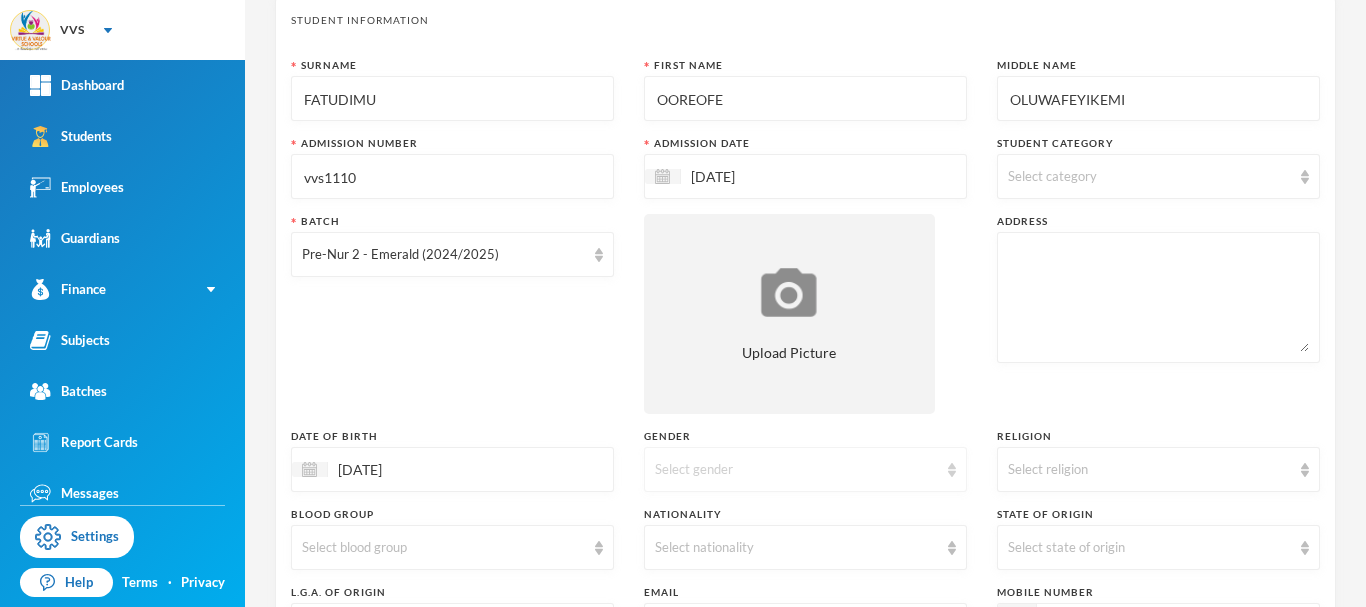 click on "Select gender" at bounding box center [805, 469] 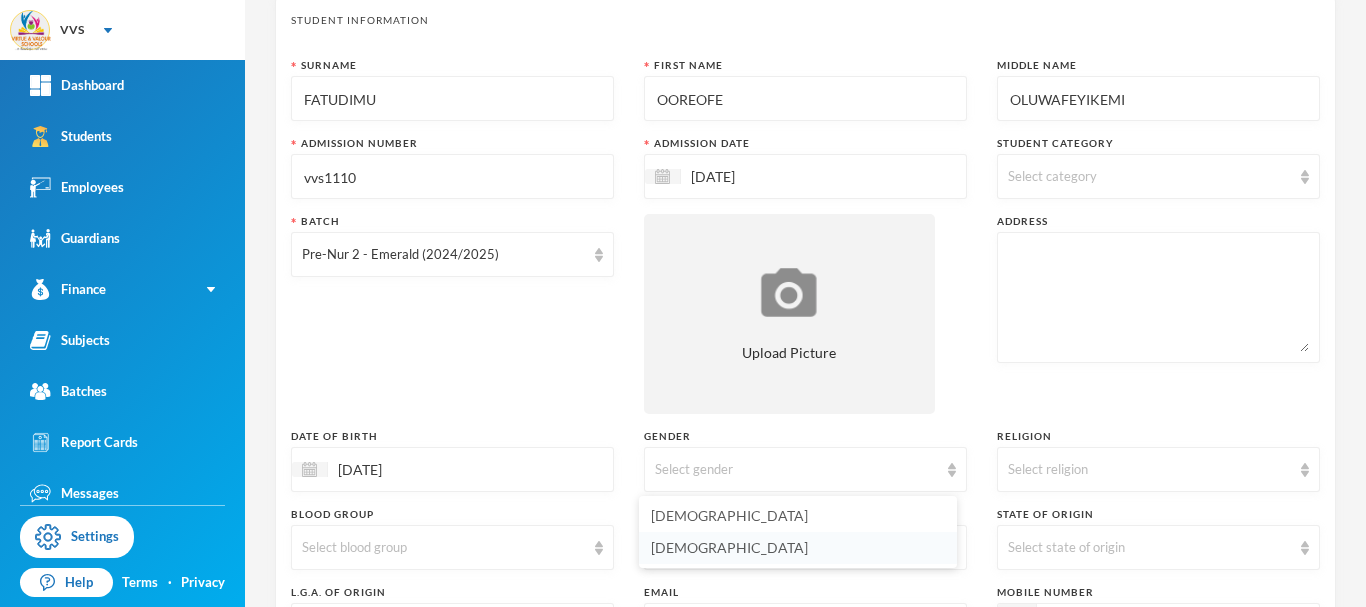 click on "[DEMOGRAPHIC_DATA]" at bounding box center (729, 547) 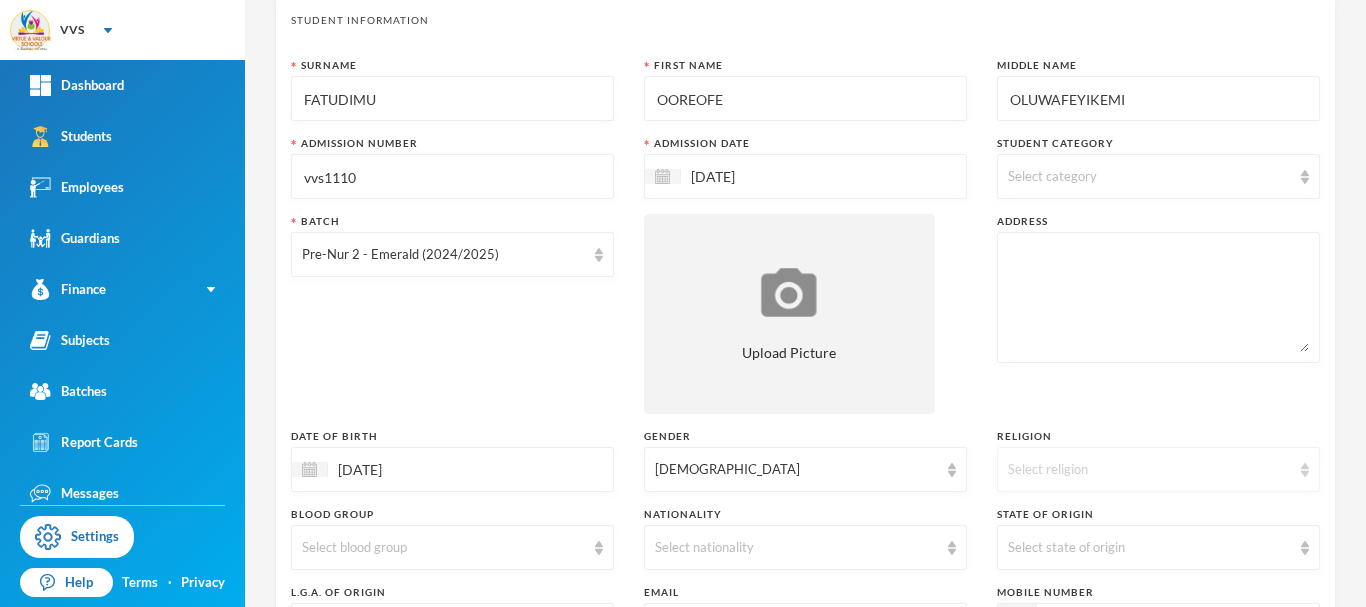 click on "Select religion" at bounding box center [1149, 470] 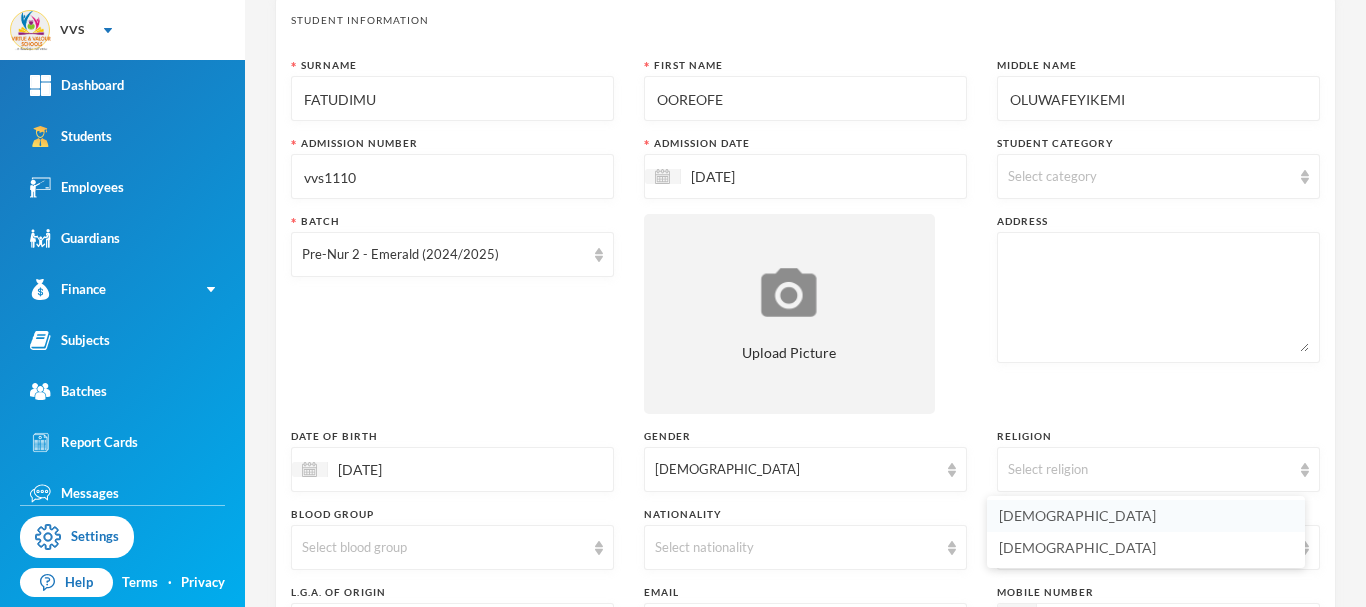 click on "[DEMOGRAPHIC_DATA]" at bounding box center (1077, 515) 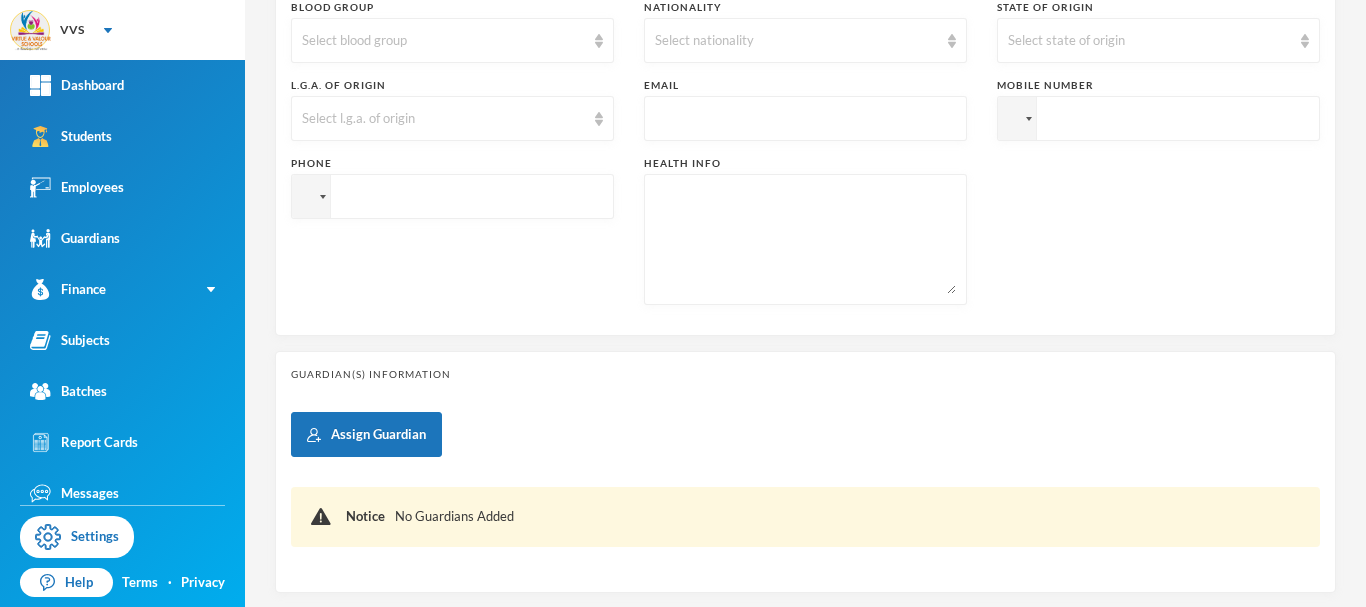 scroll, scrollTop: 640, scrollLeft: 0, axis: vertical 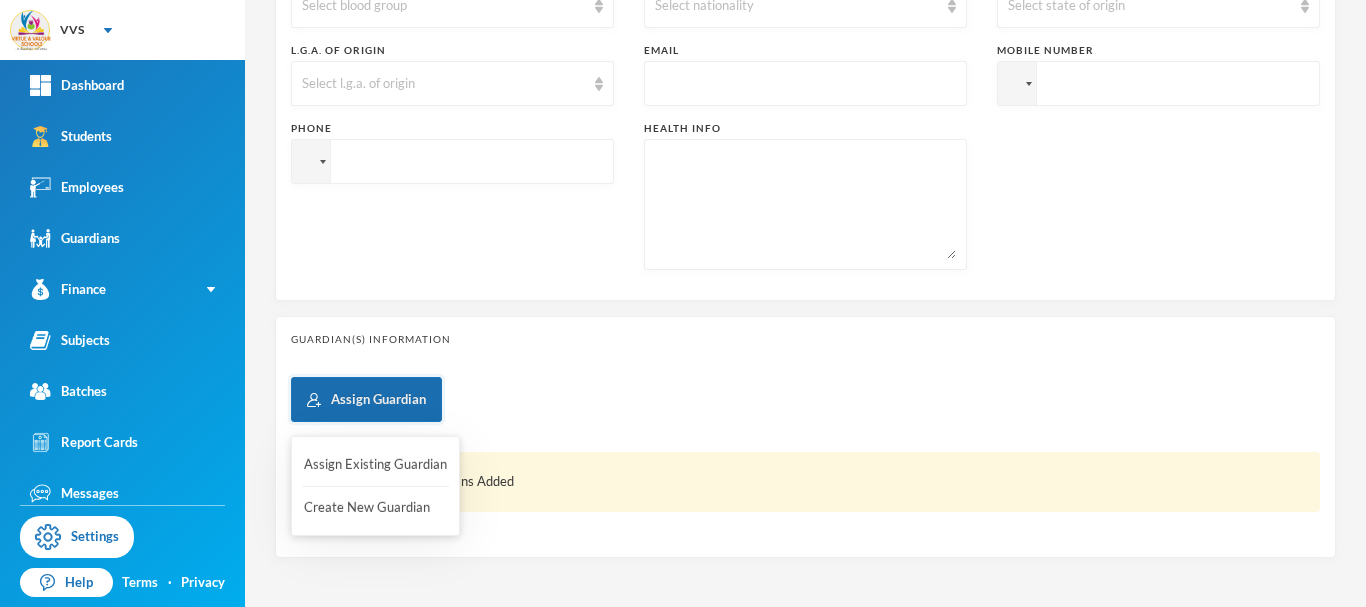 click on "Assign Guardian" at bounding box center (366, 399) 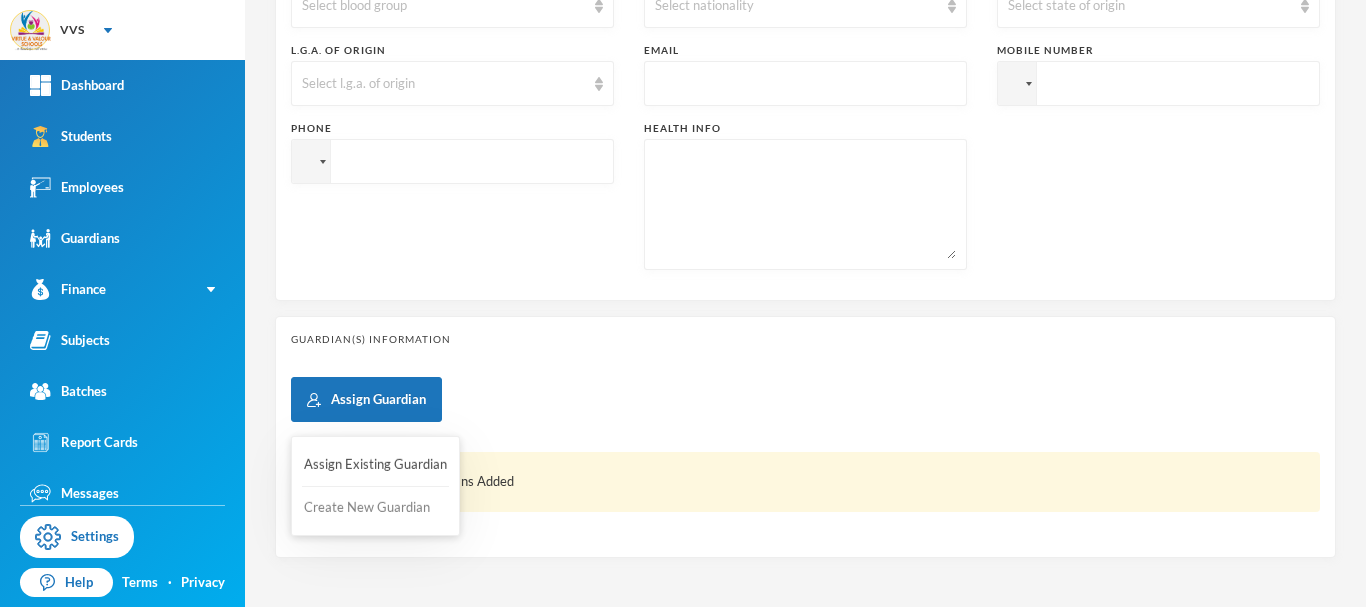 click on "Create New Guardian" at bounding box center (375, 508) 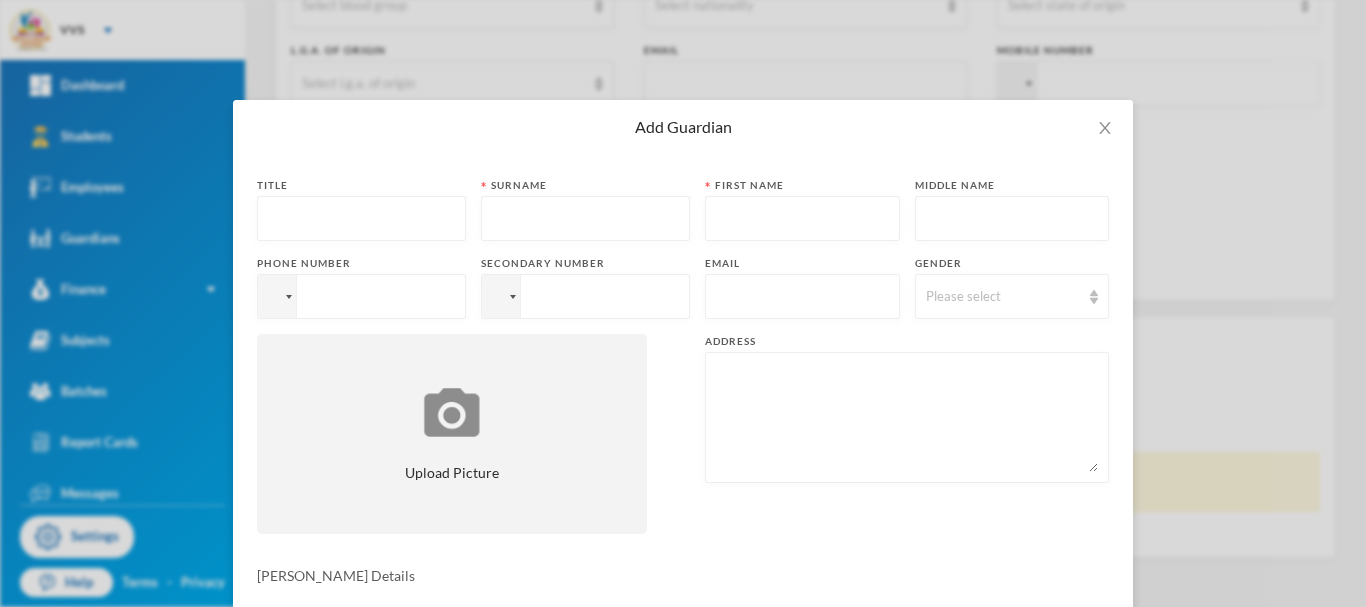 click at bounding box center [361, 219] 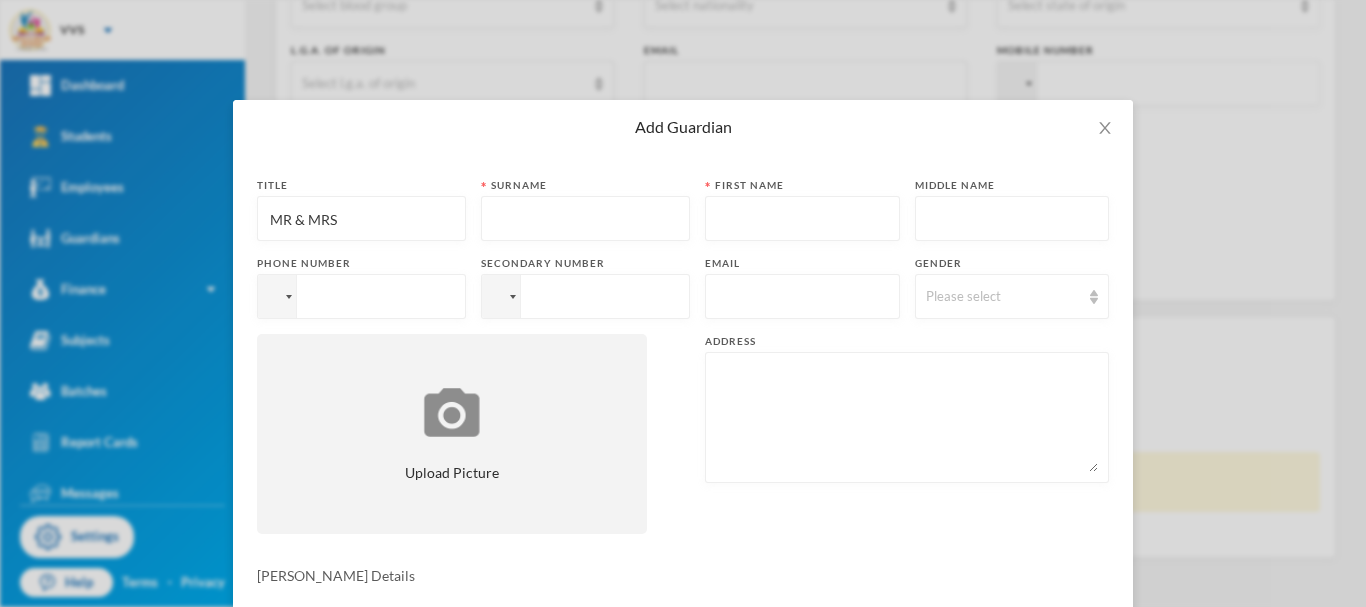 type on "MR & MRS" 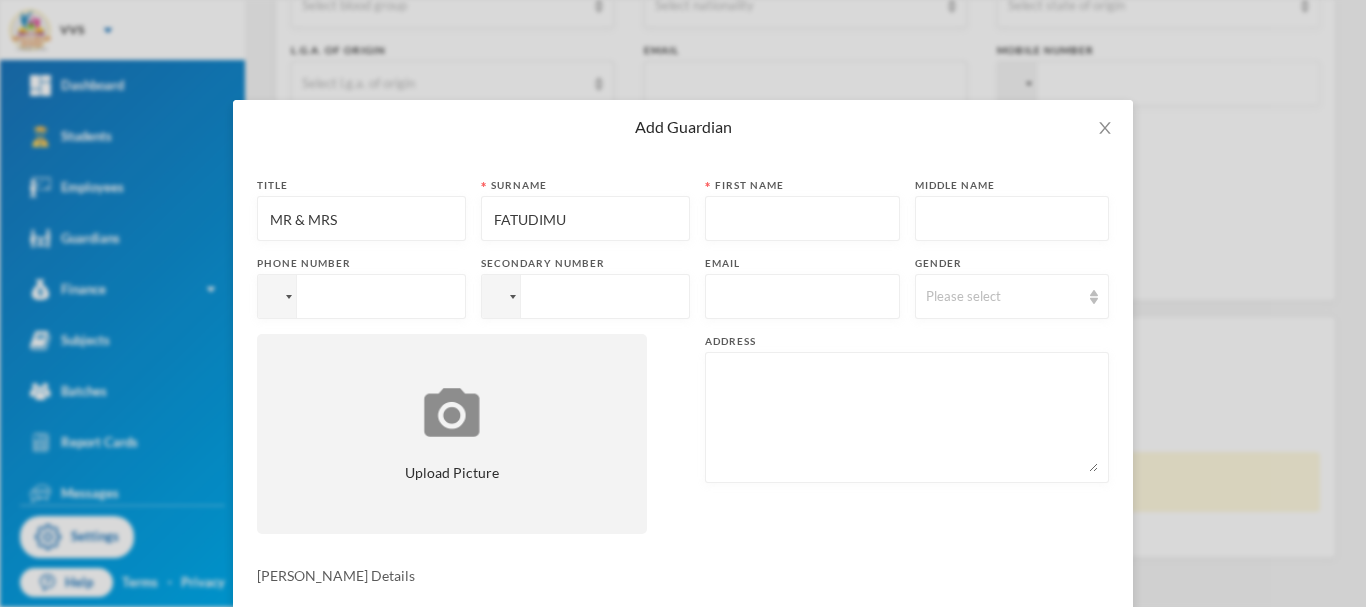 type on "FATUDIMU" 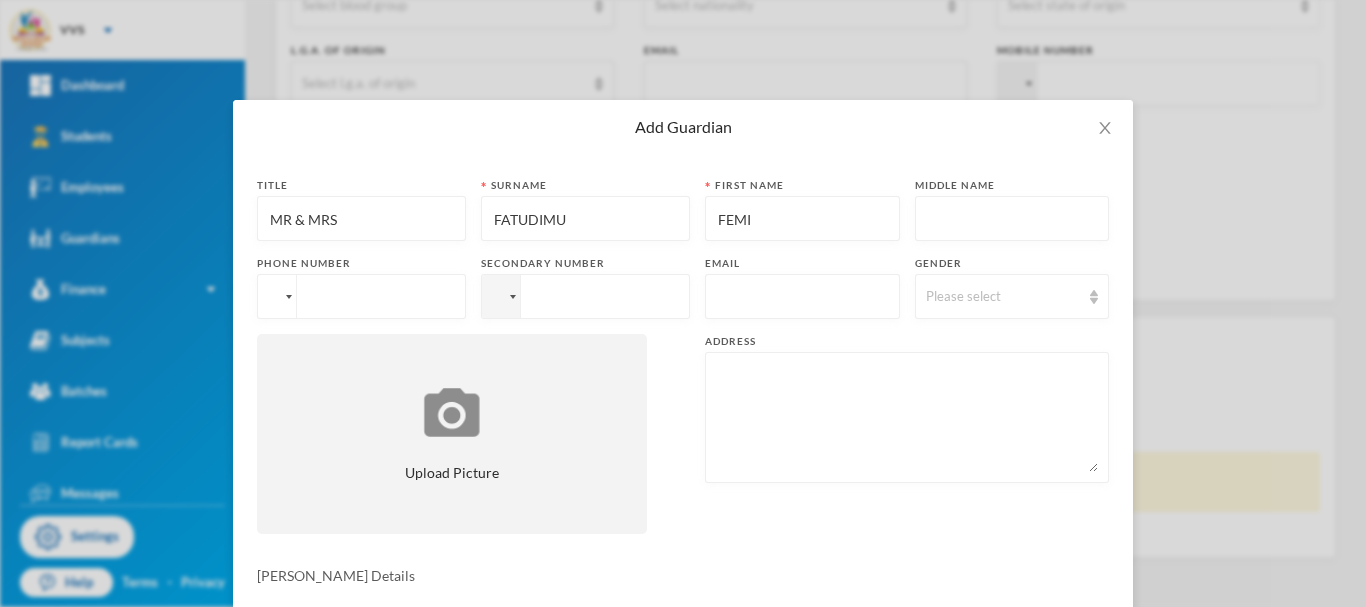 type on "FEMI" 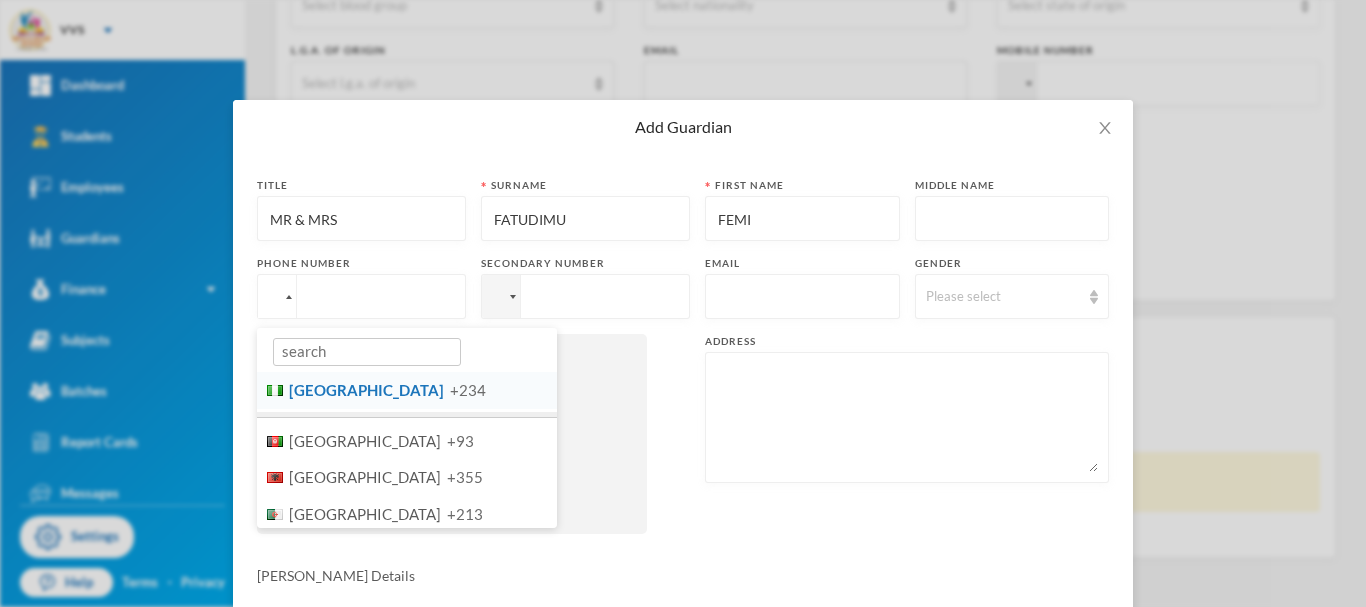 click on "[GEOGRAPHIC_DATA]" at bounding box center (366, 390) 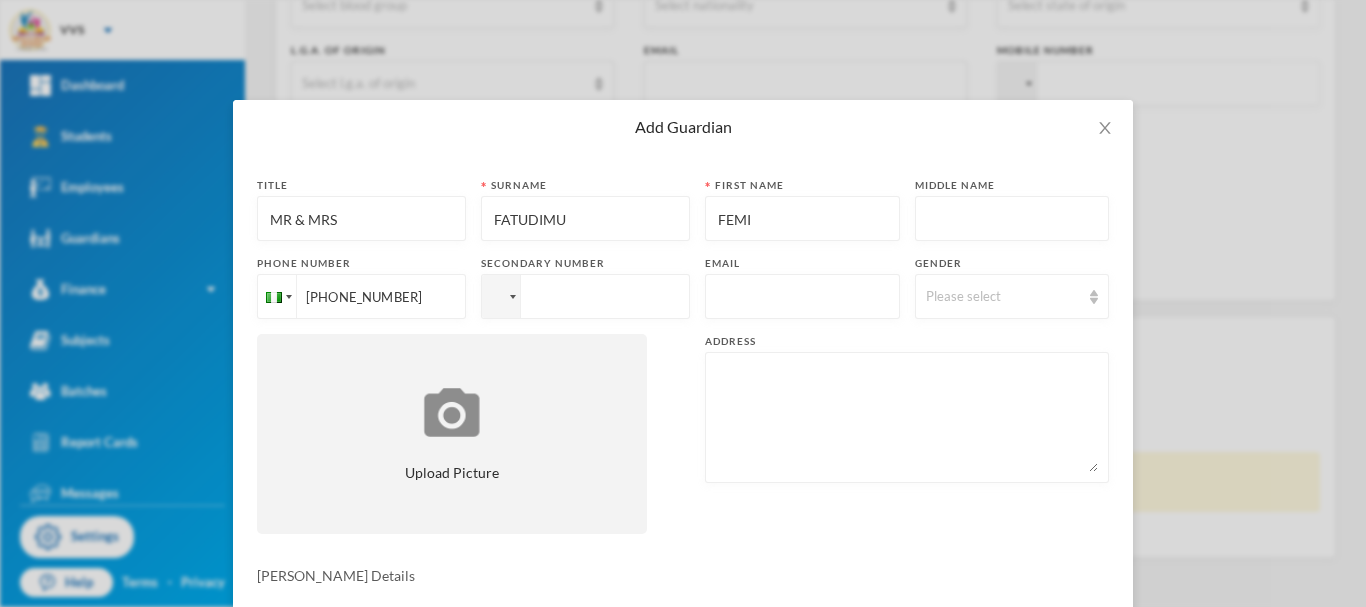 type on "[PHONE_NUMBER]" 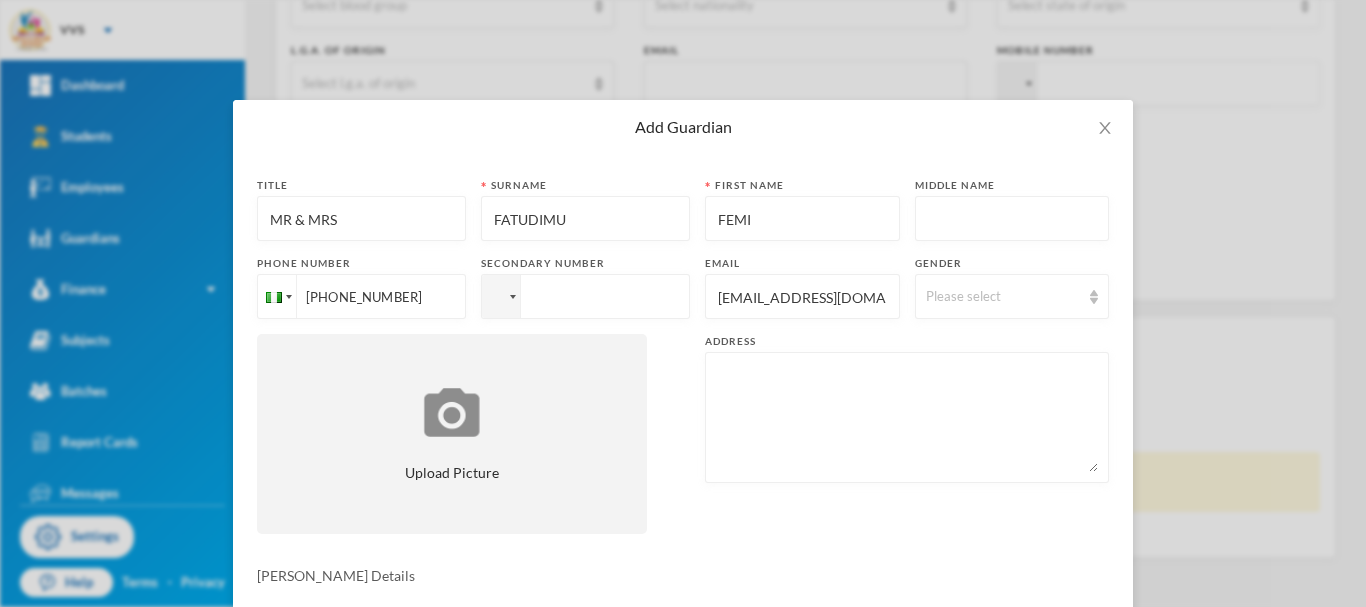 scroll, scrollTop: 0, scrollLeft: 3, axis: horizontal 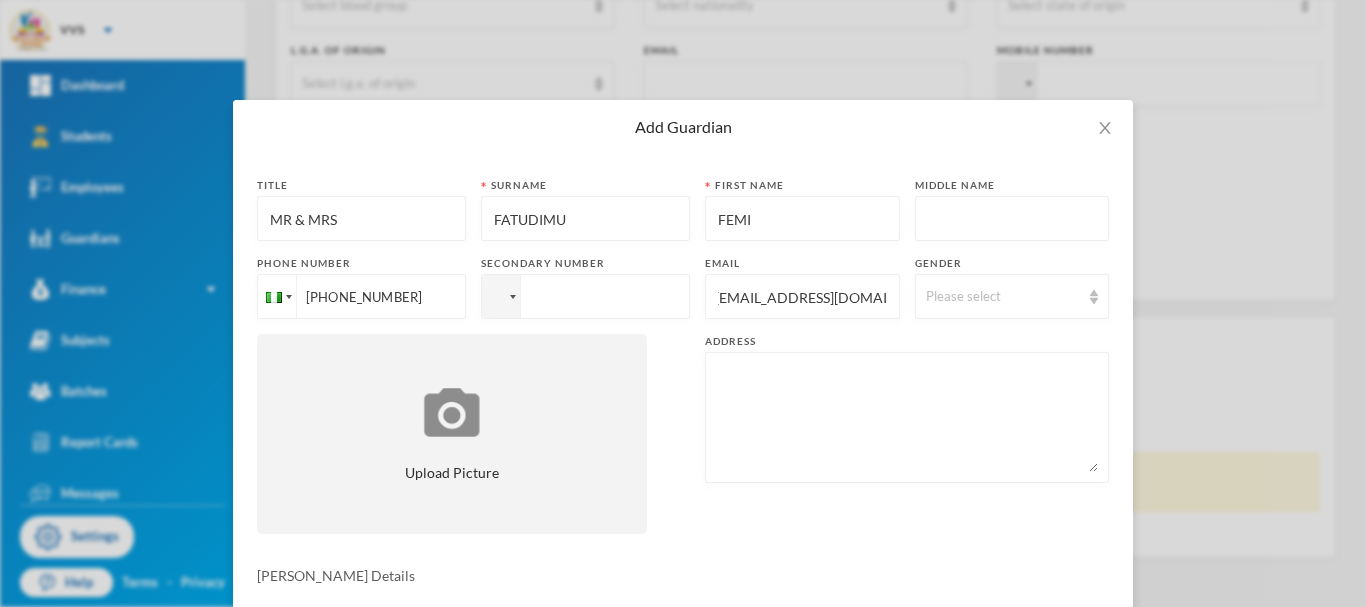 type on "[EMAIL_ADDRESS][DOMAIN_NAME]" 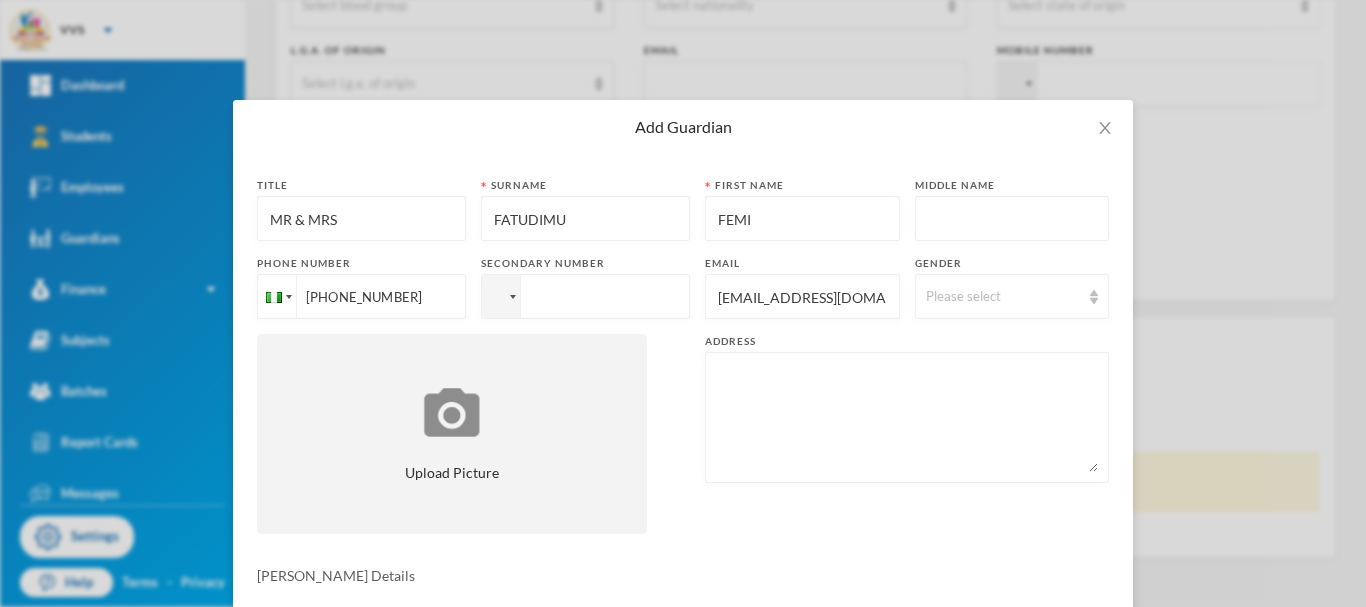 click at bounding box center [907, 417] 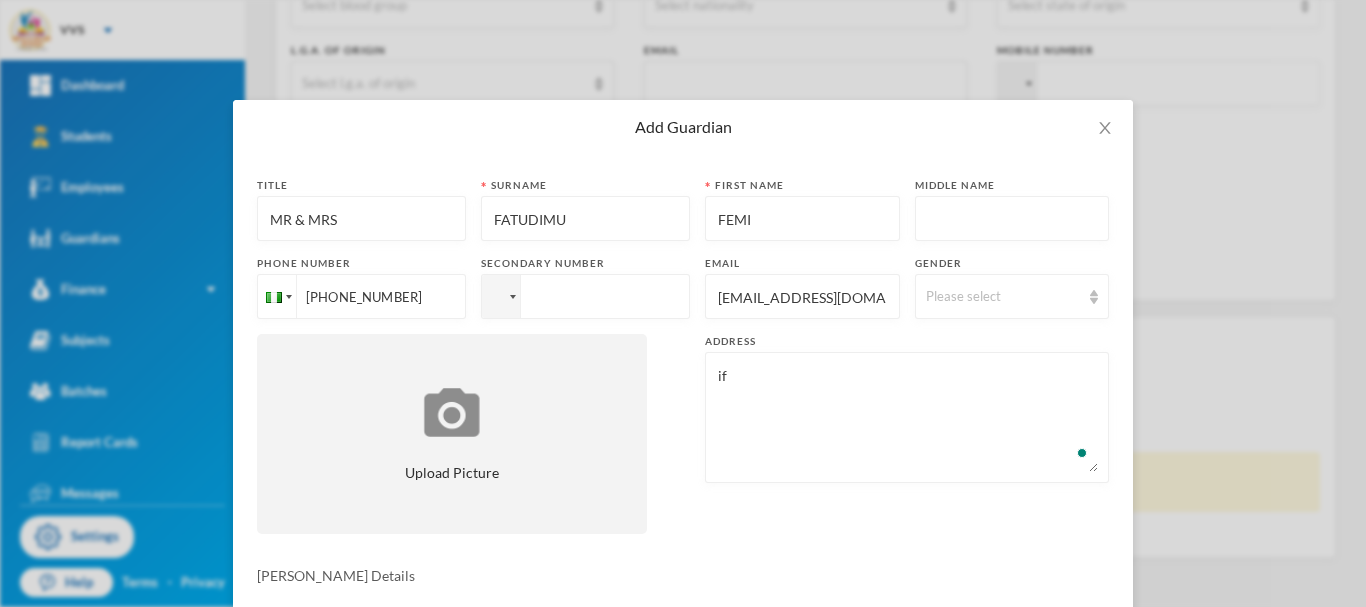 type on "i" 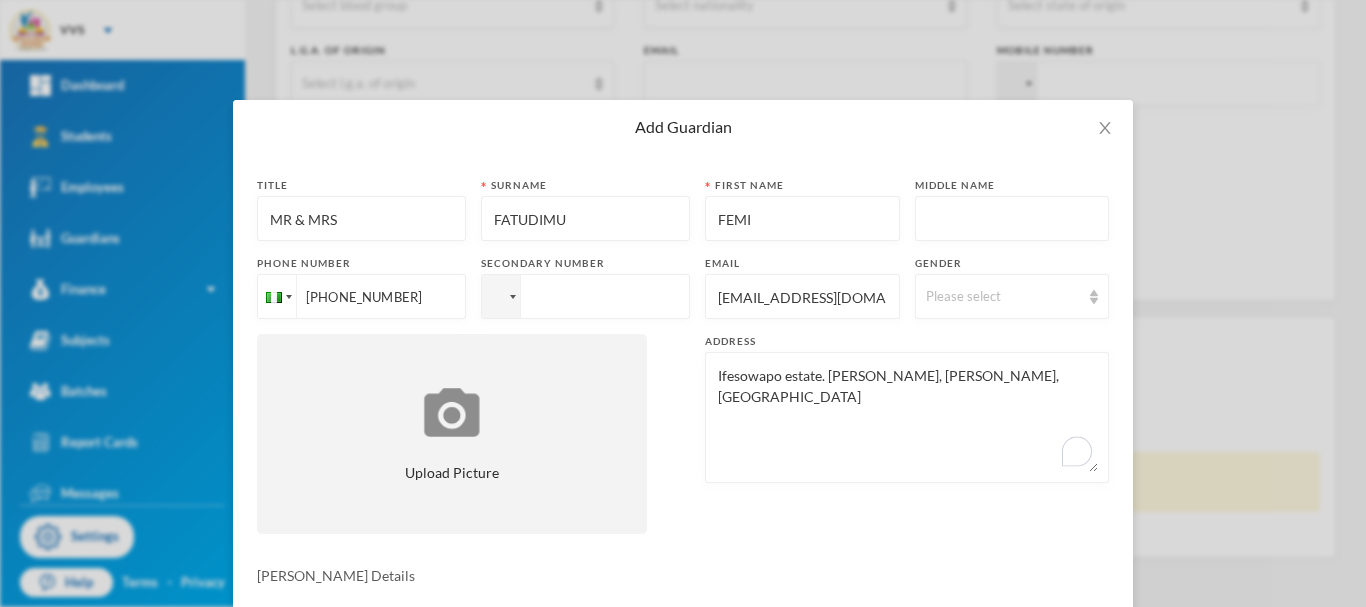 type on "Ifesowapo estate. [PERSON_NAME], [PERSON_NAME], [GEOGRAPHIC_DATA]" 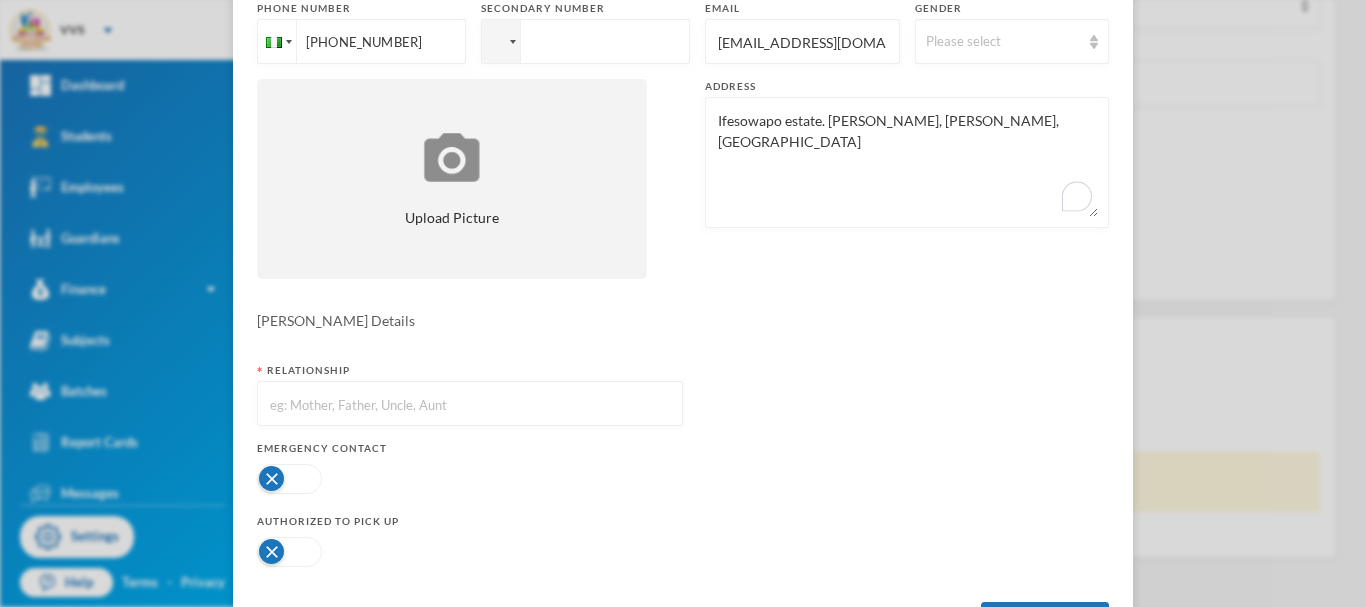 scroll, scrollTop: 260, scrollLeft: 0, axis: vertical 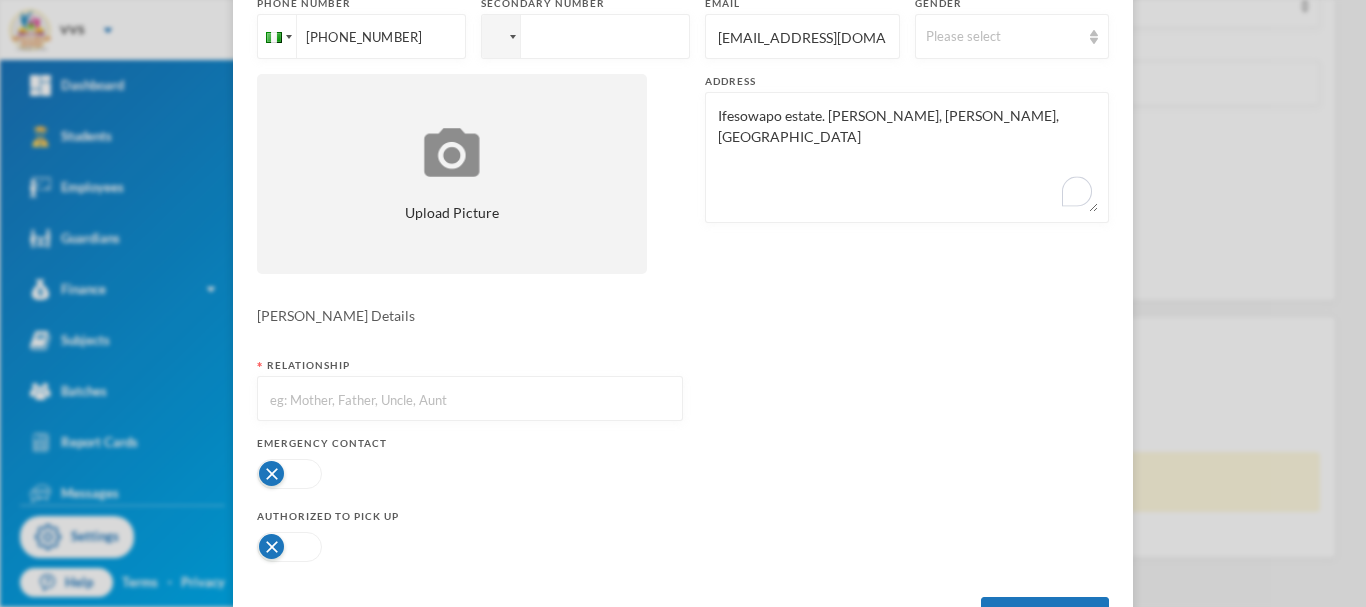 click at bounding box center (470, 399) 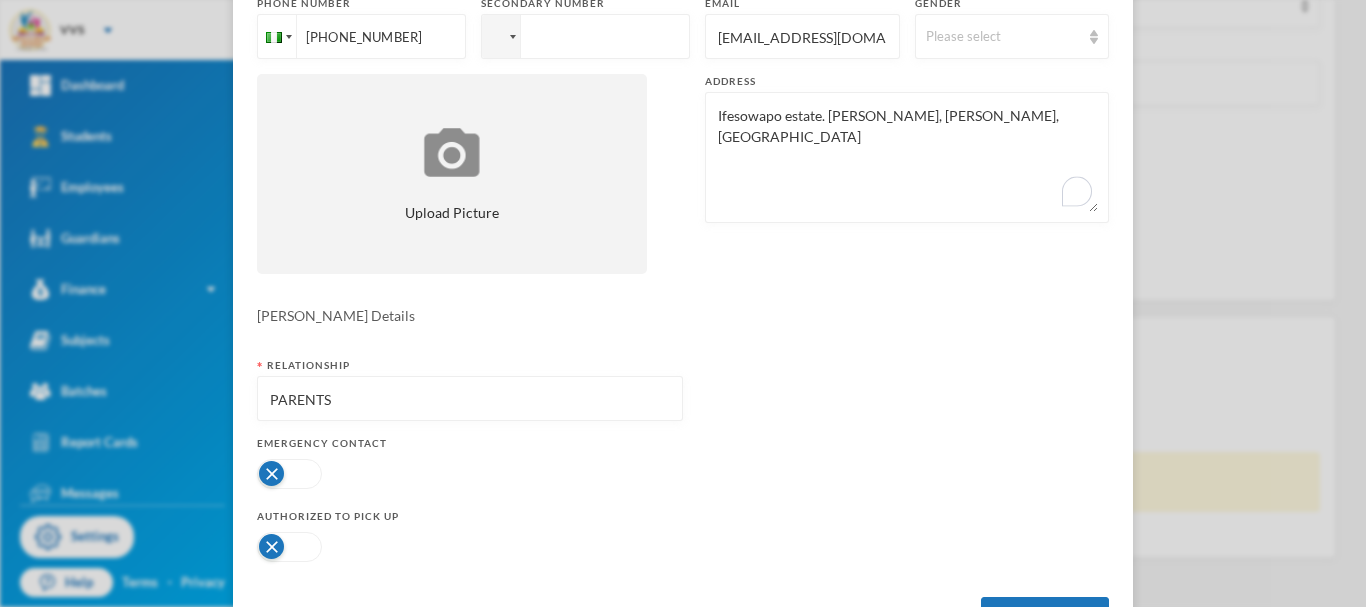type on "PARENTS" 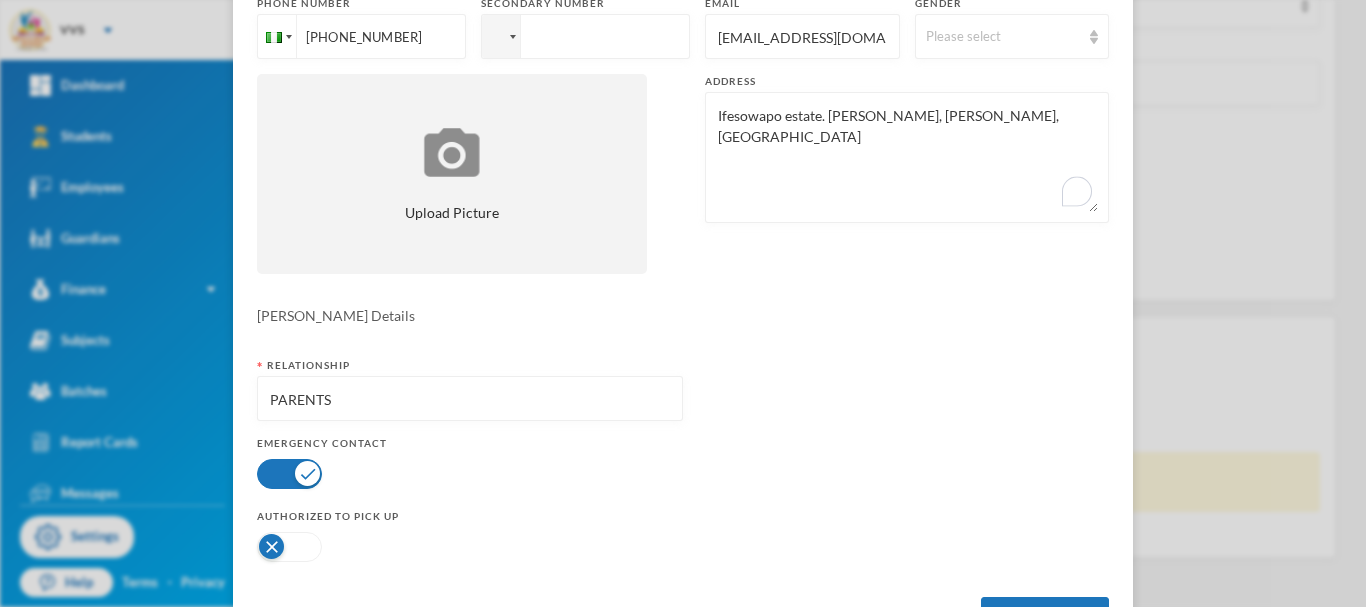 click at bounding box center (289, 547) 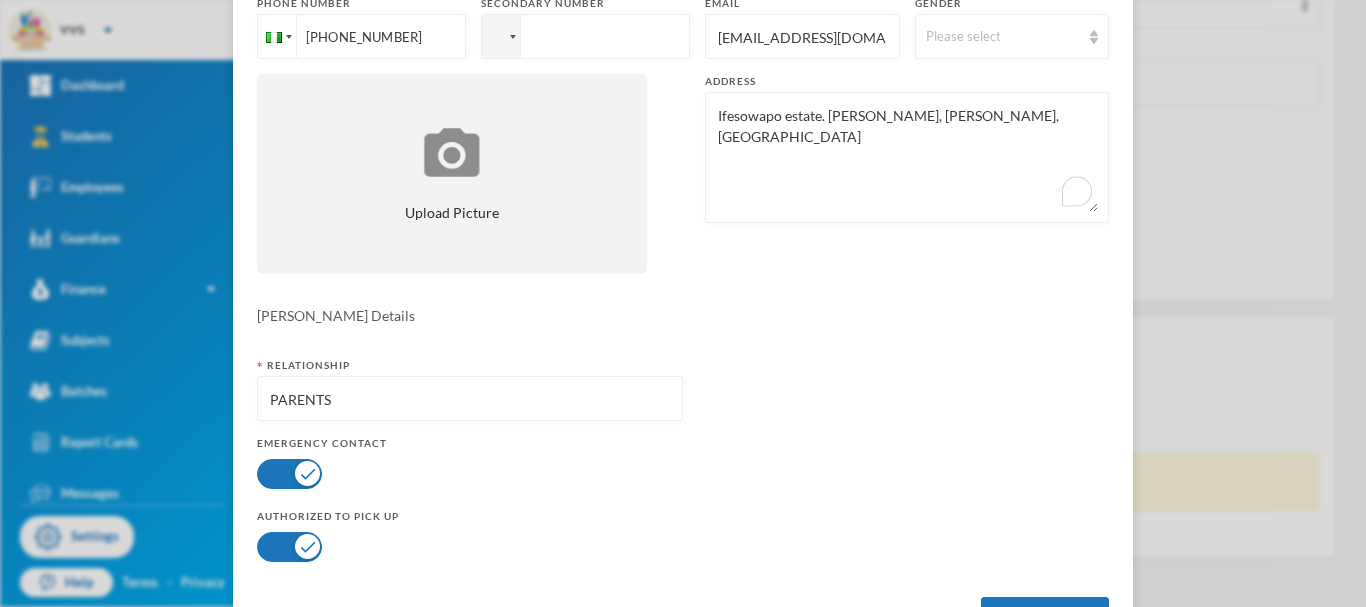 click on "Title MR & MRS Surname FATUDIMU First name FEMI Middle name Phone number [PHONE_NUMBER] Secondary number Email [EMAIL_ADDRESS][DOMAIN_NAME] Gender Please select Upload Picture Address Ifesowapo estate. [PERSON_NAME], [PERSON_NAME], Ibadan [PERSON_NAME] Details Relationship PARENTS Emergency Contact Authorized to pick up Cancel Create Guardian" at bounding box center [683, 280] 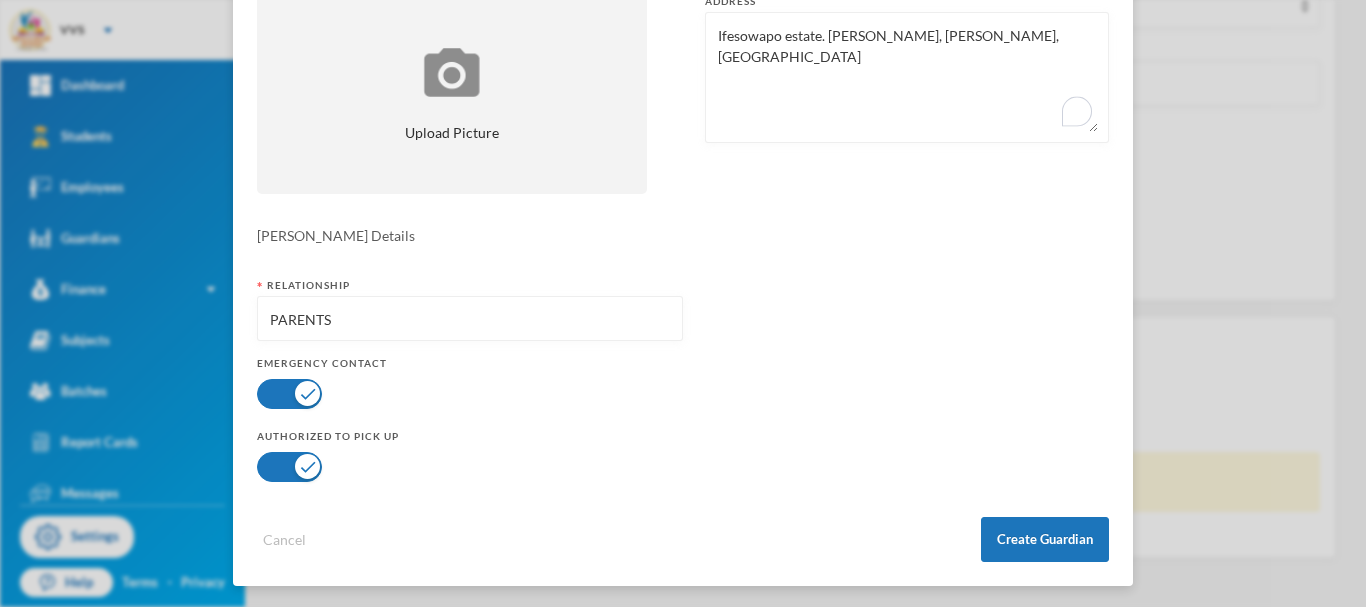 scroll, scrollTop: 343, scrollLeft: 0, axis: vertical 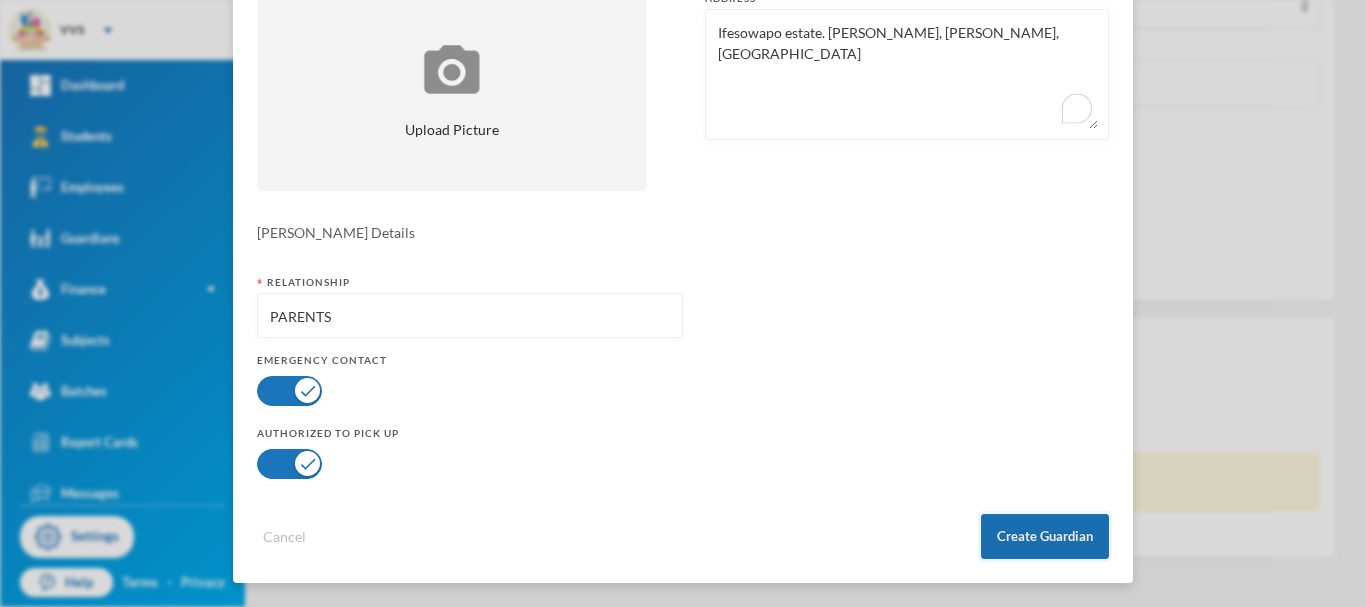 click on "Create Guardian" at bounding box center [1045, 536] 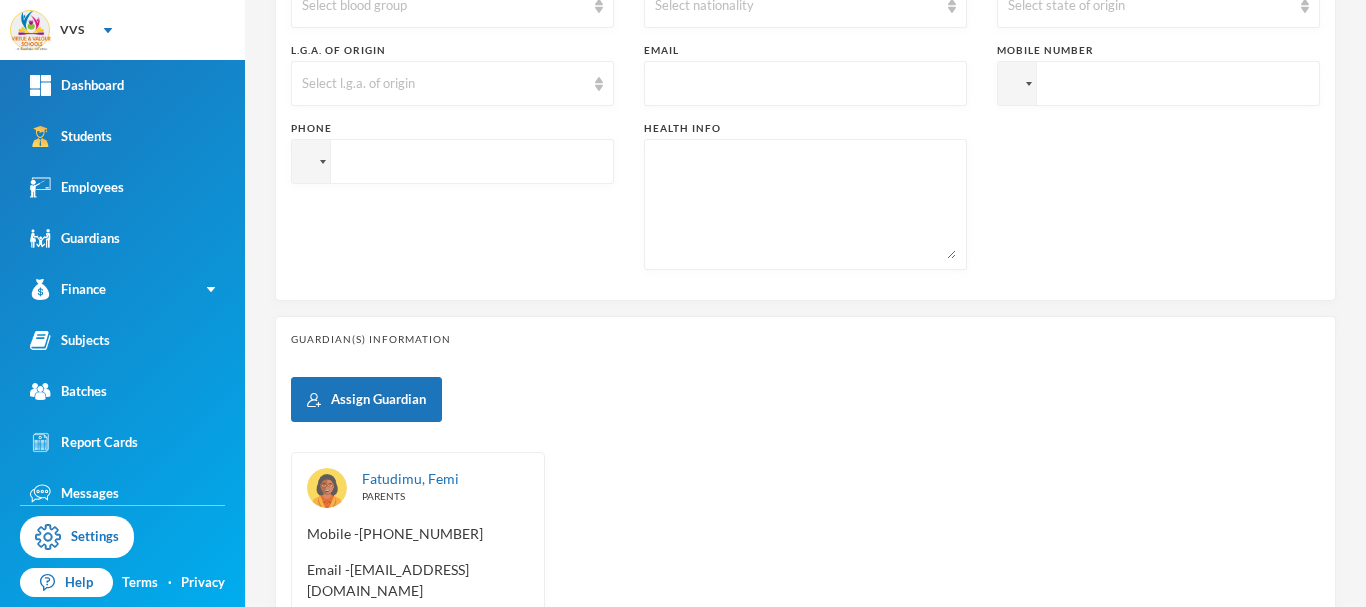 scroll, scrollTop: 243, scrollLeft: 0, axis: vertical 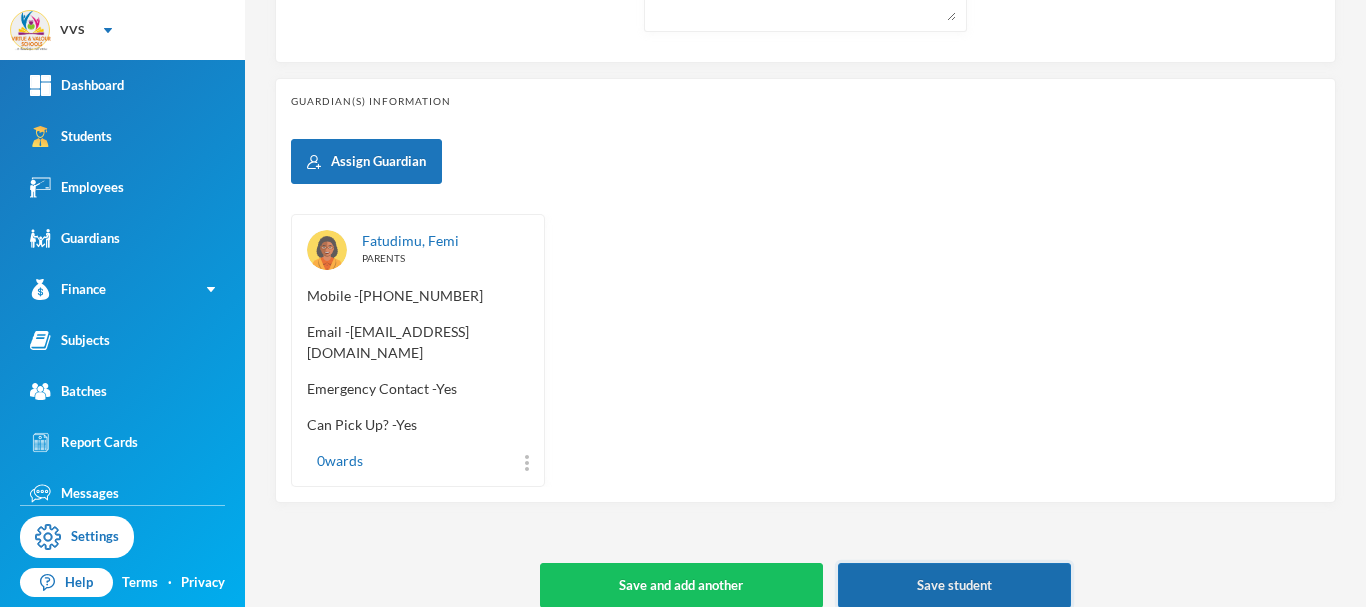 click on "Save student" at bounding box center [954, 585] 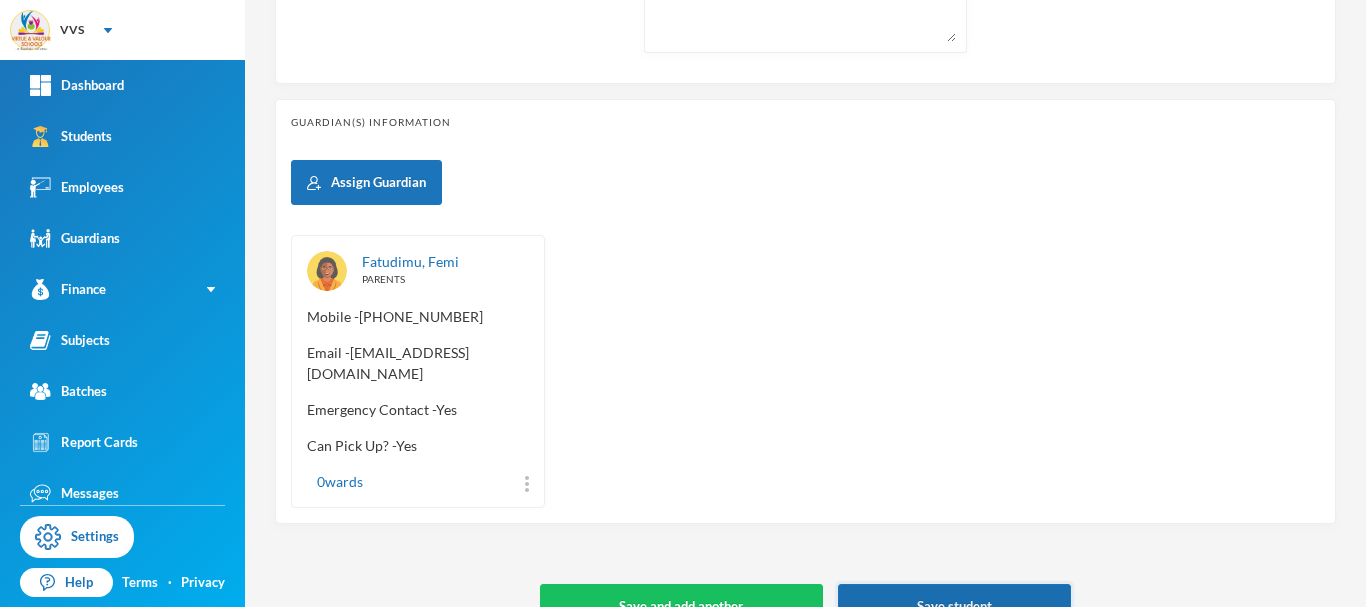 scroll, scrollTop: 899, scrollLeft: 0, axis: vertical 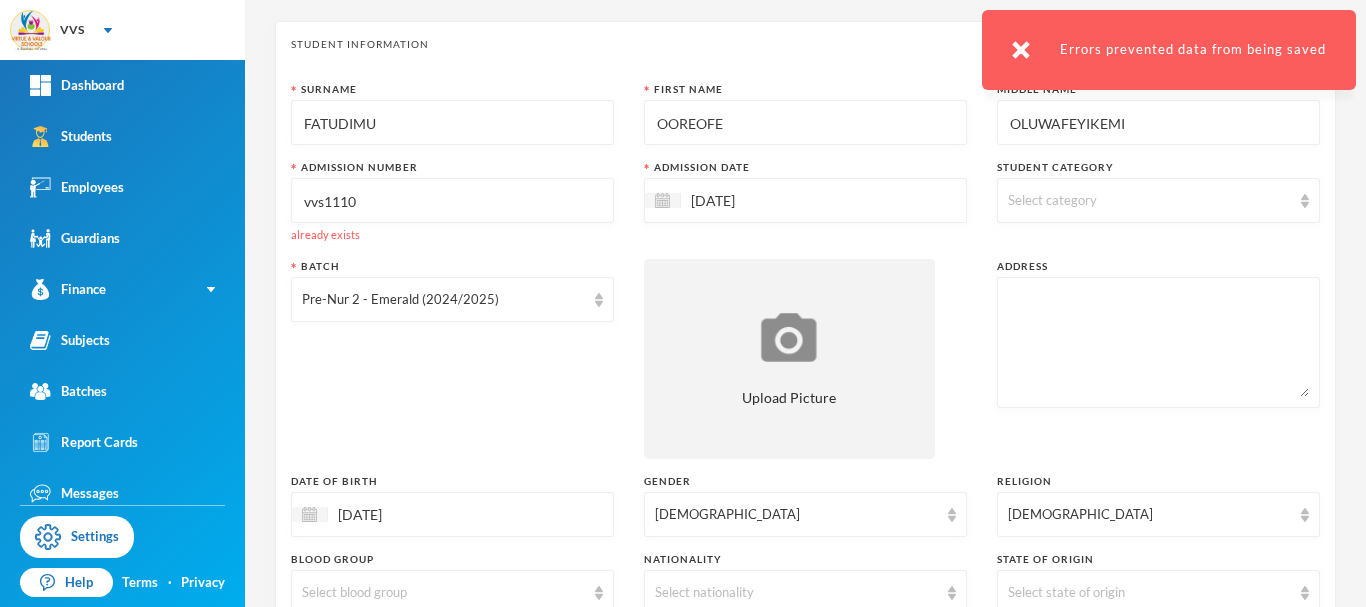 click on "vvs1110" at bounding box center [452, 201] 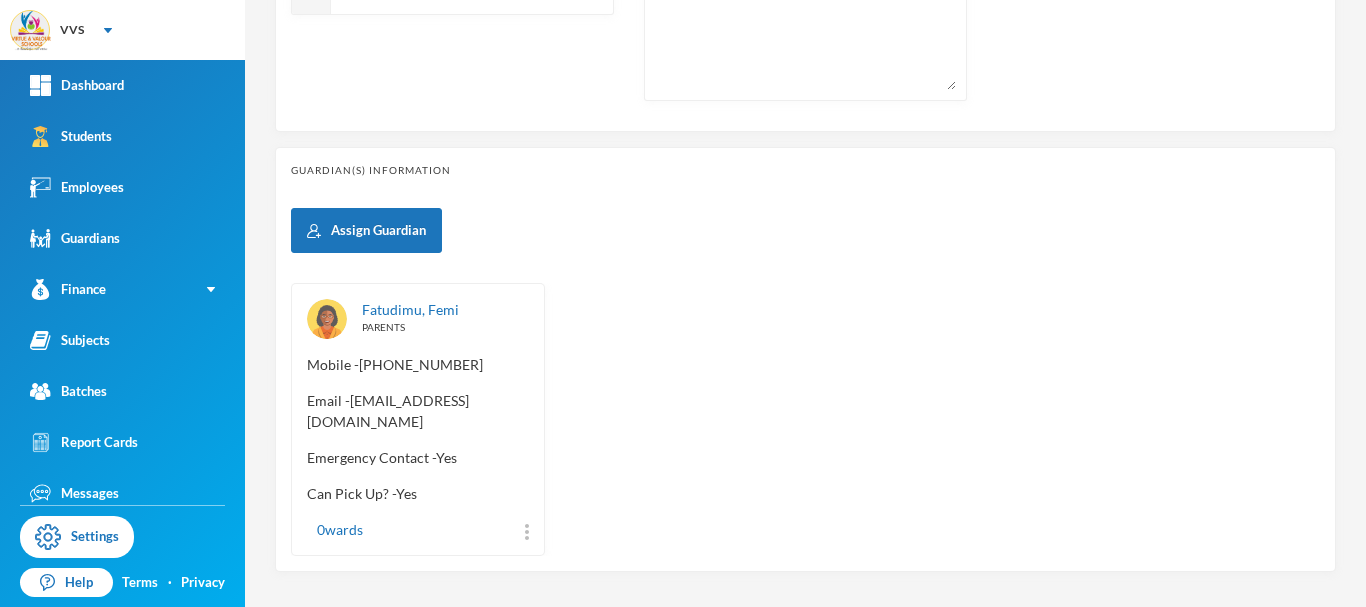 scroll, scrollTop: 878, scrollLeft: 0, axis: vertical 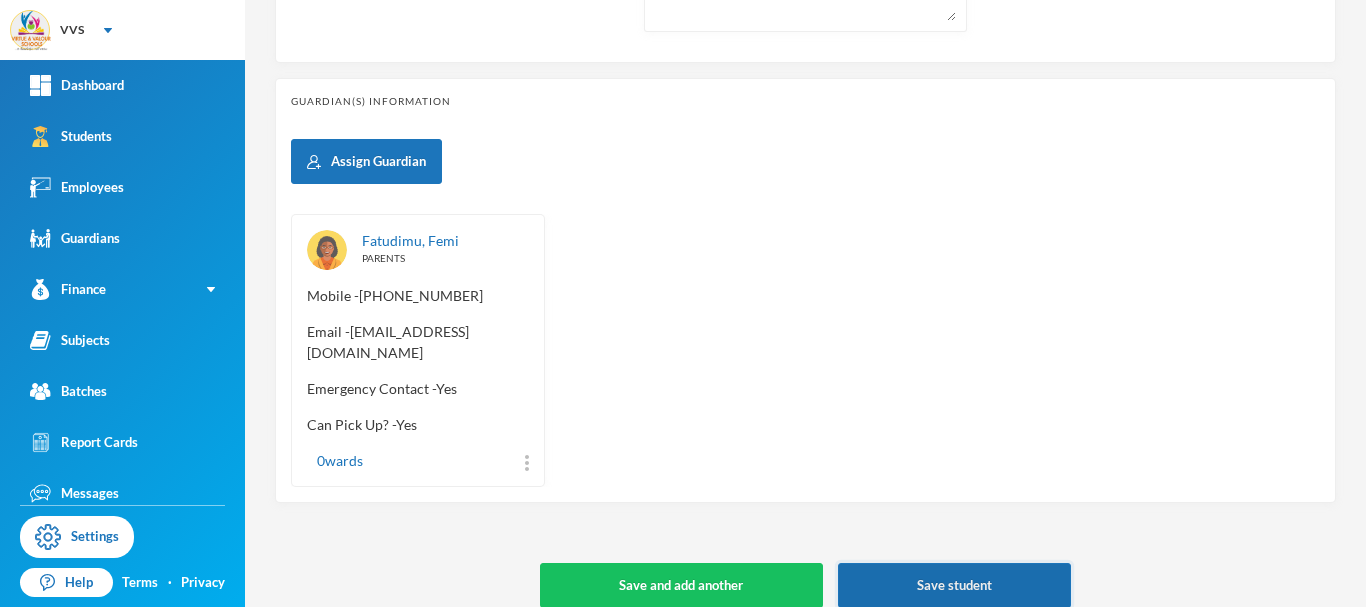 type on "vvs1112" 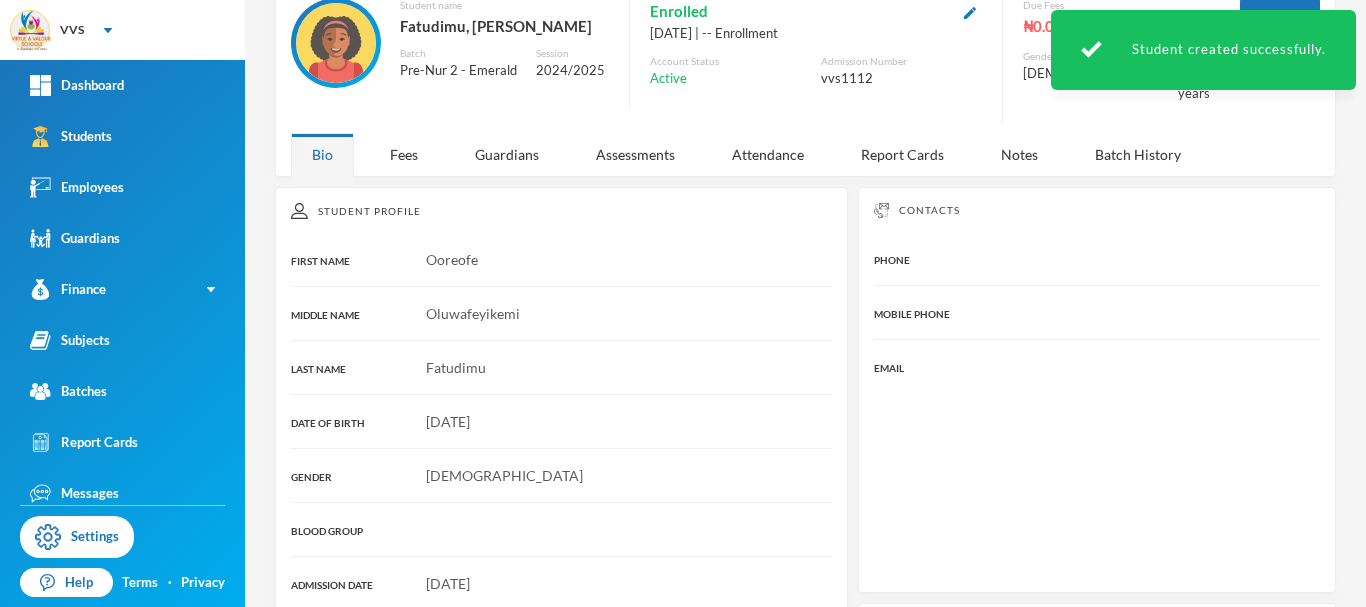 scroll, scrollTop: 402, scrollLeft: 0, axis: vertical 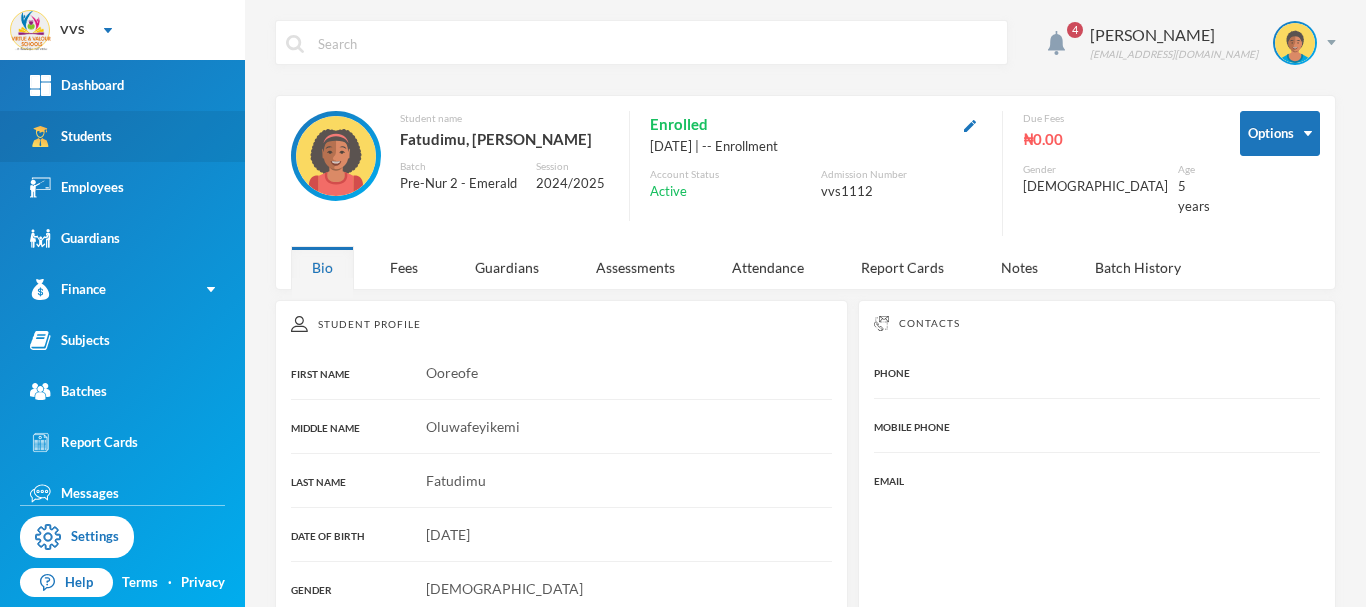 click on "Students" at bounding box center (71, 136) 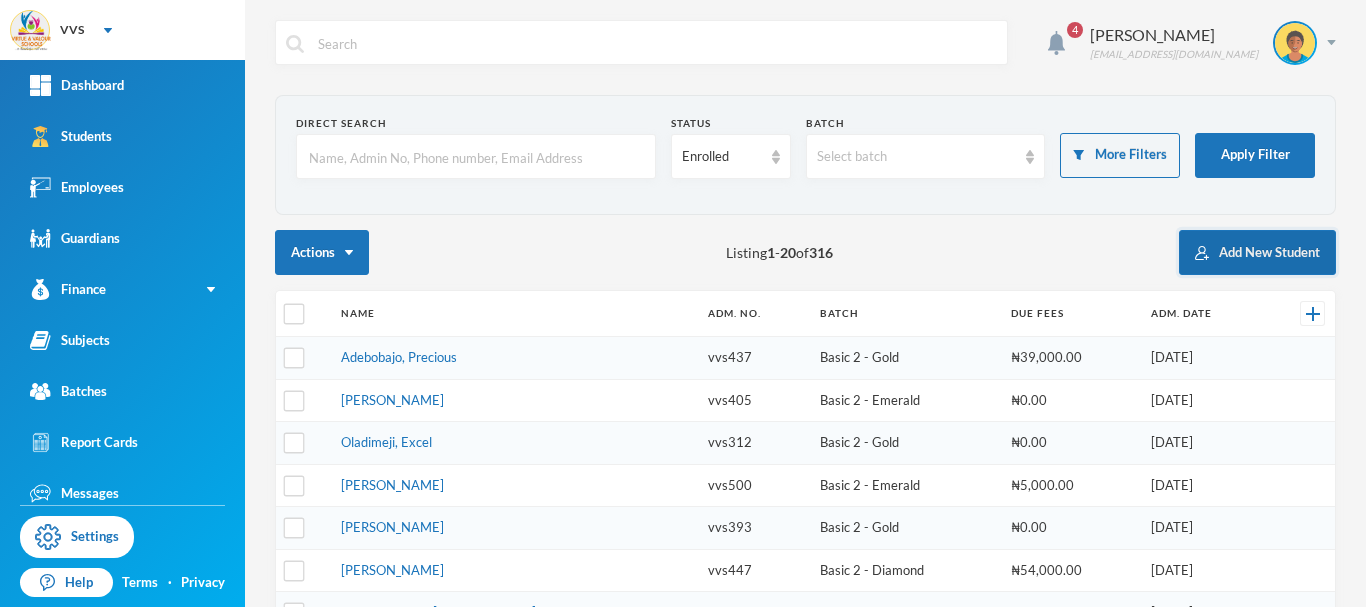 click on "Add New Student" at bounding box center (1257, 252) 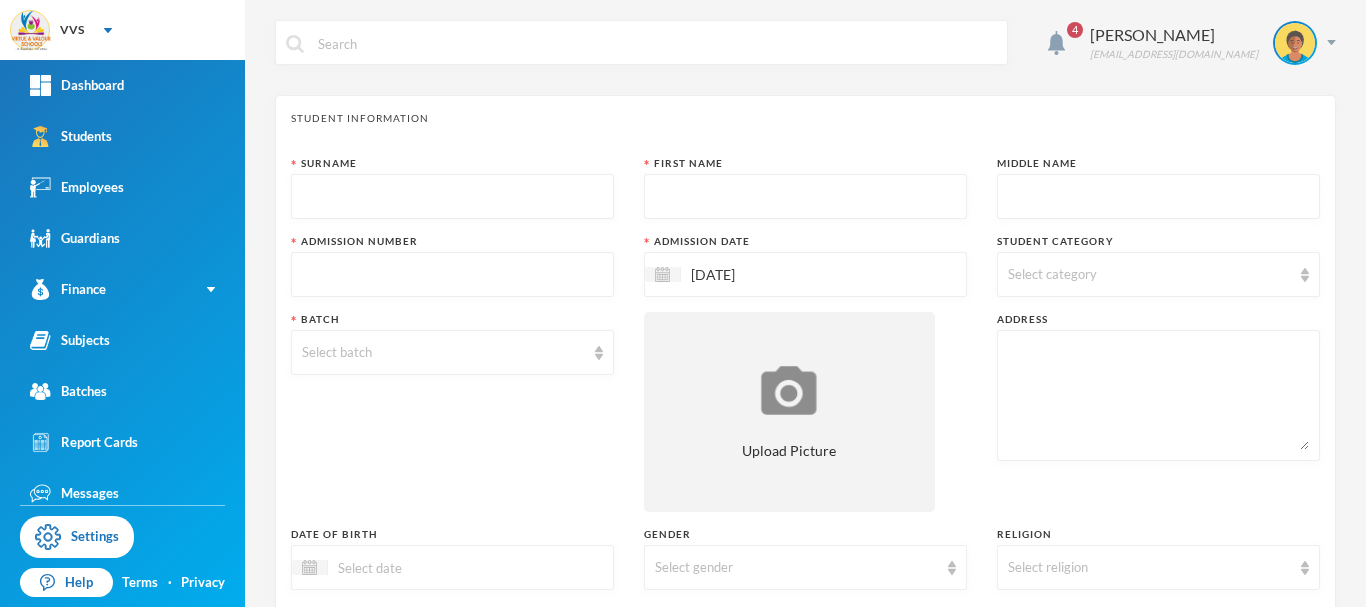 click at bounding box center [452, 197] 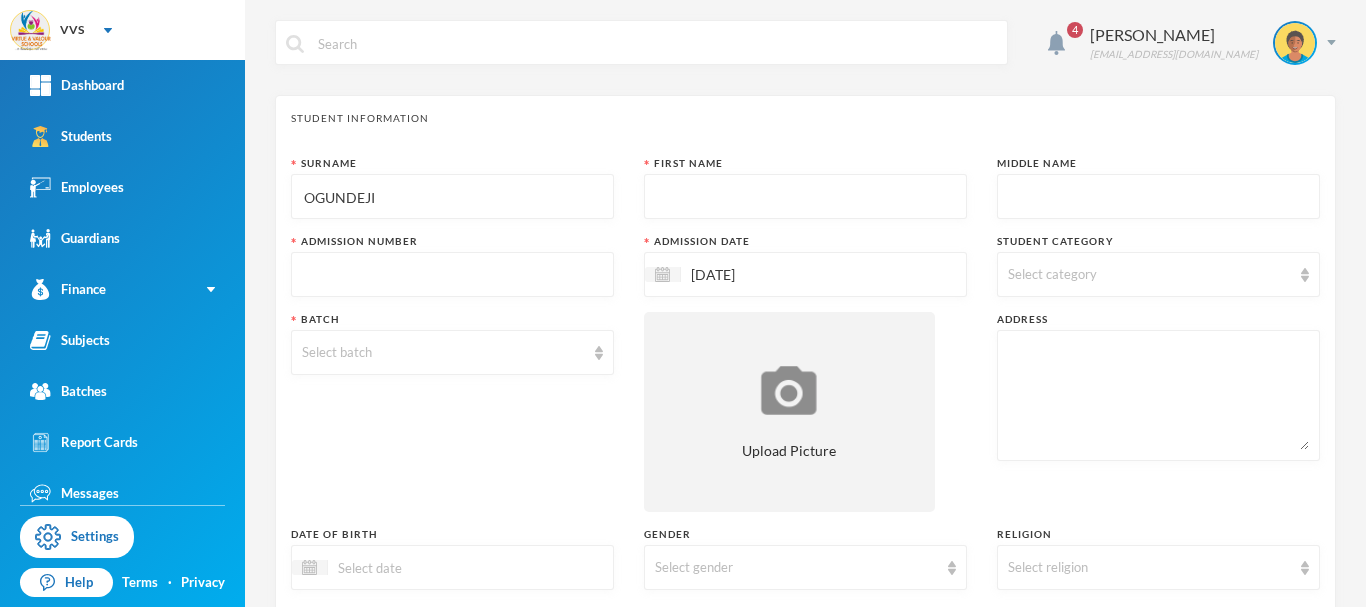 type on "OGUNDEJI" 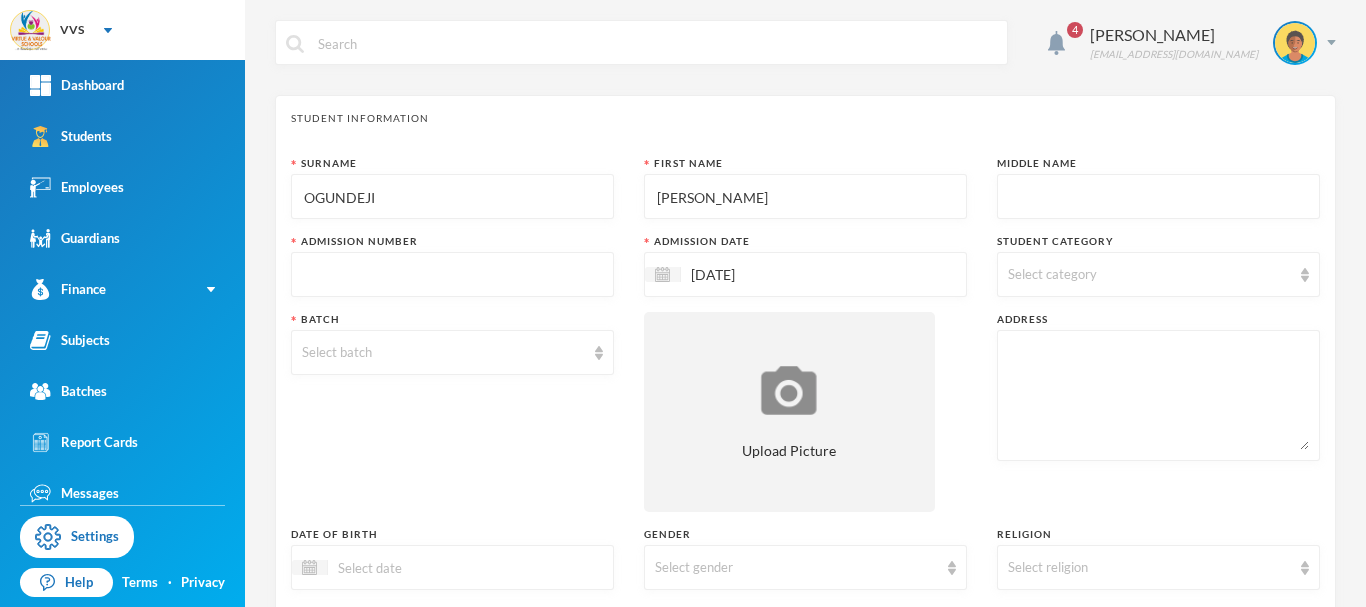 type on "[PERSON_NAME]" 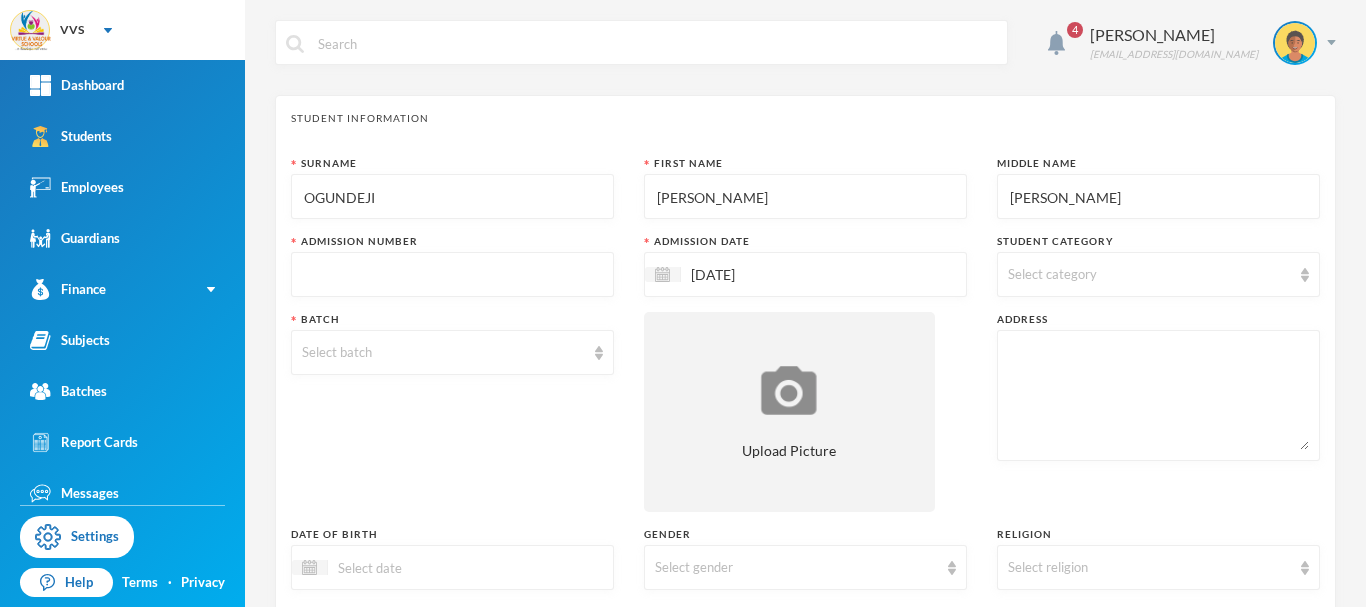 type on "[PERSON_NAME]" 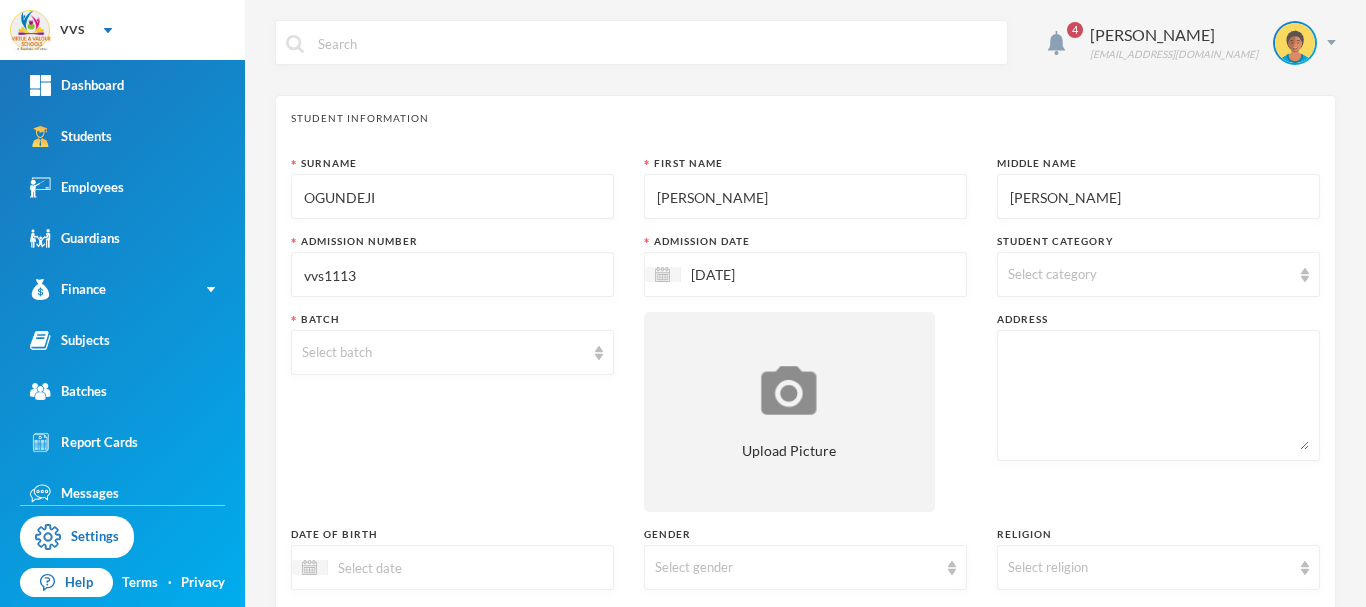 type on "vvs1113" 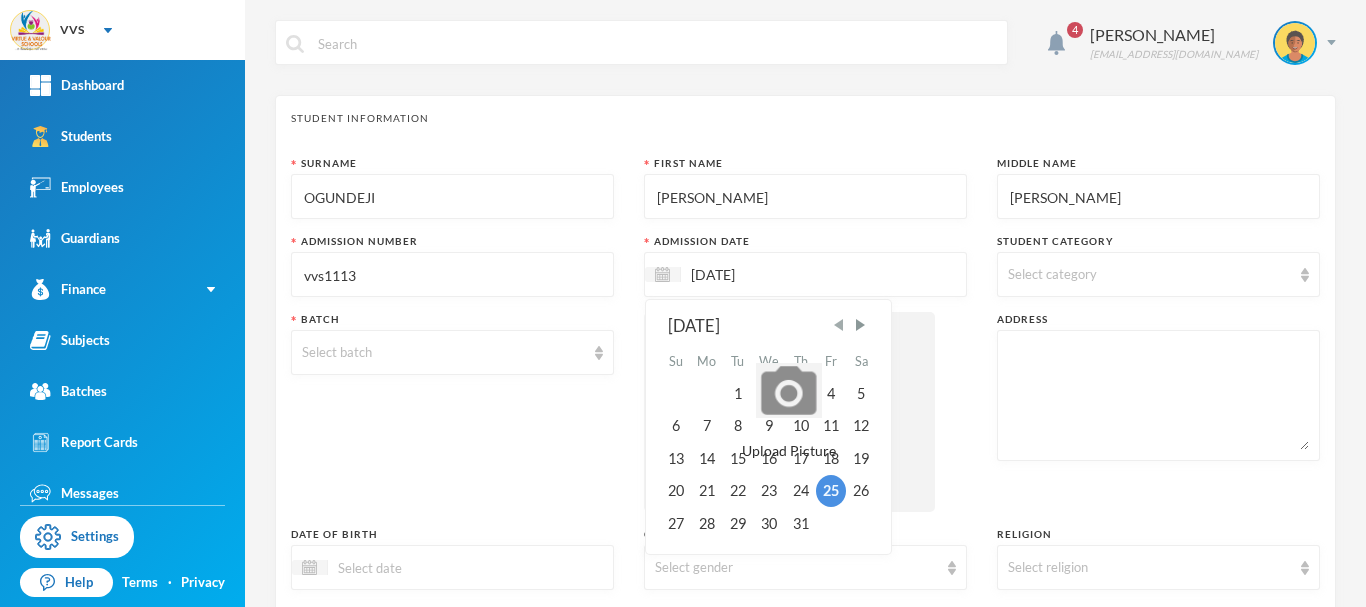 click at bounding box center (839, 325) 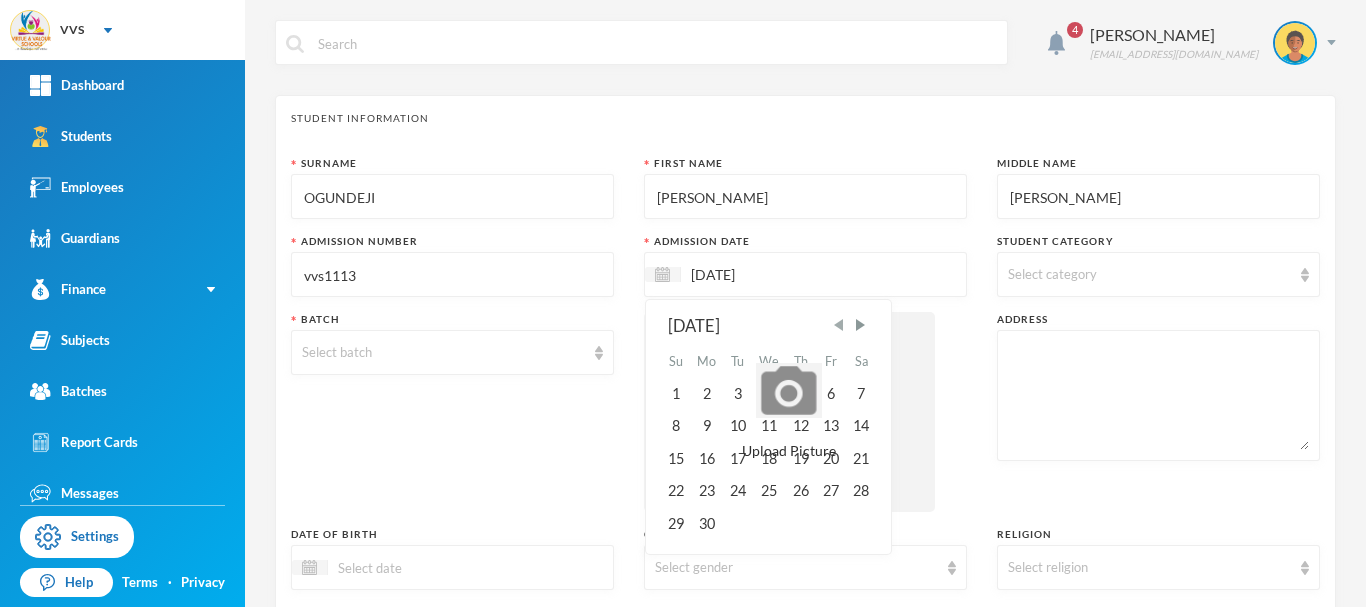 click at bounding box center [839, 325] 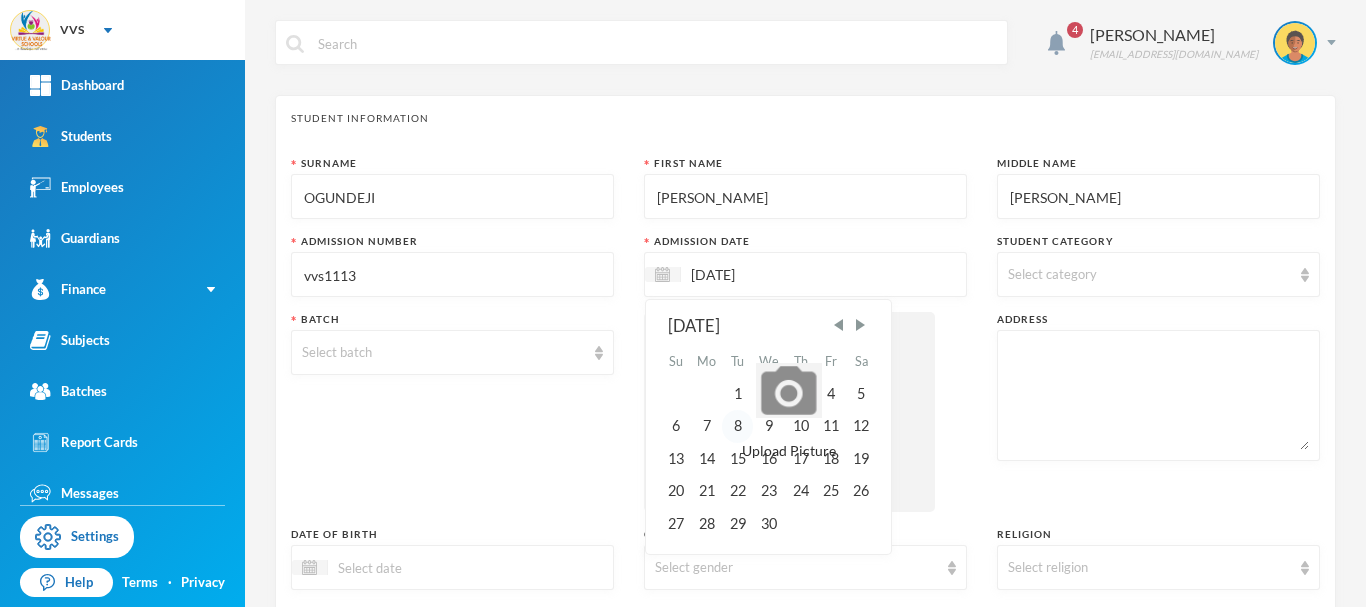click on "8" at bounding box center [737, 426] 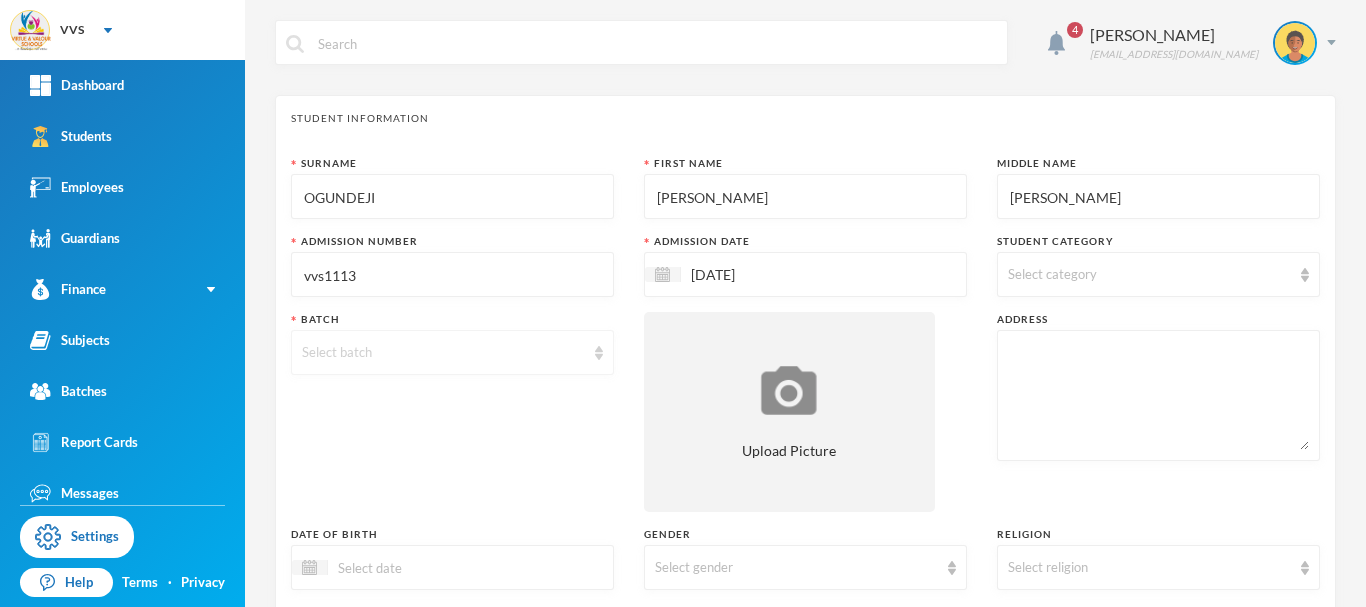 click on "Select batch" at bounding box center (443, 353) 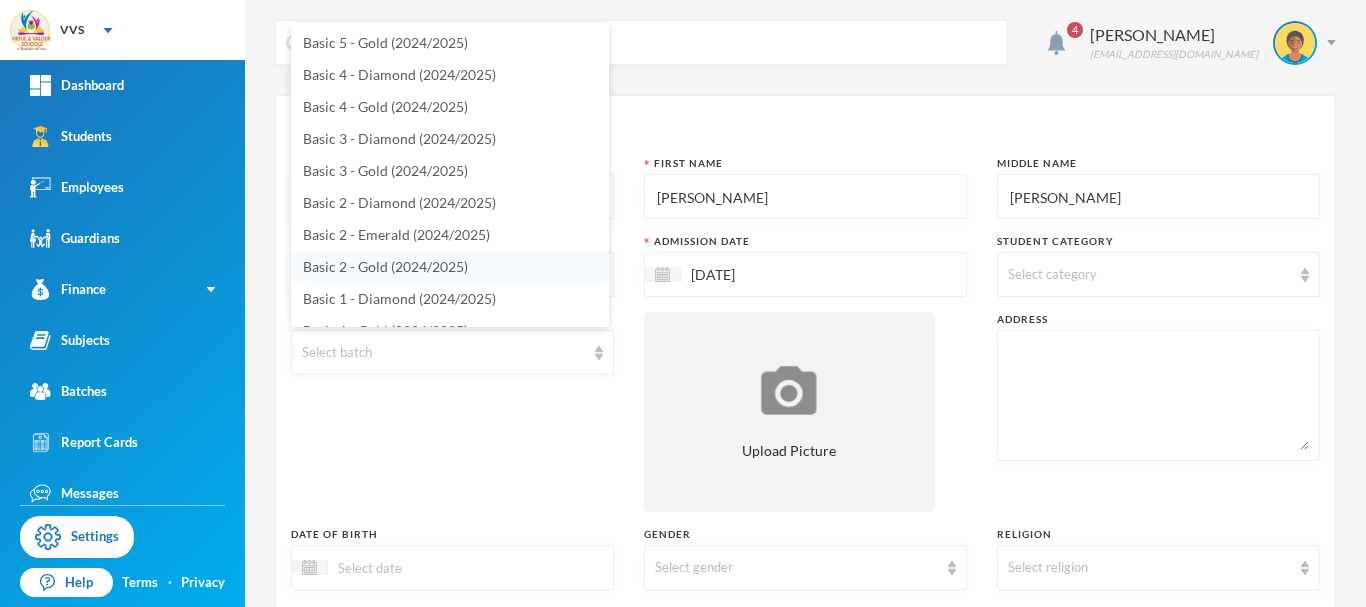 click on "Basic 2 - Gold (2024/2025)" at bounding box center (385, 266) 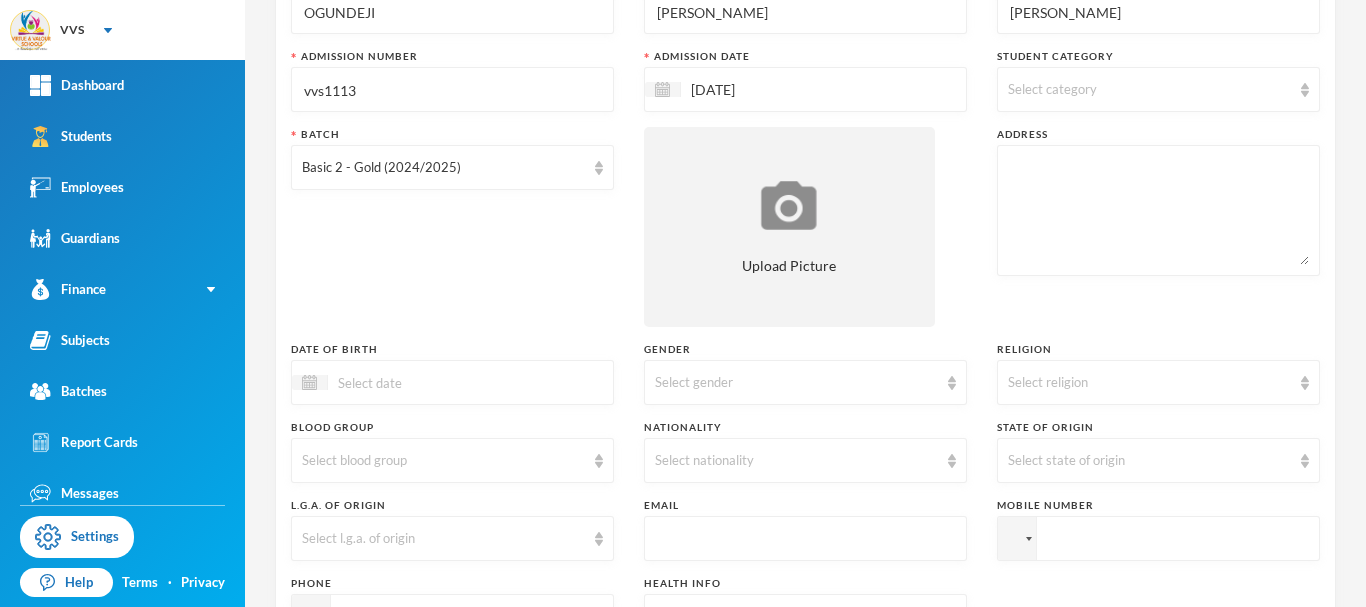 scroll, scrollTop: 188, scrollLeft: 0, axis: vertical 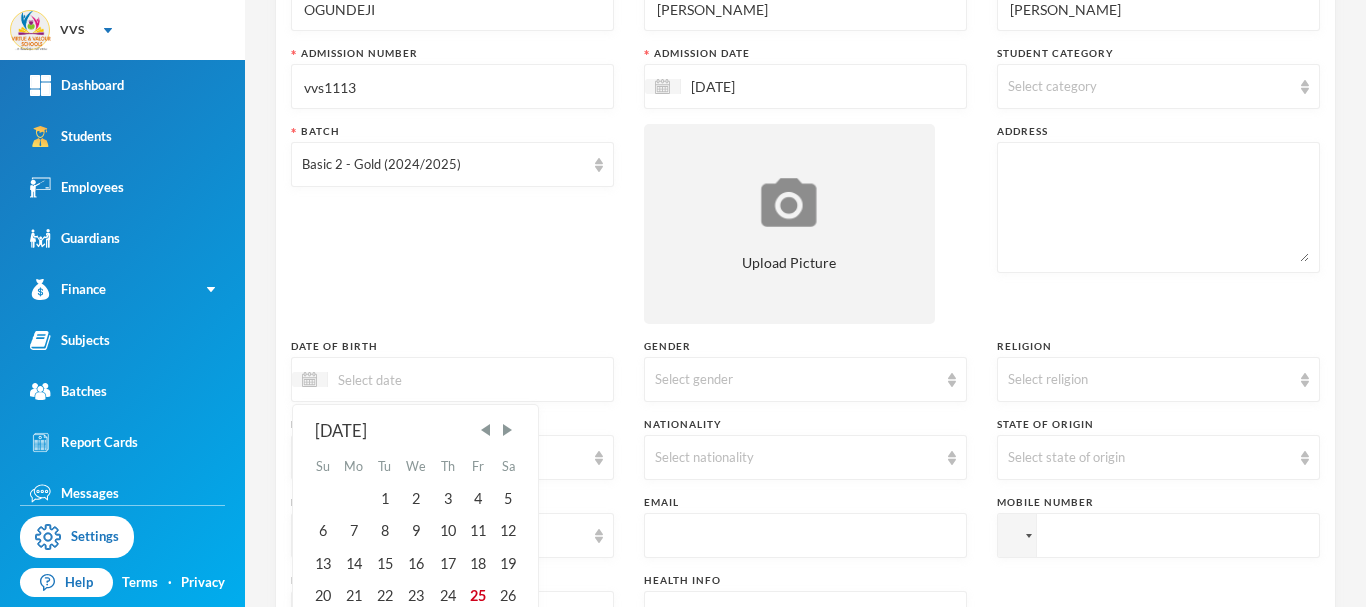 click at bounding box center [412, 379] 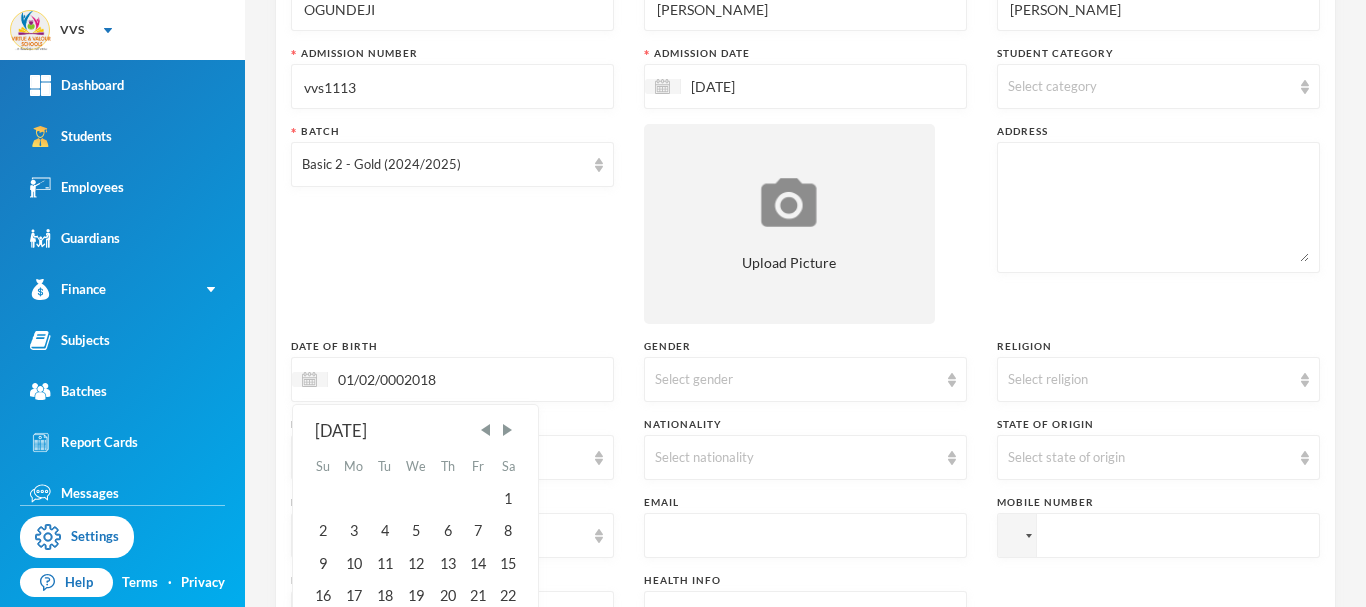 click on "01/02/0002018" at bounding box center [412, 379] 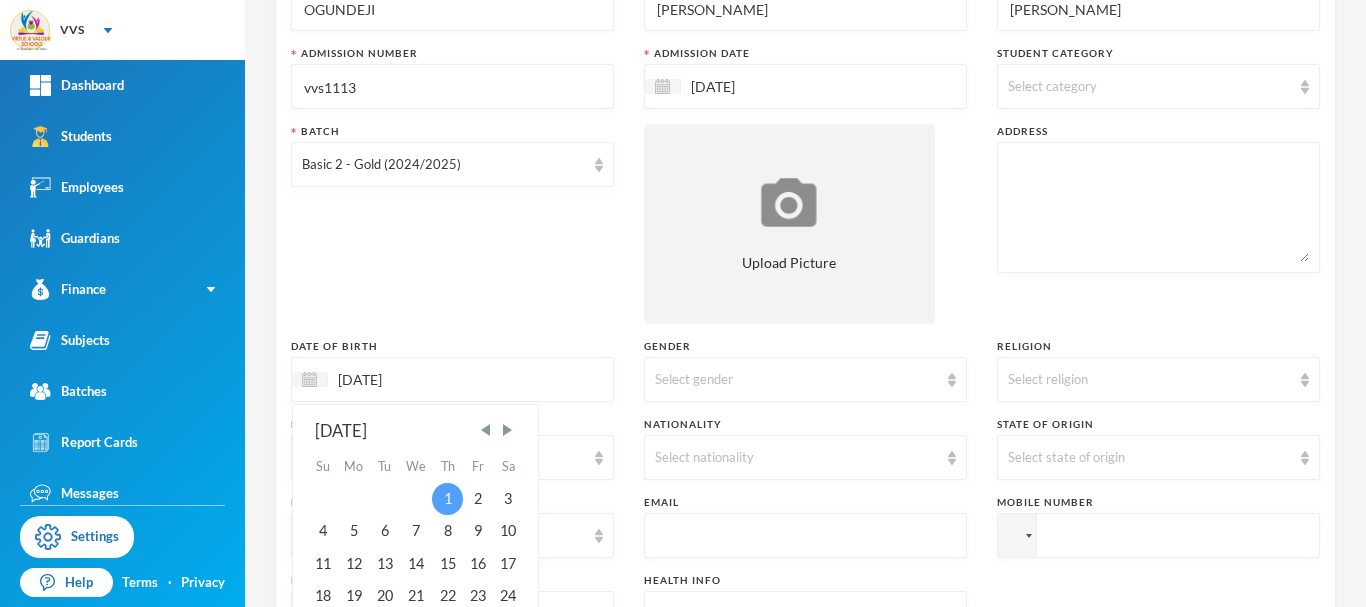 click on "1" at bounding box center [447, 499] 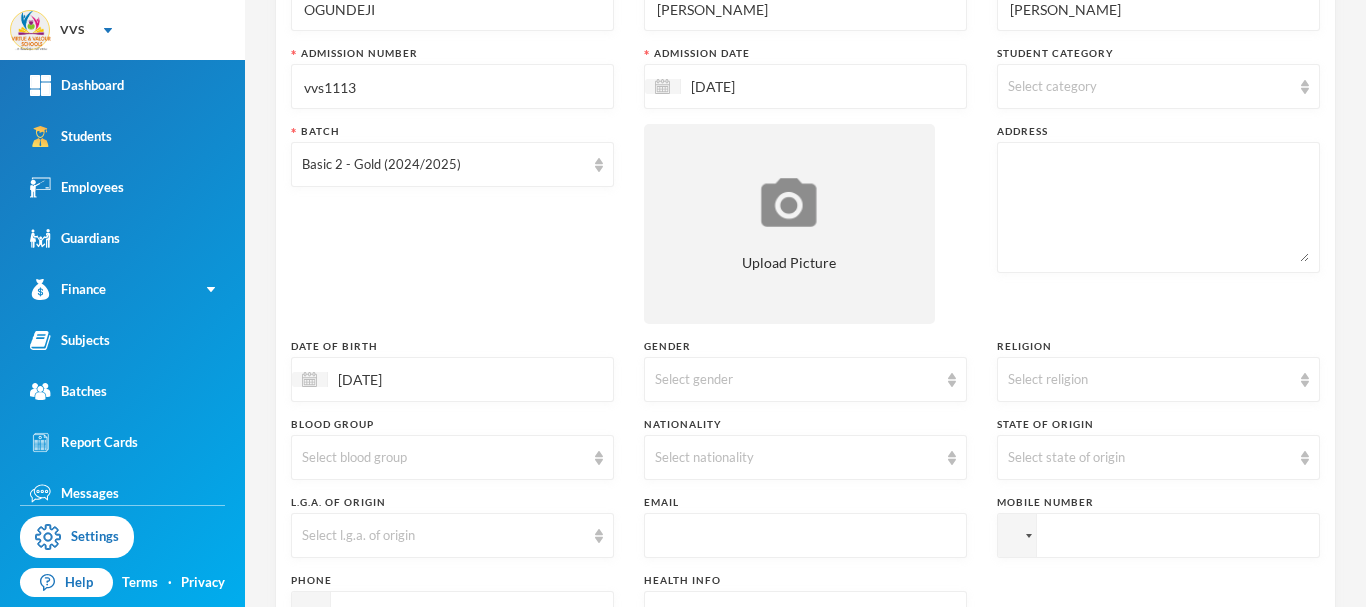 click on "[DATE]" at bounding box center [412, 379] 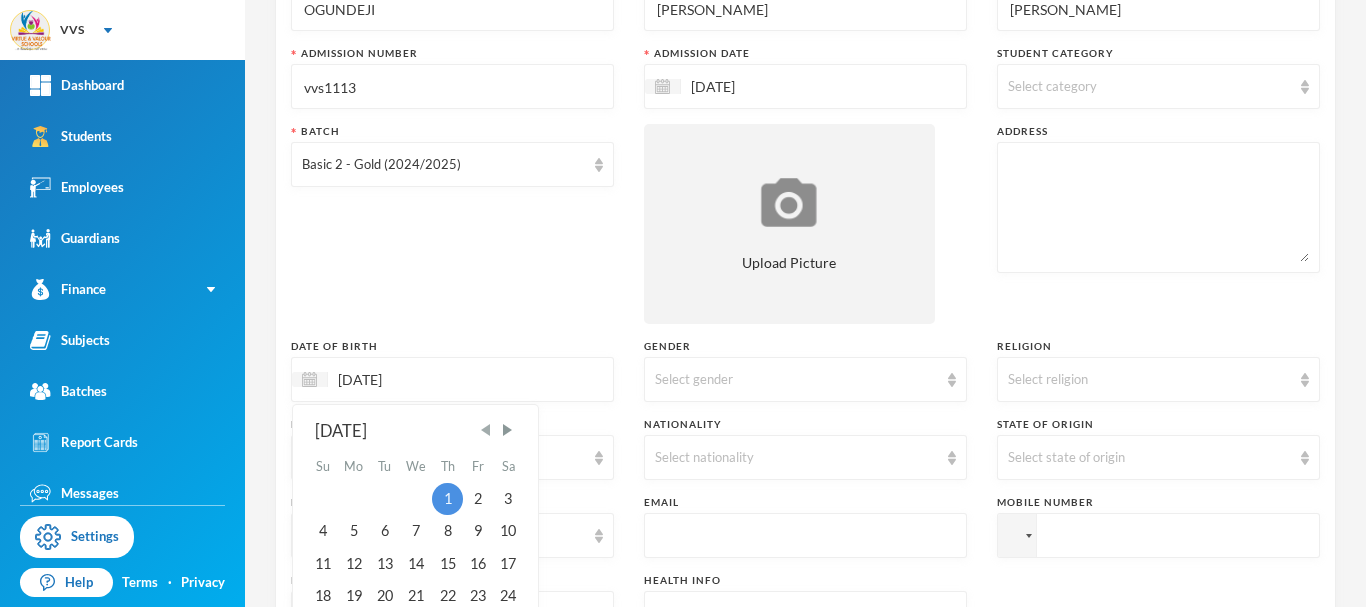 click at bounding box center (486, 430) 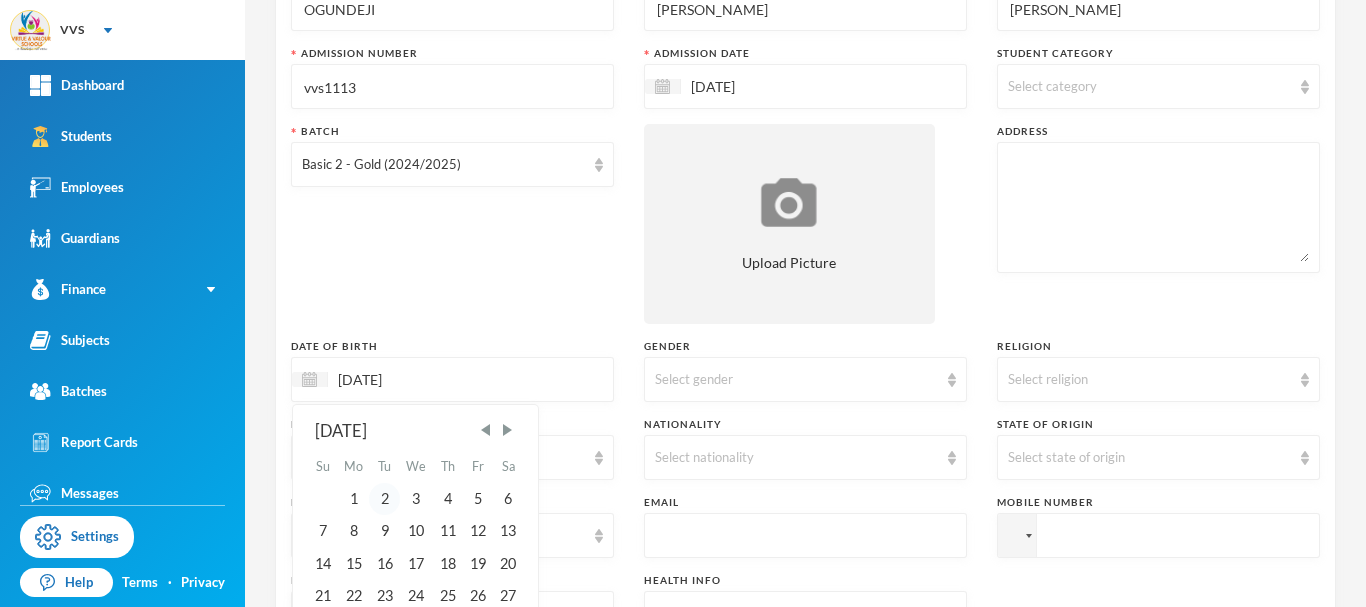 click on "2" at bounding box center [384, 499] 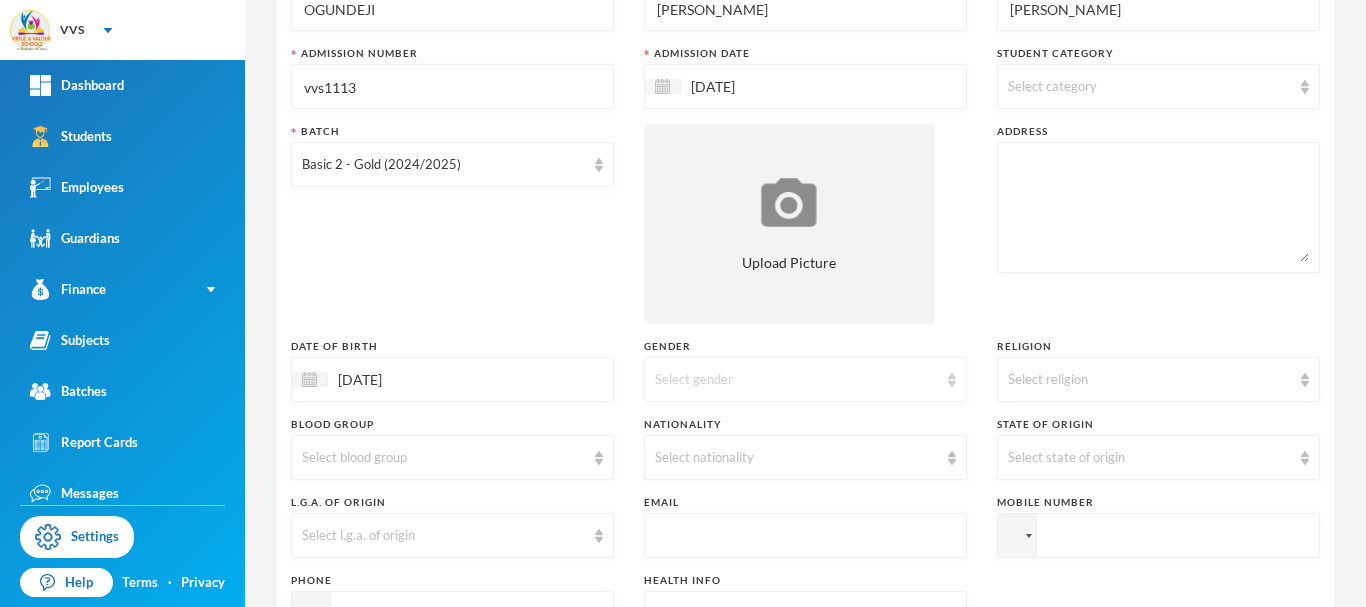 click on "Select gender" at bounding box center (796, 380) 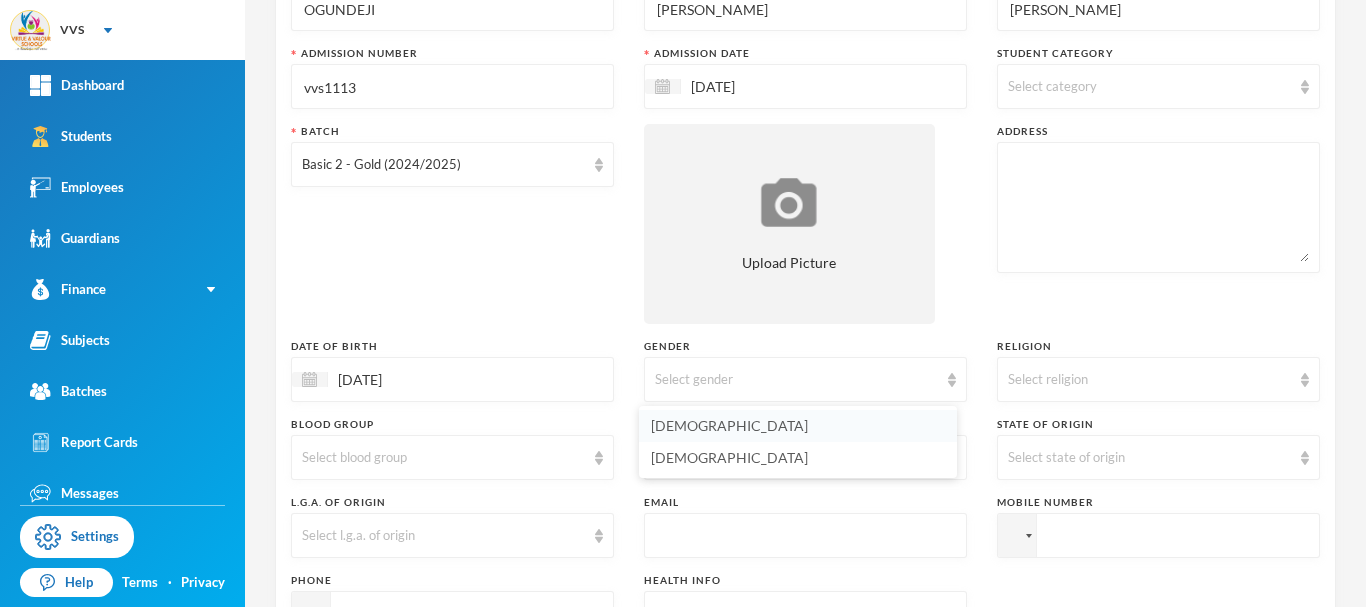 click on "[DEMOGRAPHIC_DATA]" at bounding box center (729, 425) 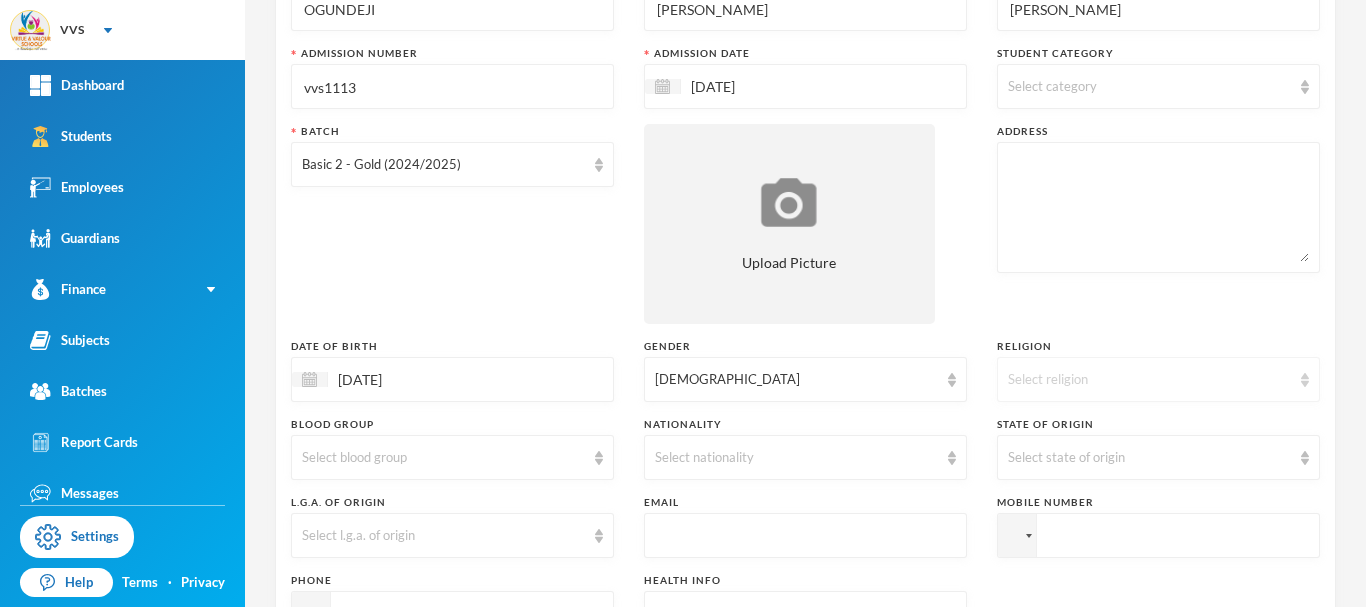 click on "Select religion" at bounding box center (1149, 380) 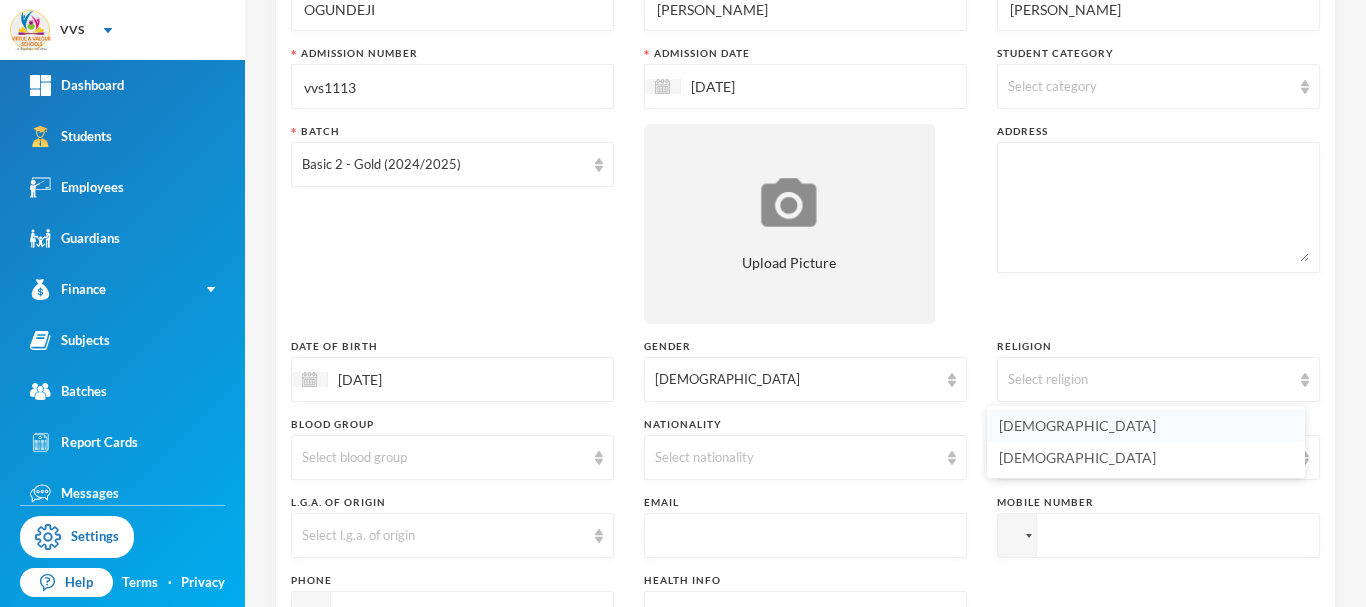 click on "[DEMOGRAPHIC_DATA]" at bounding box center (1077, 425) 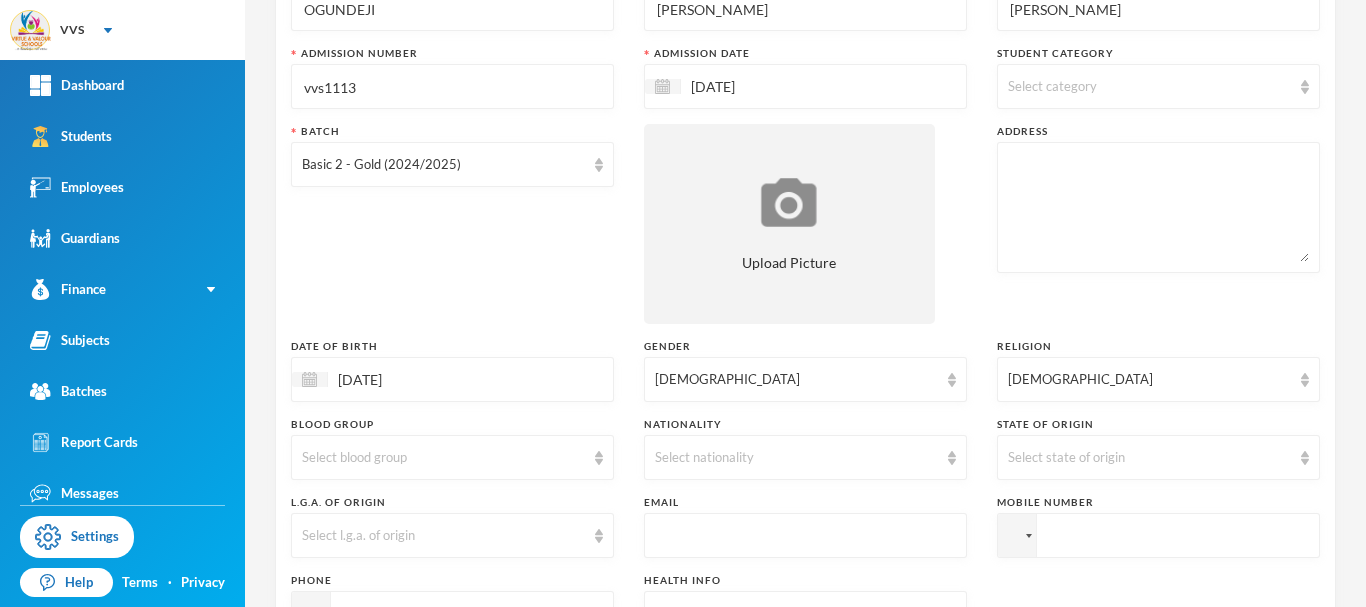 click on "Nationality" at bounding box center [805, 424] 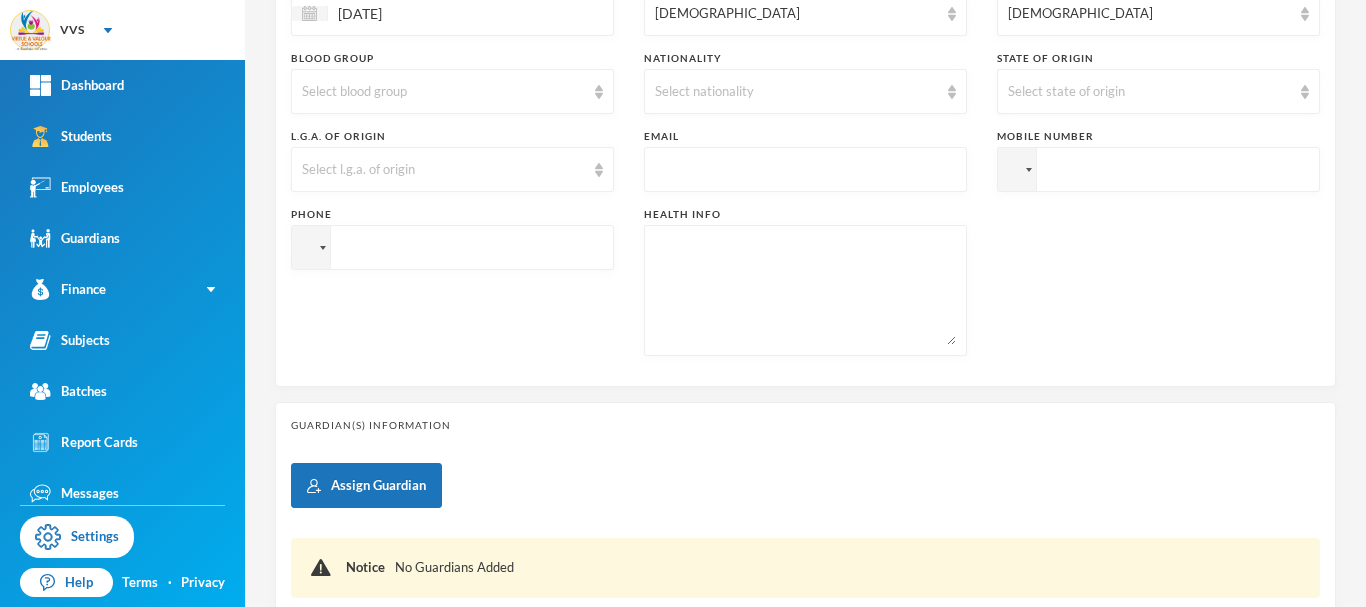 scroll, scrollTop: 716, scrollLeft: 0, axis: vertical 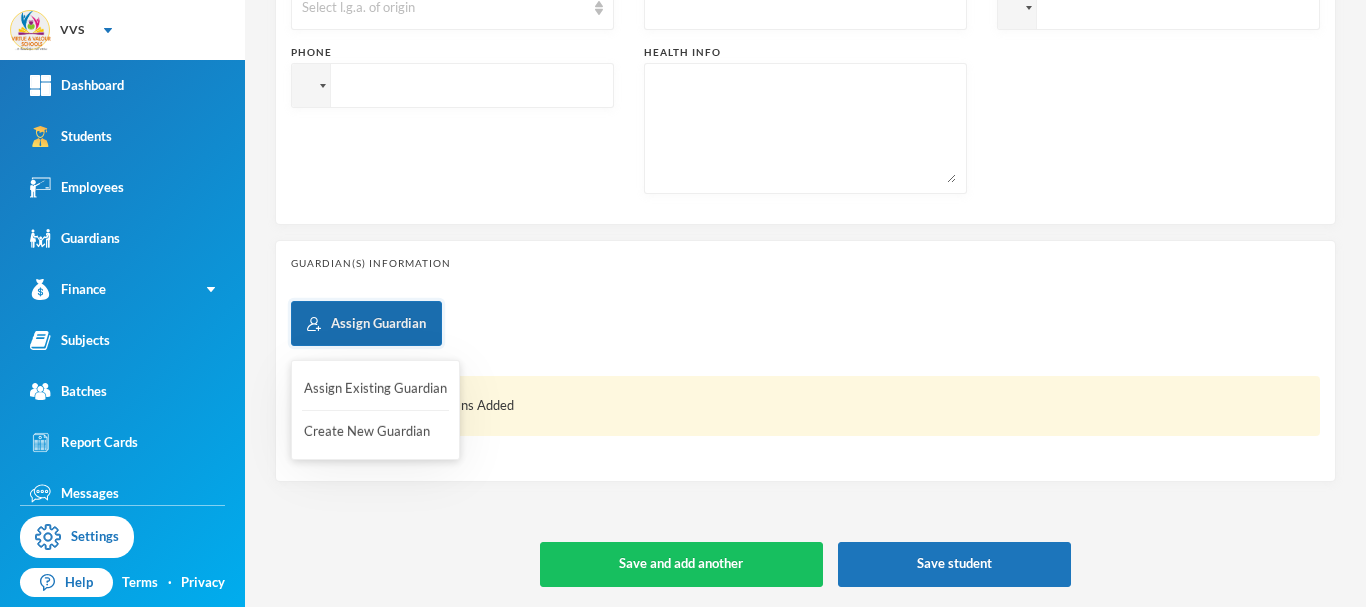 click on "Assign Guardian" at bounding box center (366, 323) 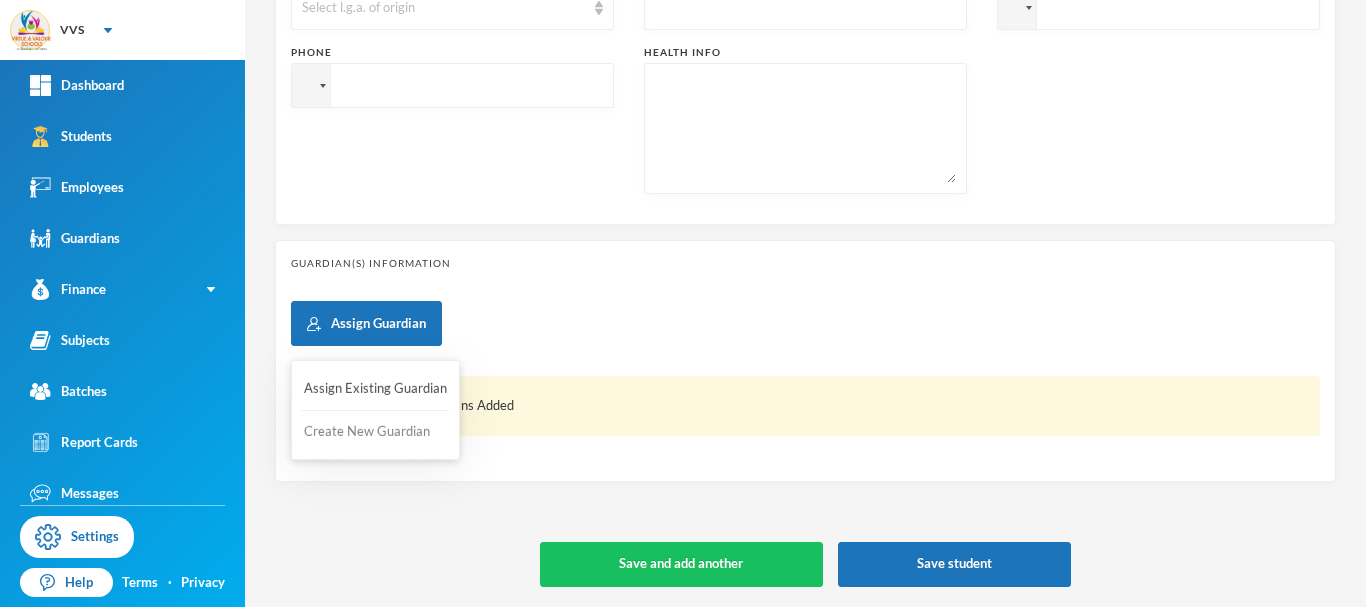 click on "Create New Guardian" at bounding box center [375, 432] 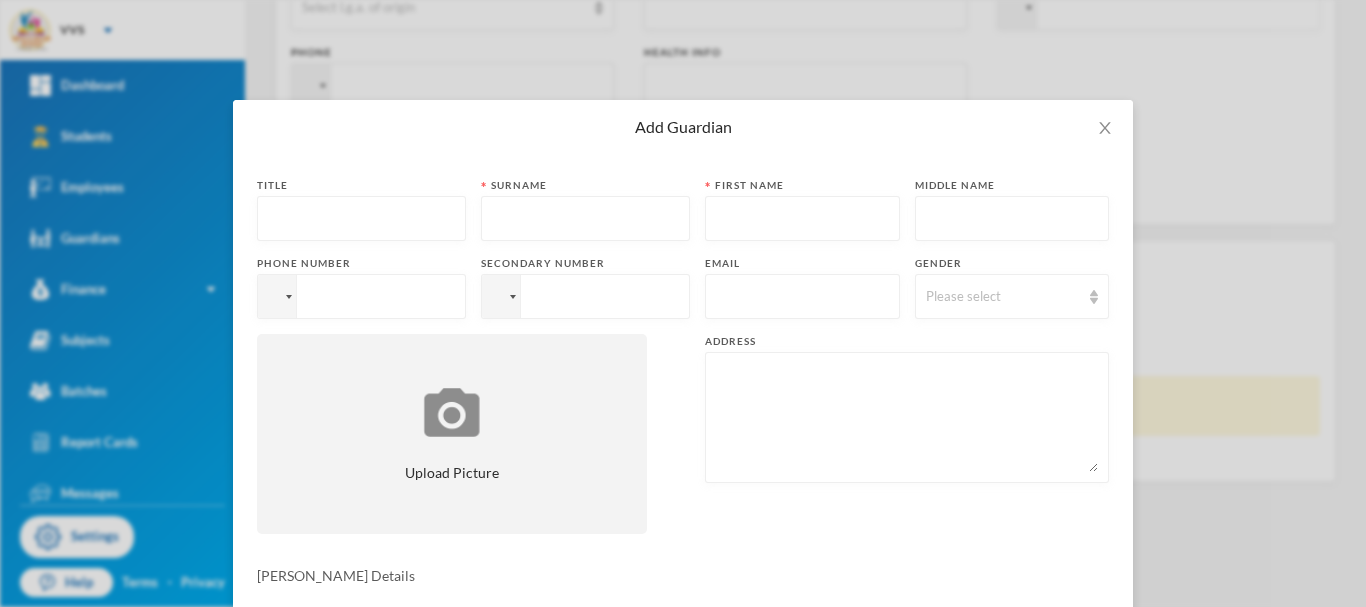 click at bounding box center (361, 219) 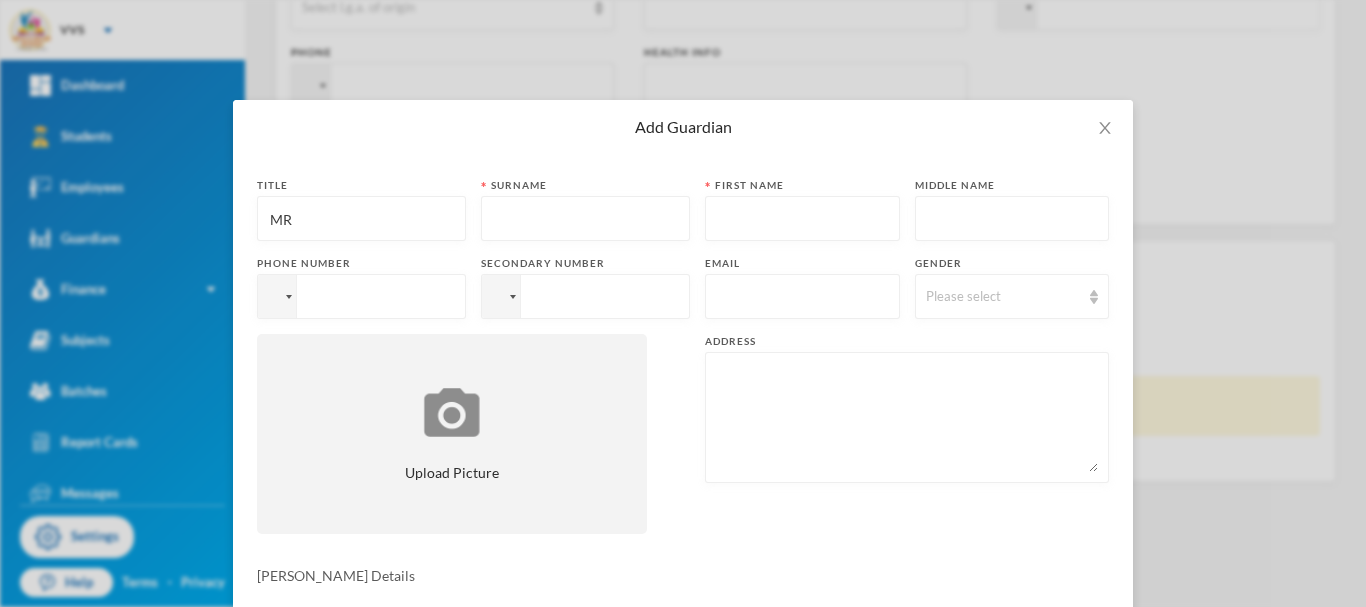 click at bounding box center [585, 219] 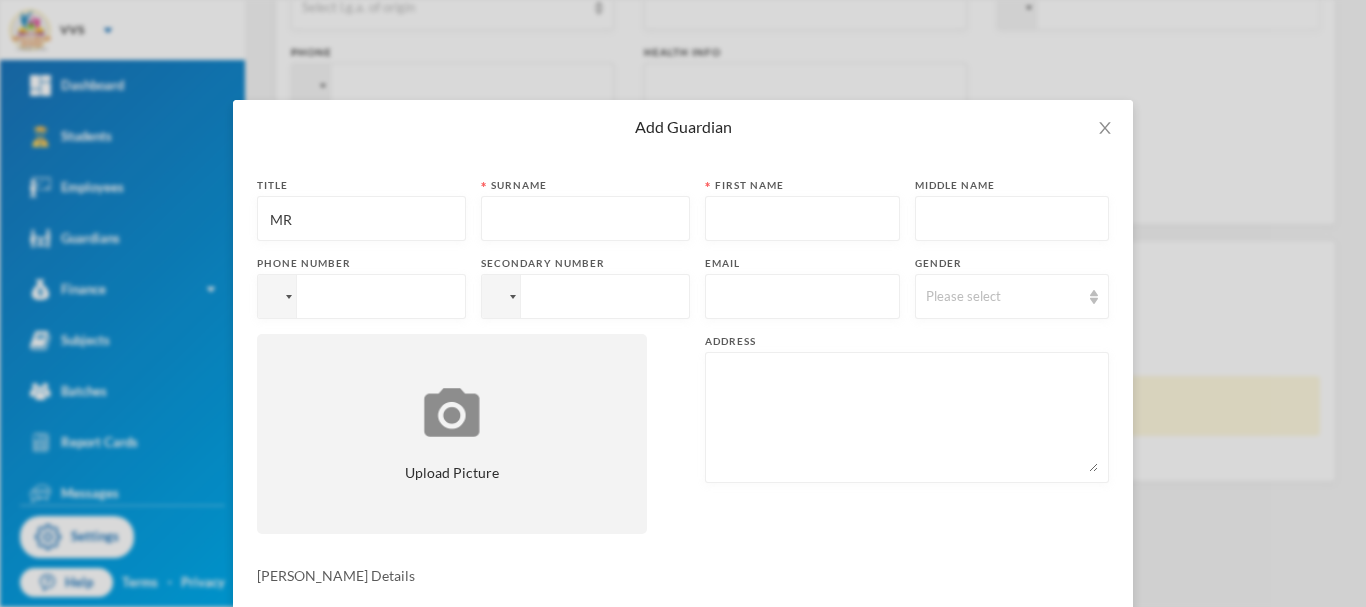 click on "MR" at bounding box center [361, 219] 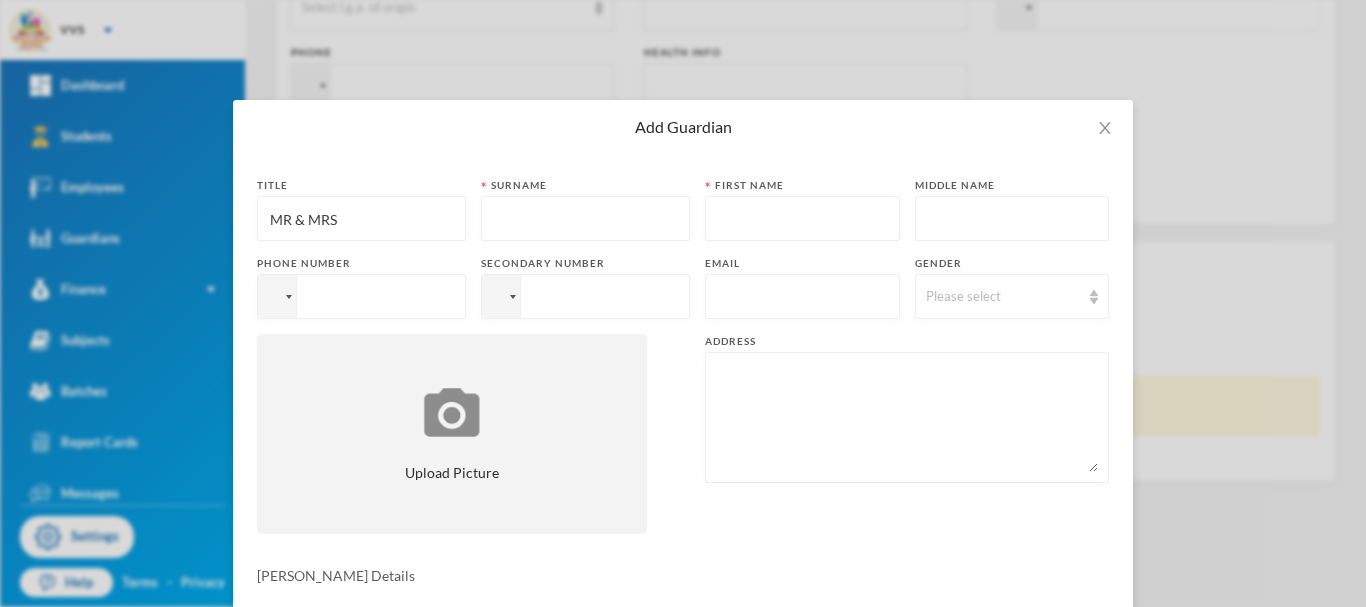 click at bounding box center (585, 219) 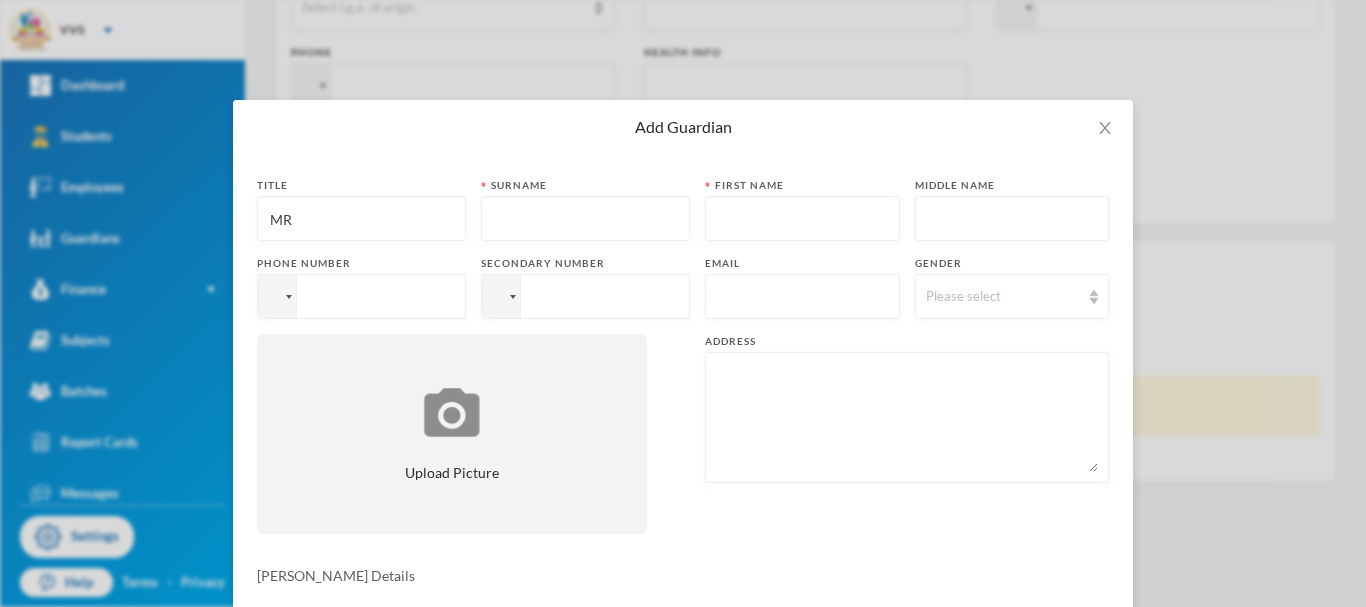 type on "M" 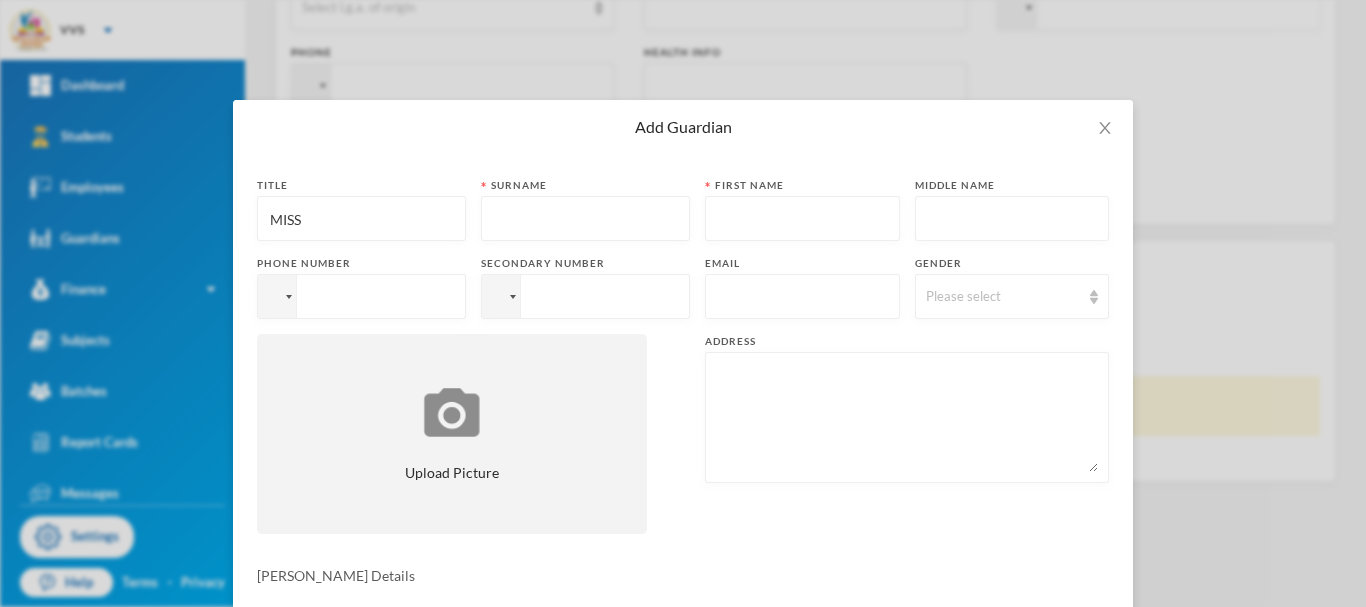 type on "MISS" 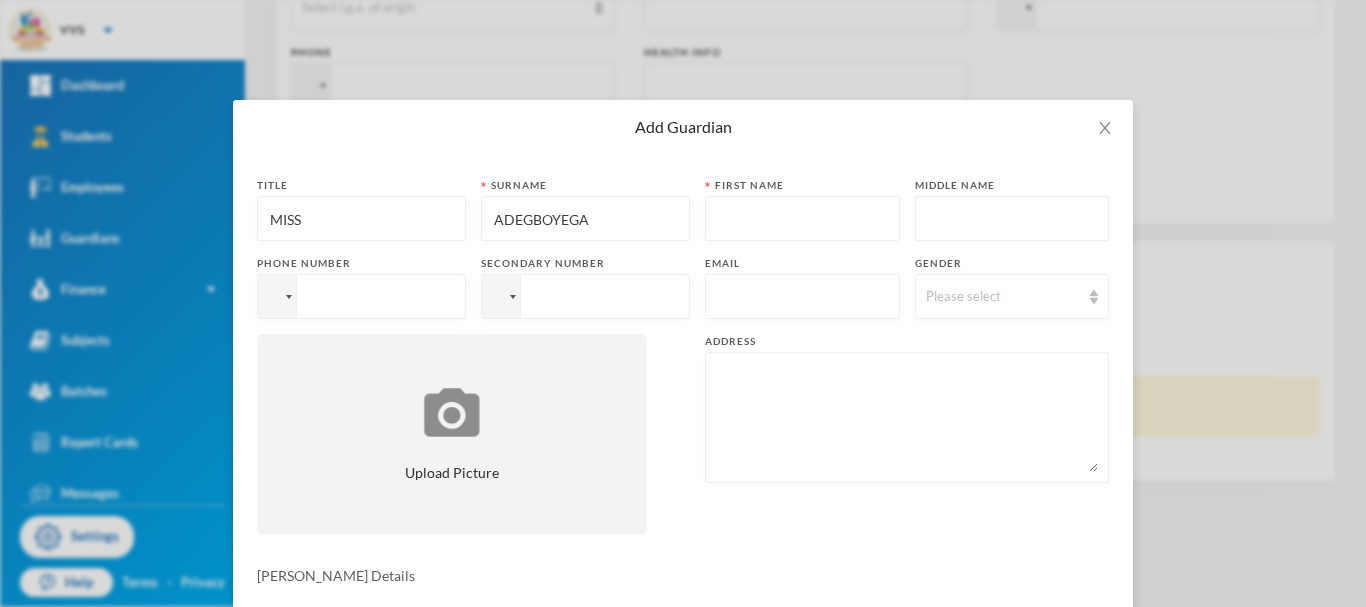 type on "ADEGBOYEGA" 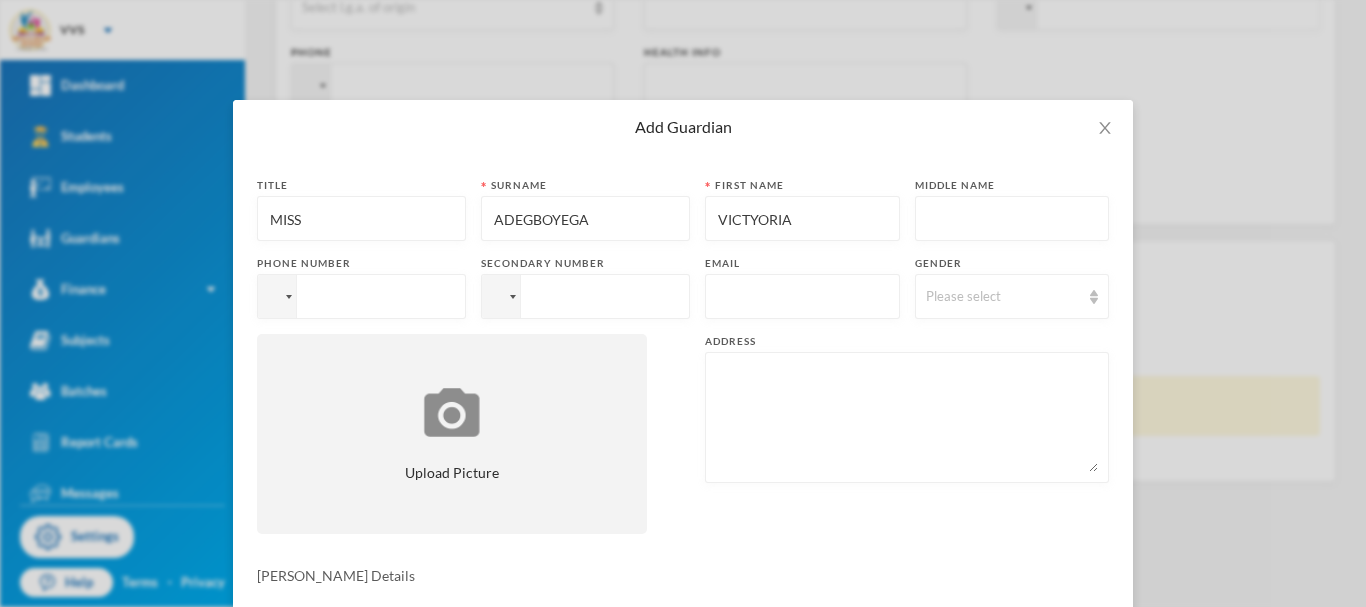 click on "VICTYORIA" at bounding box center [802, 219] 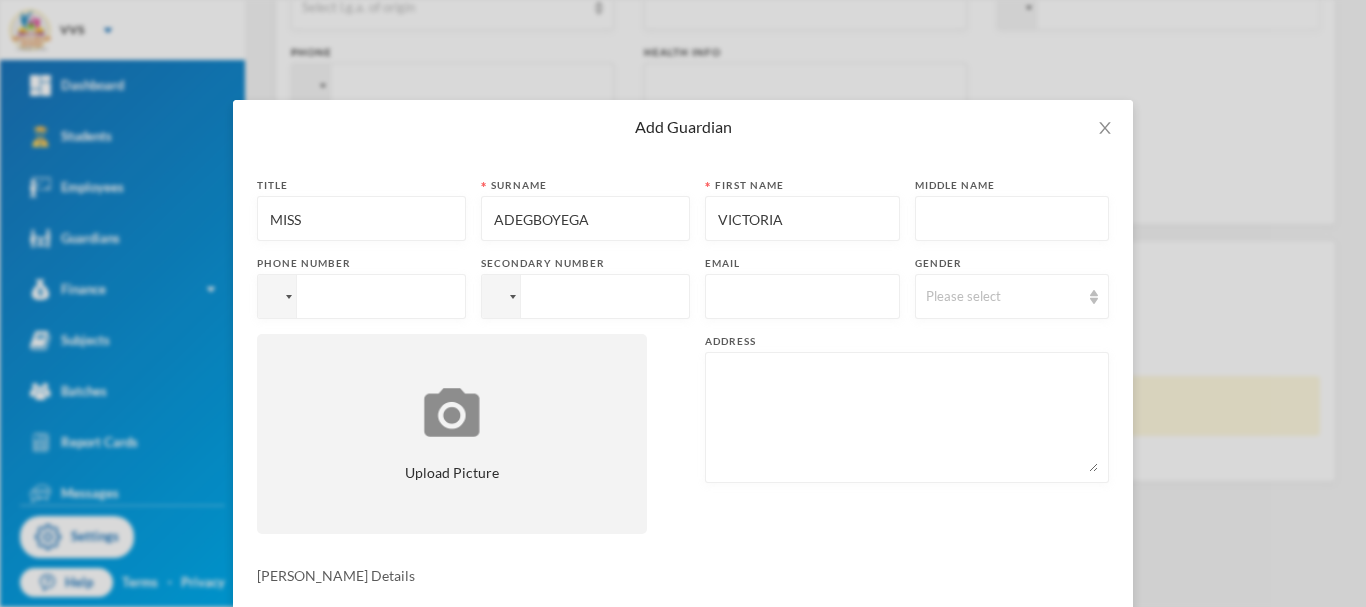 type on "VICTORIA" 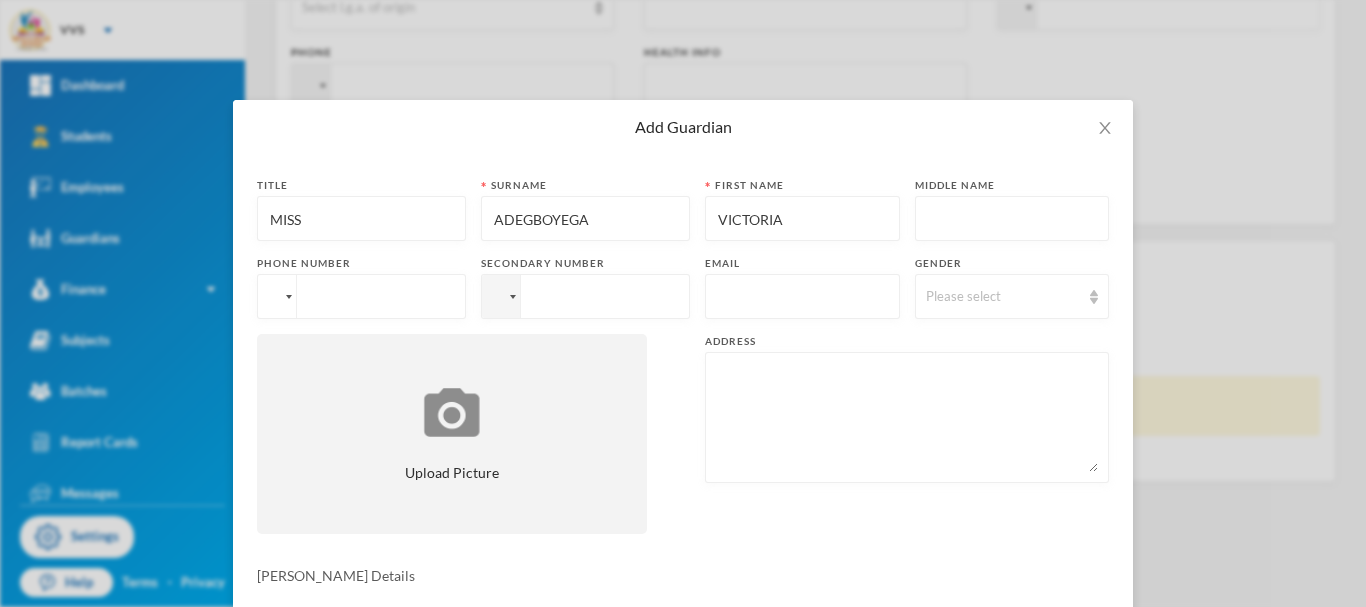 click at bounding box center [274, 297] 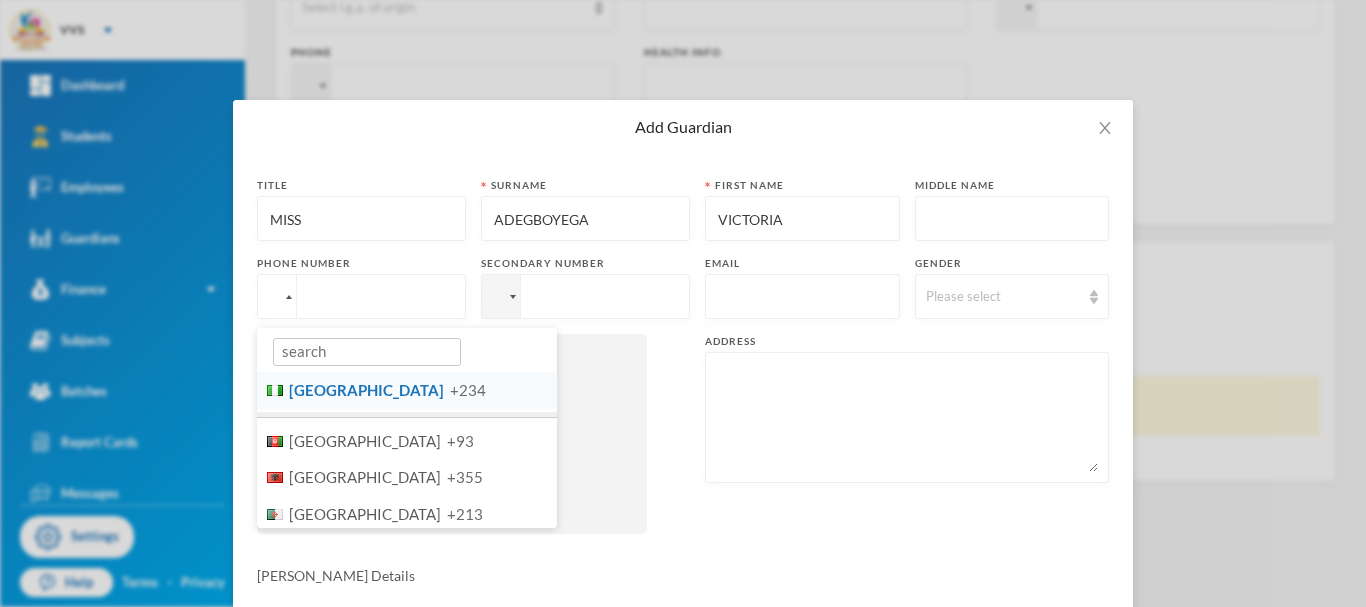 click on "[GEOGRAPHIC_DATA]" at bounding box center [366, 390] 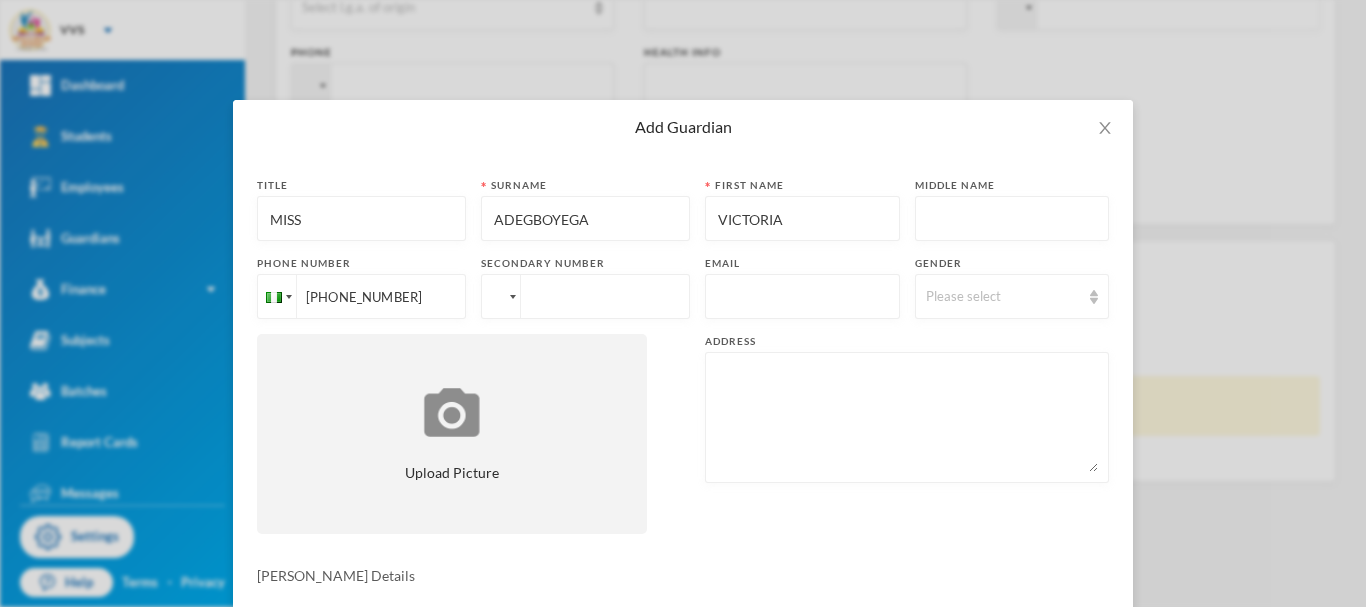 type on "[PHONE_NUMBER]" 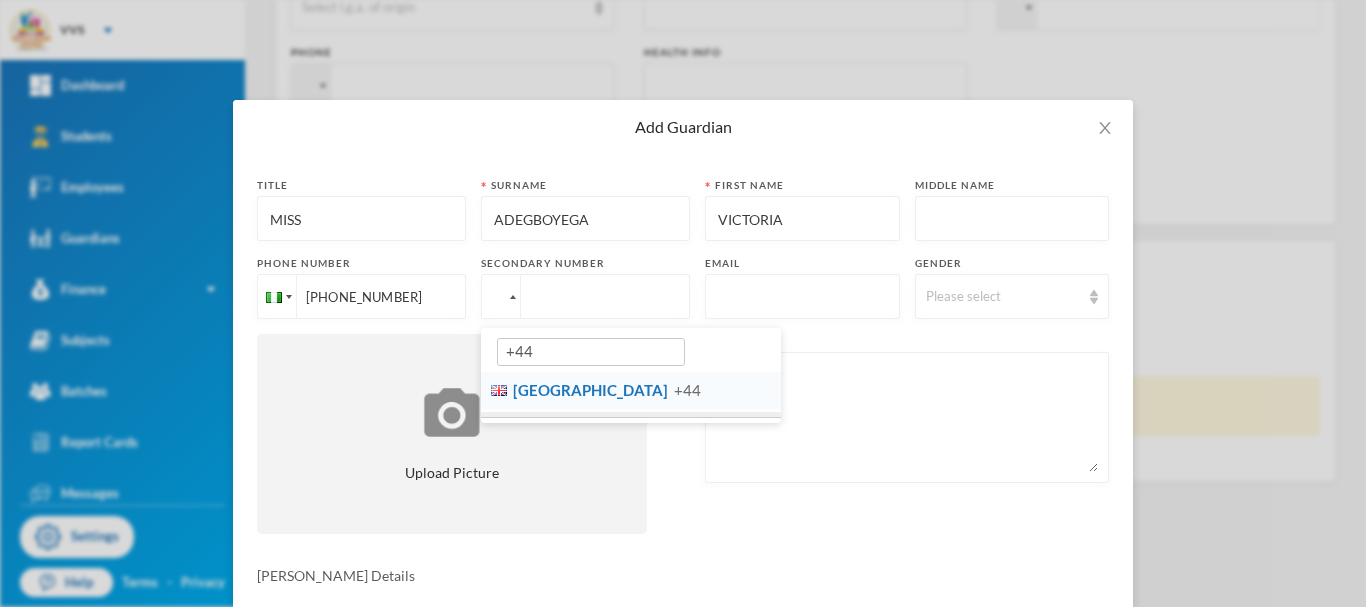 type on "+44" 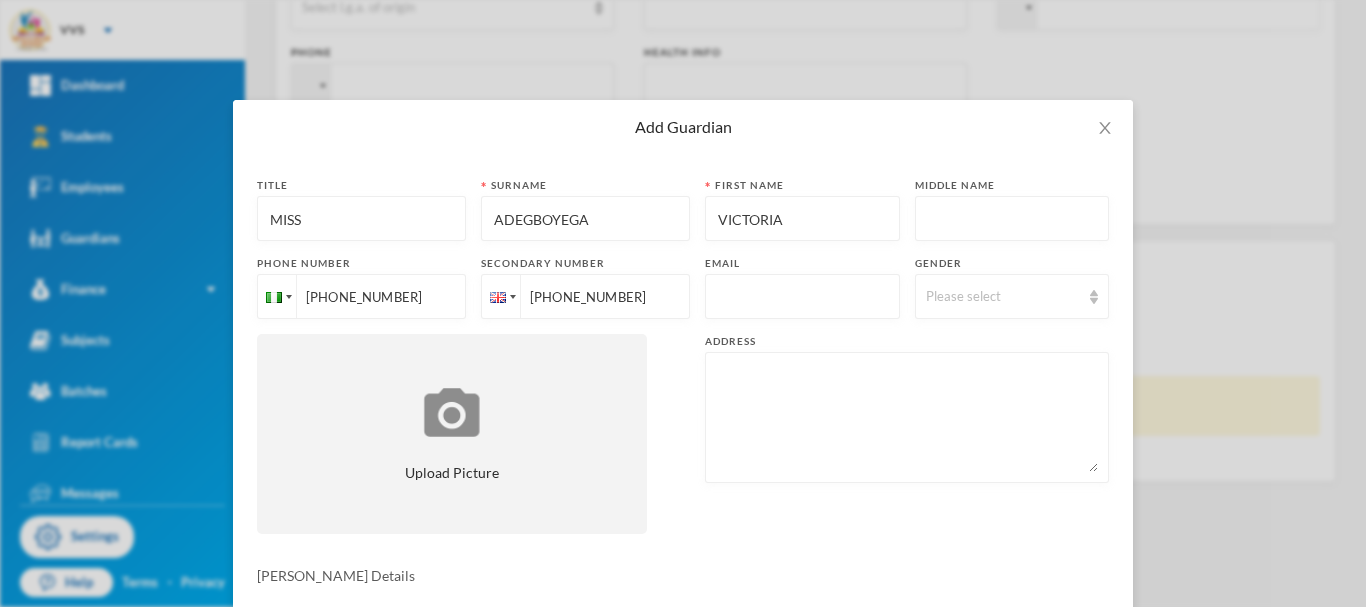 type on "[PHONE_NUMBER]" 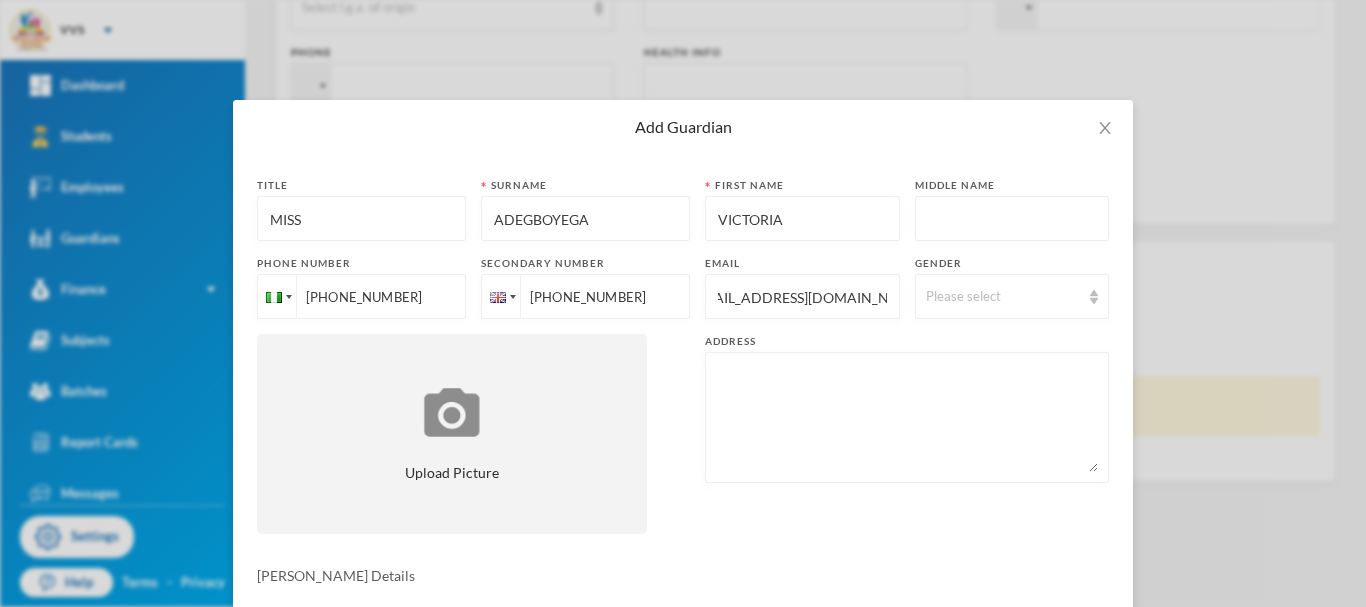 scroll, scrollTop: 0, scrollLeft: 40, axis: horizontal 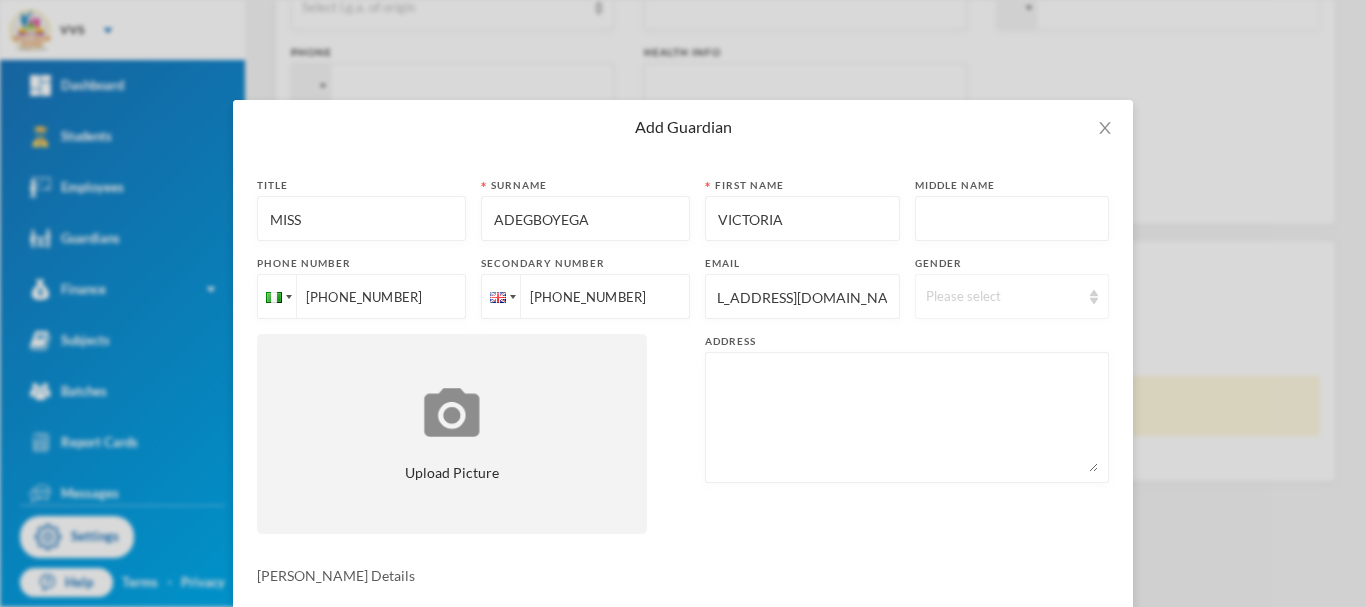 type on "[EMAIL_ADDRESS][DOMAIN_NAME]" 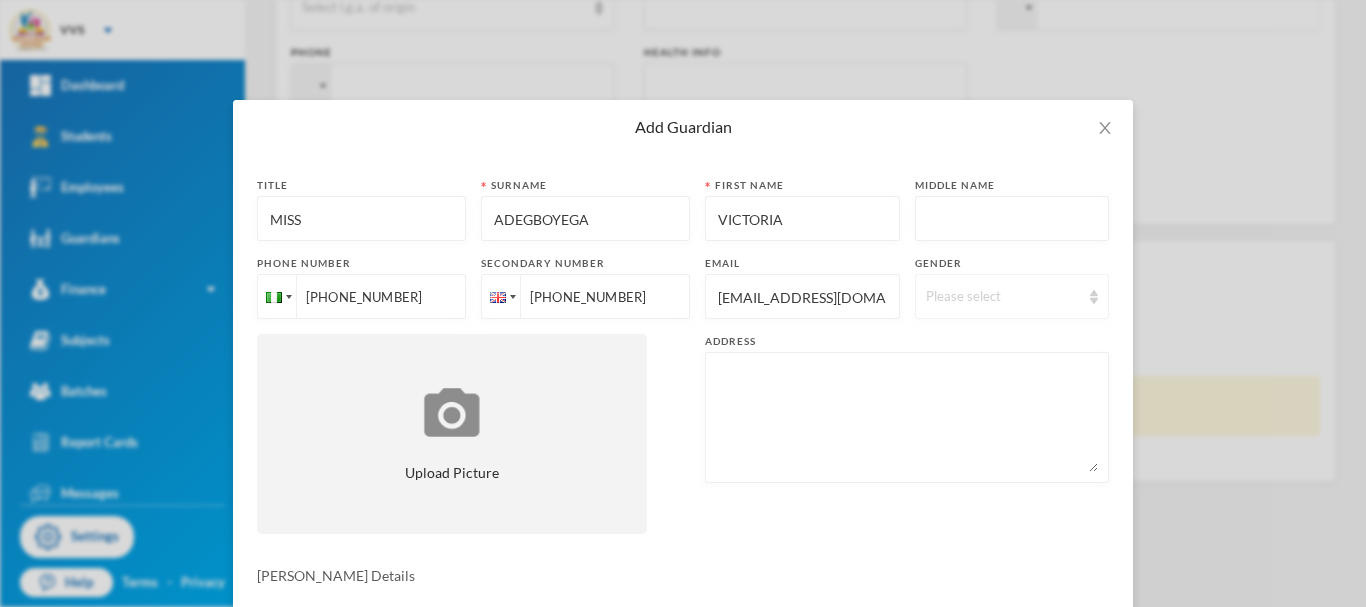 click on "Please select" at bounding box center (1003, 297) 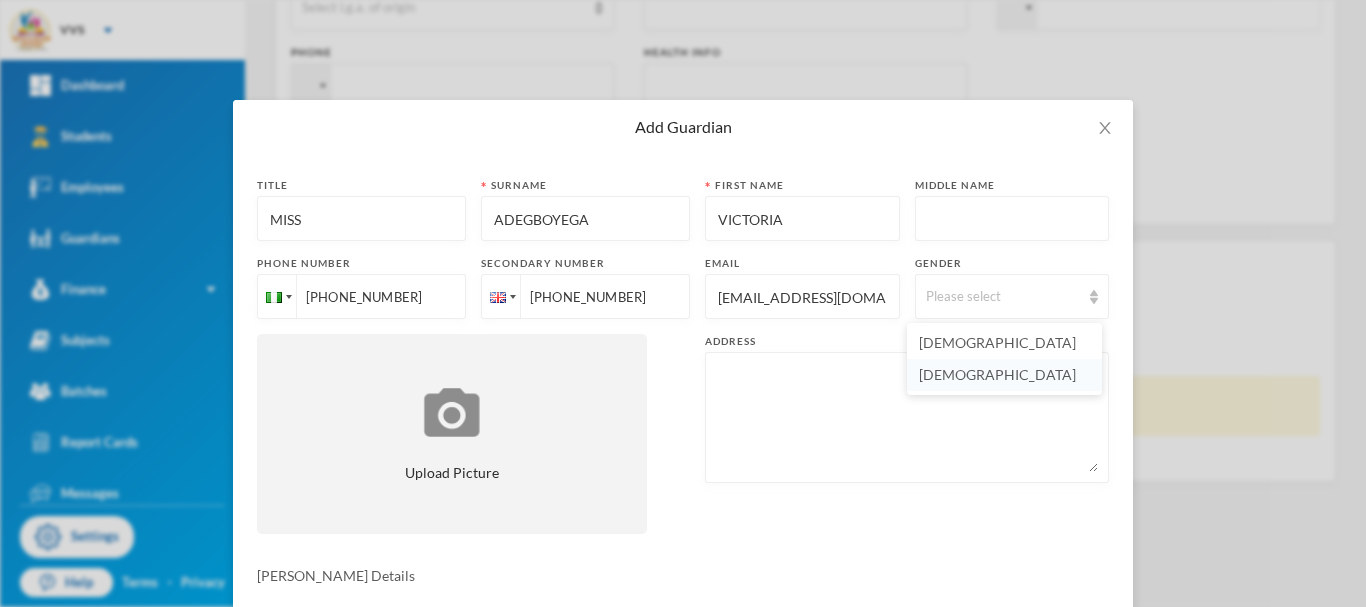 click on "[DEMOGRAPHIC_DATA]" at bounding box center [997, 374] 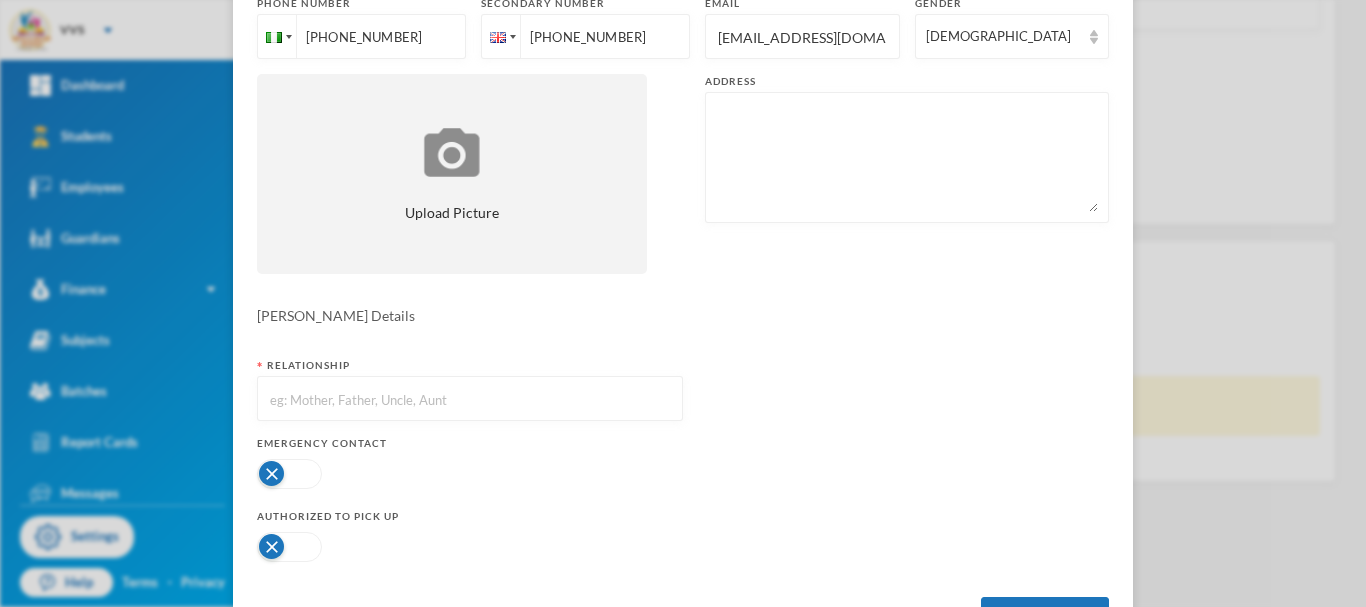 scroll, scrollTop: 265, scrollLeft: 0, axis: vertical 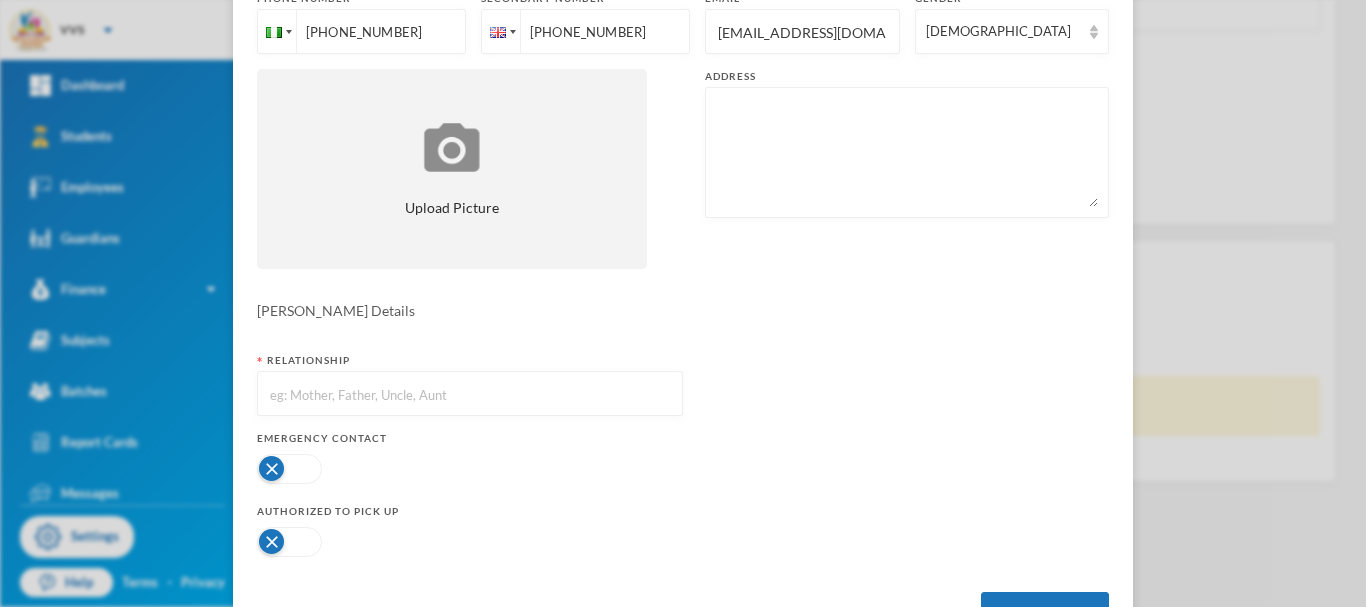 click at bounding box center [470, 394] 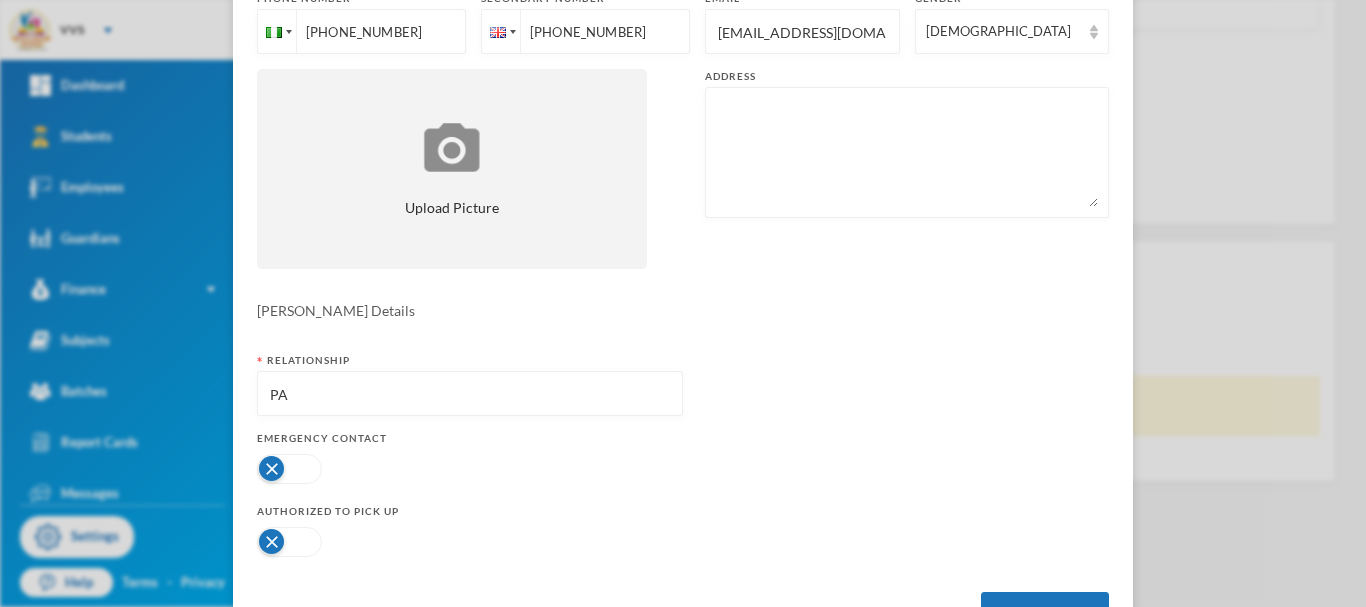 type on "P" 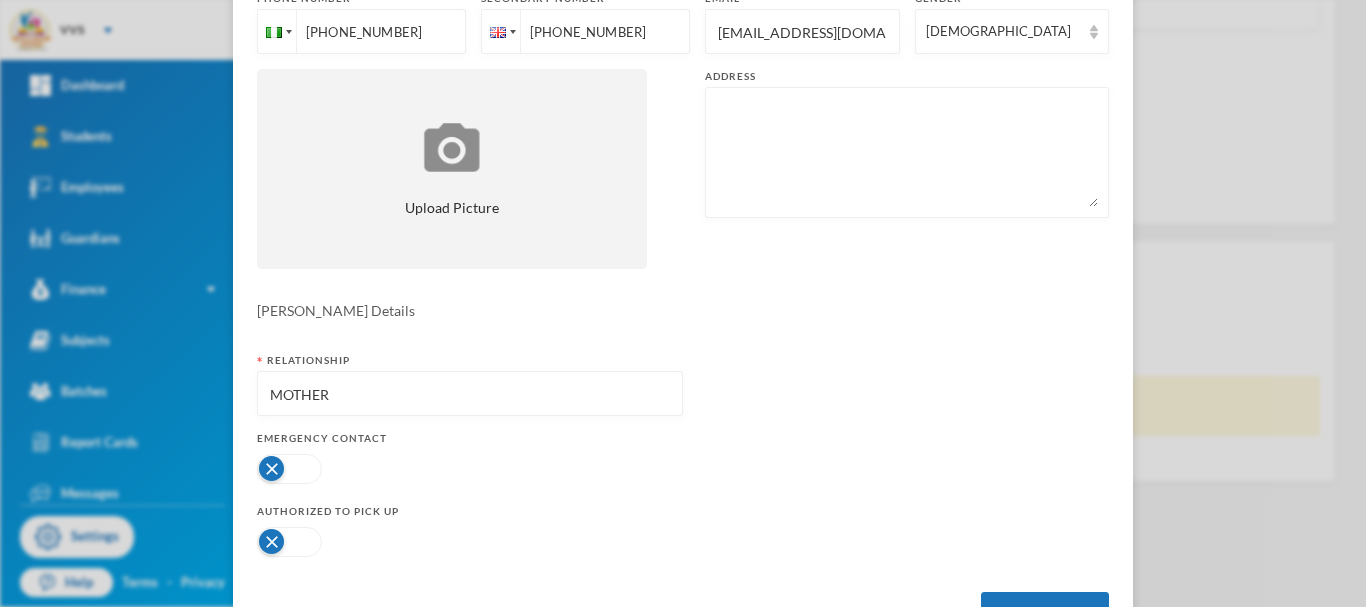 type on "MOTHER" 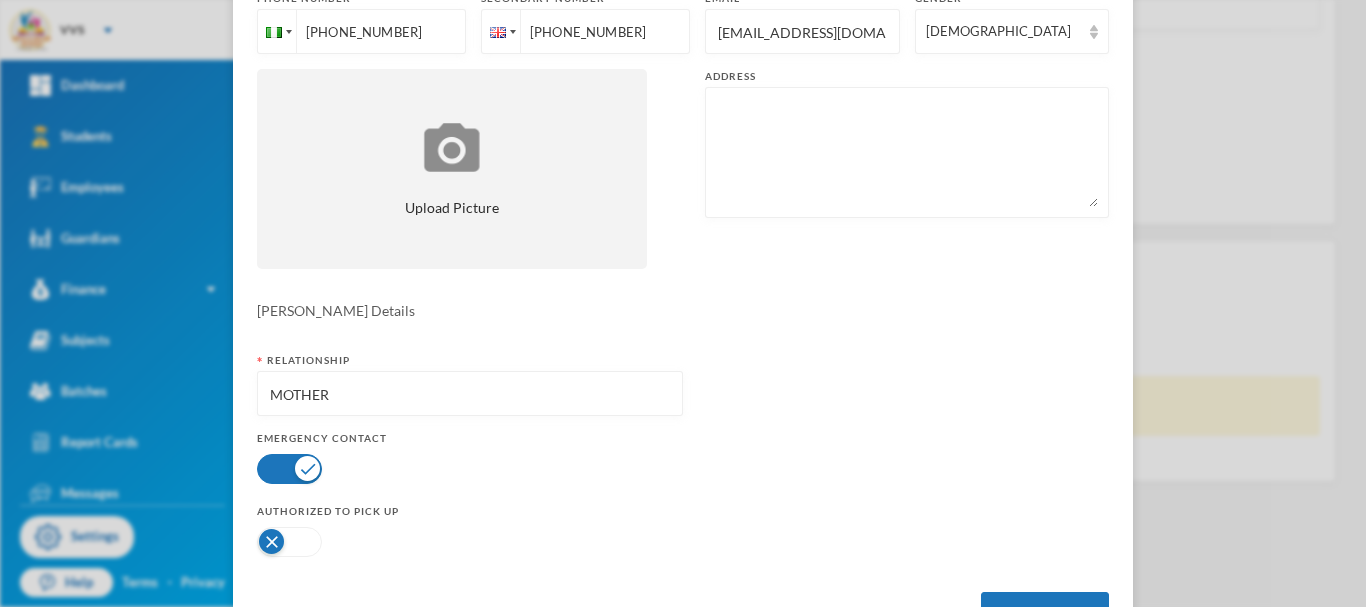 click at bounding box center (289, 542) 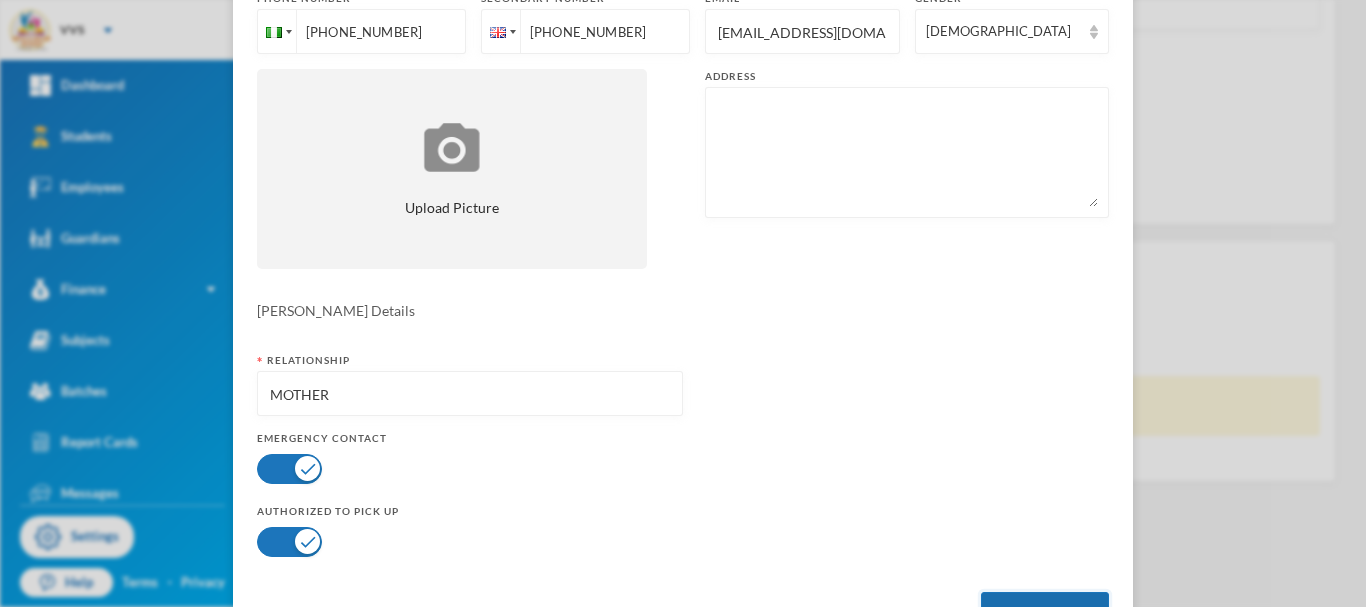click on "Create Guardian" at bounding box center [1045, 614] 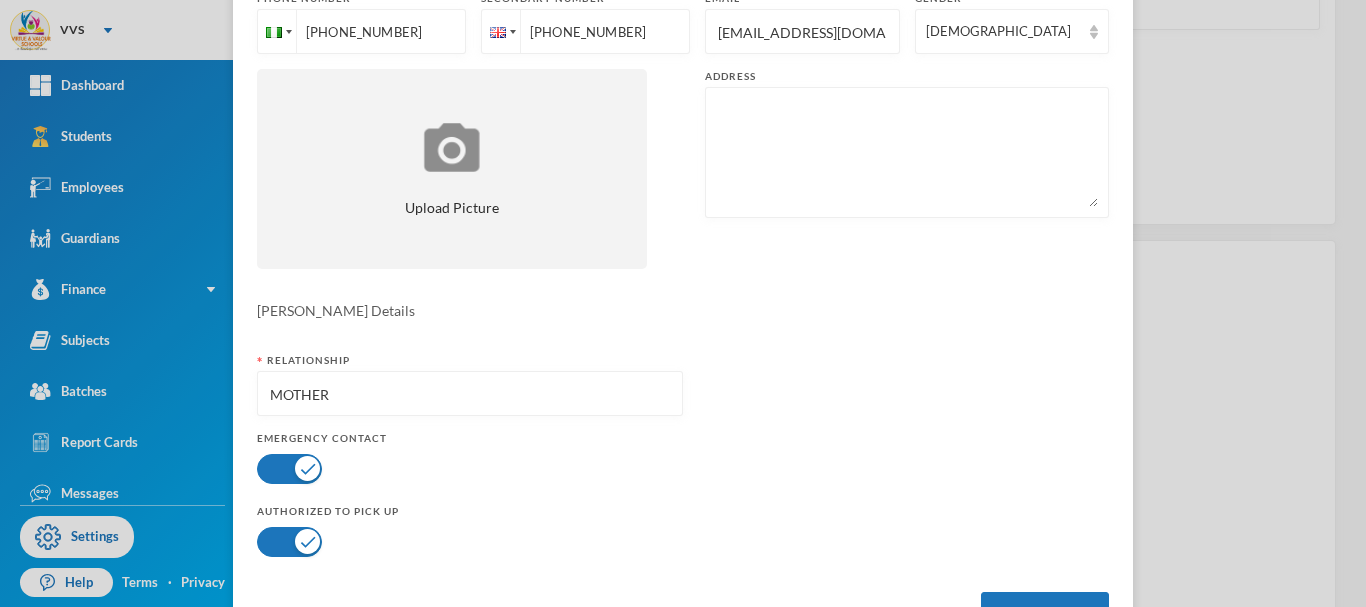 scroll, scrollTop: 243, scrollLeft: 0, axis: vertical 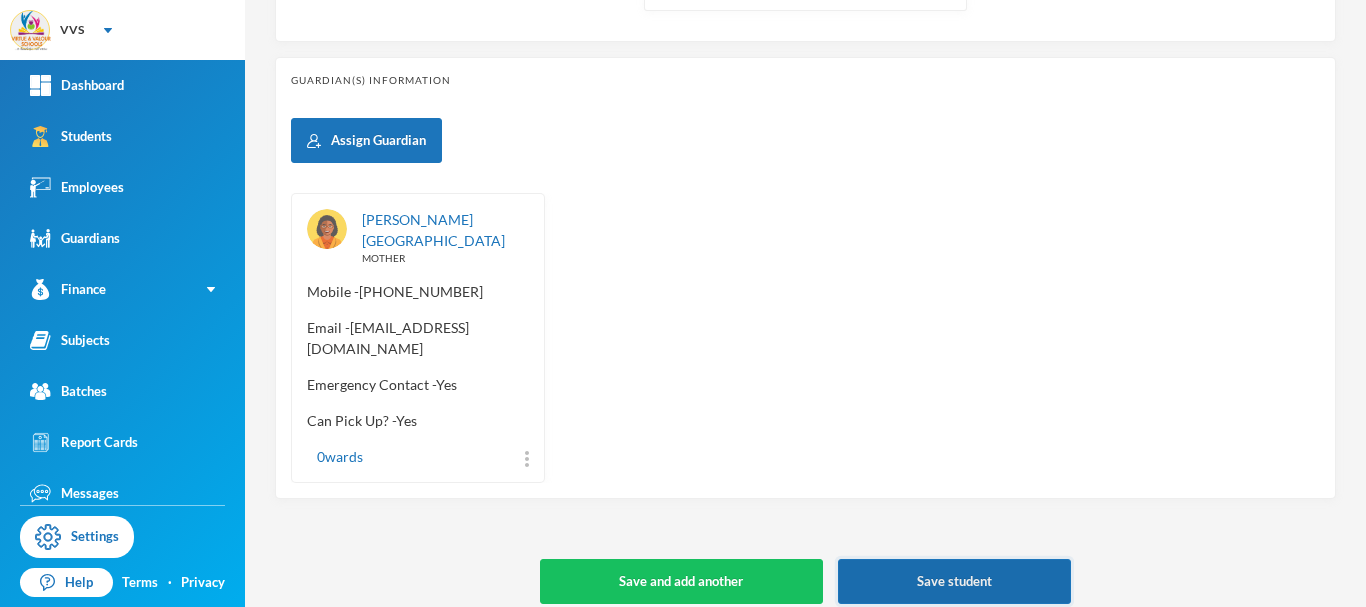 click on "Save student" at bounding box center (954, 581) 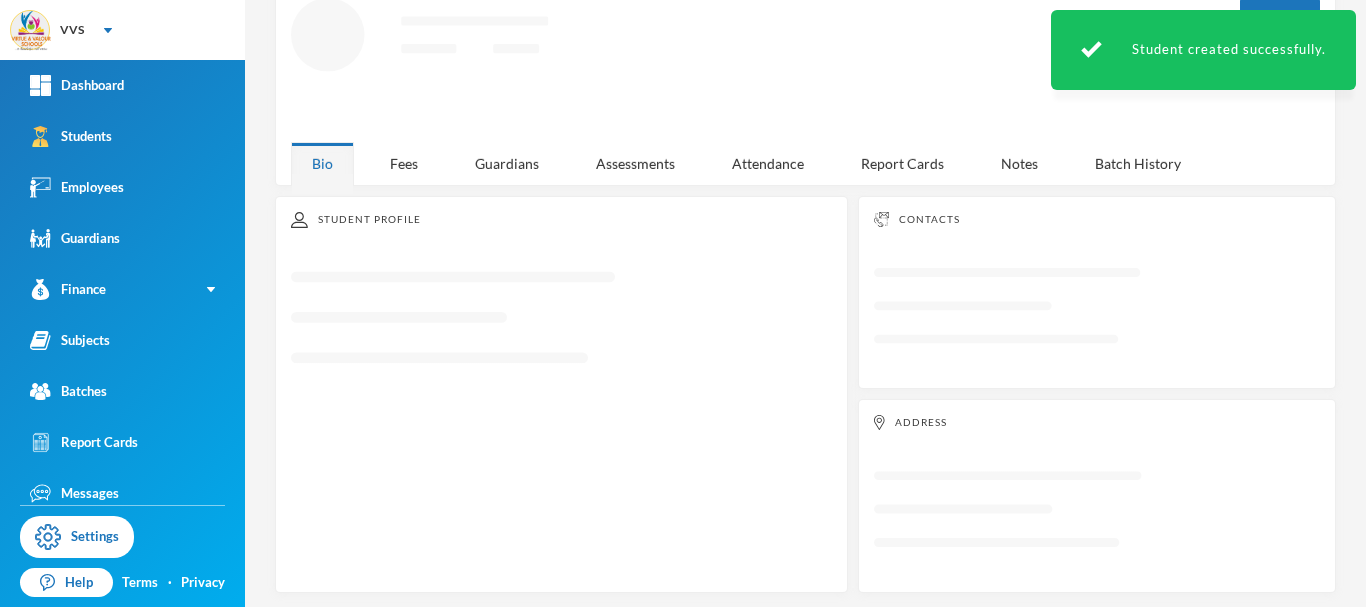 scroll, scrollTop: 390, scrollLeft: 0, axis: vertical 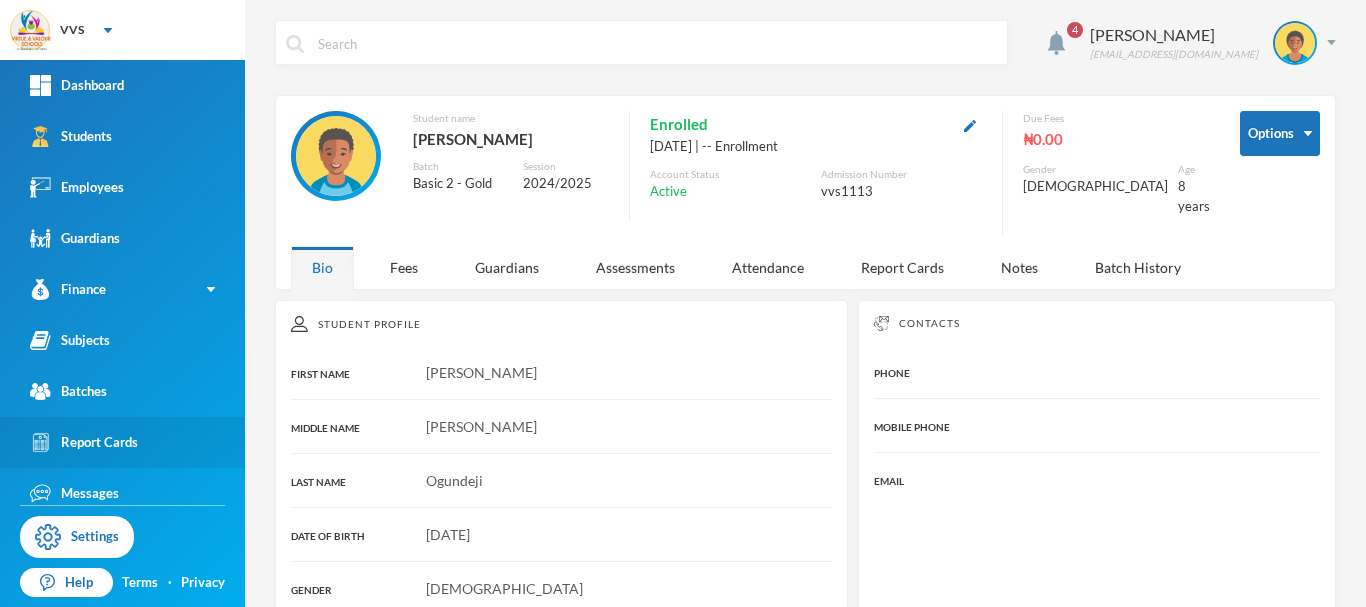 click on "Report Cards" at bounding box center (84, 442) 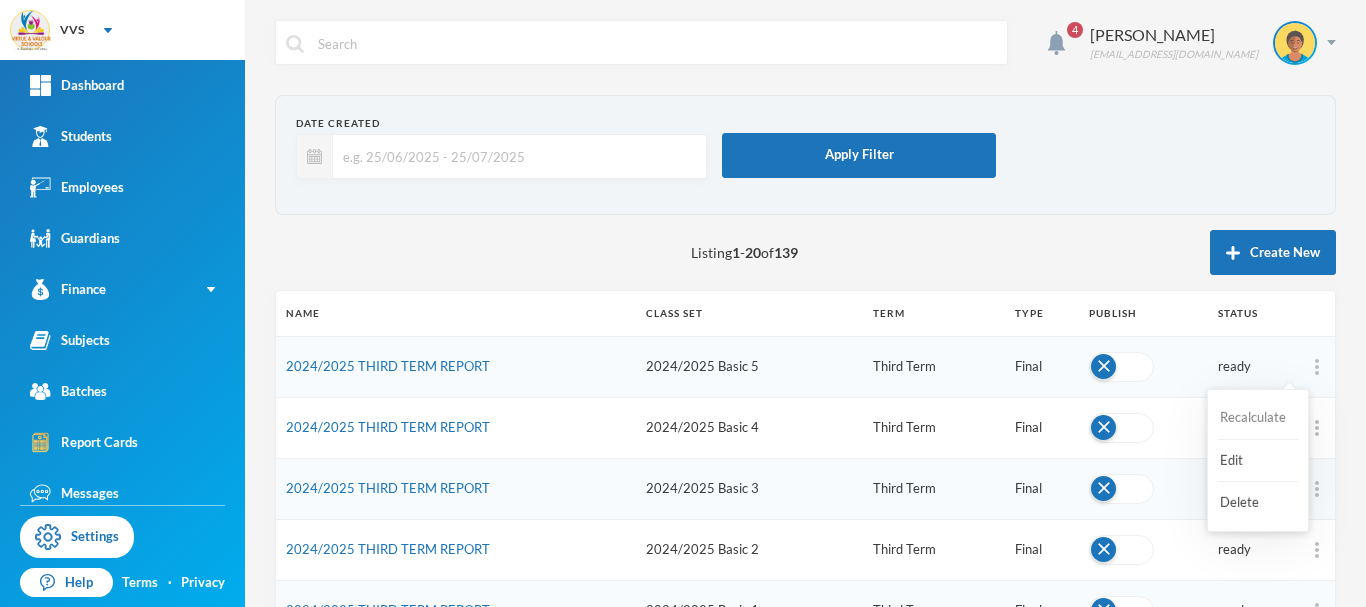 click on "Recalculate" at bounding box center [1258, 418] 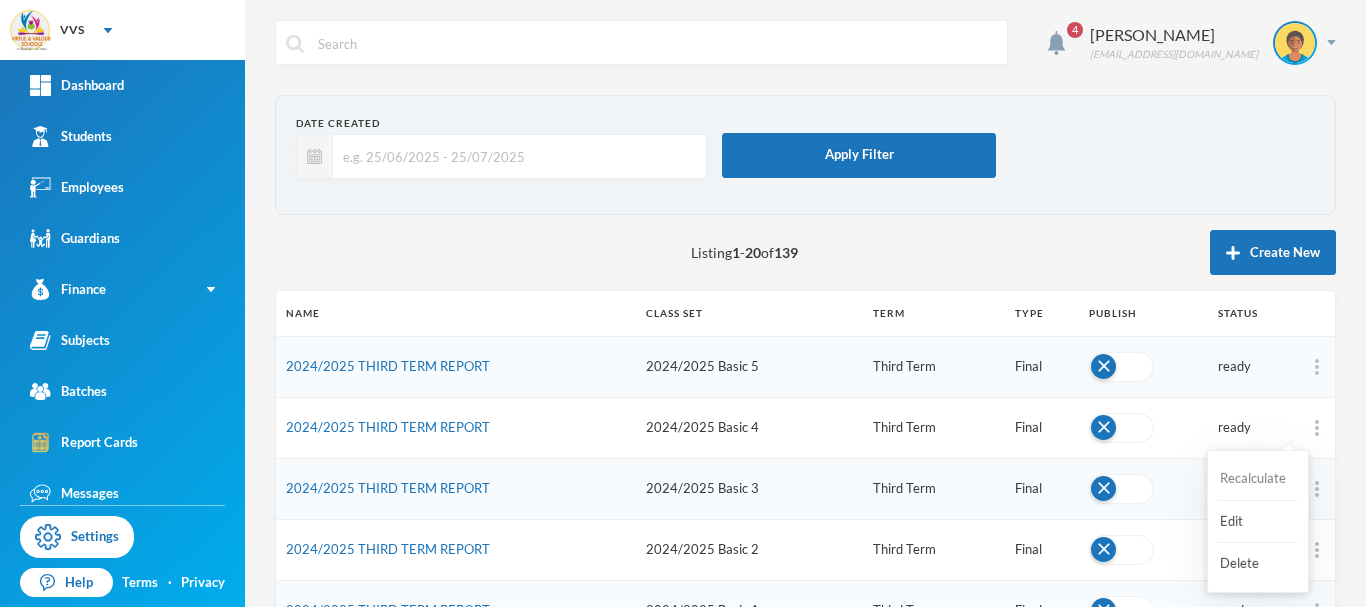 click on "Recalculate" at bounding box center [1258, 479] 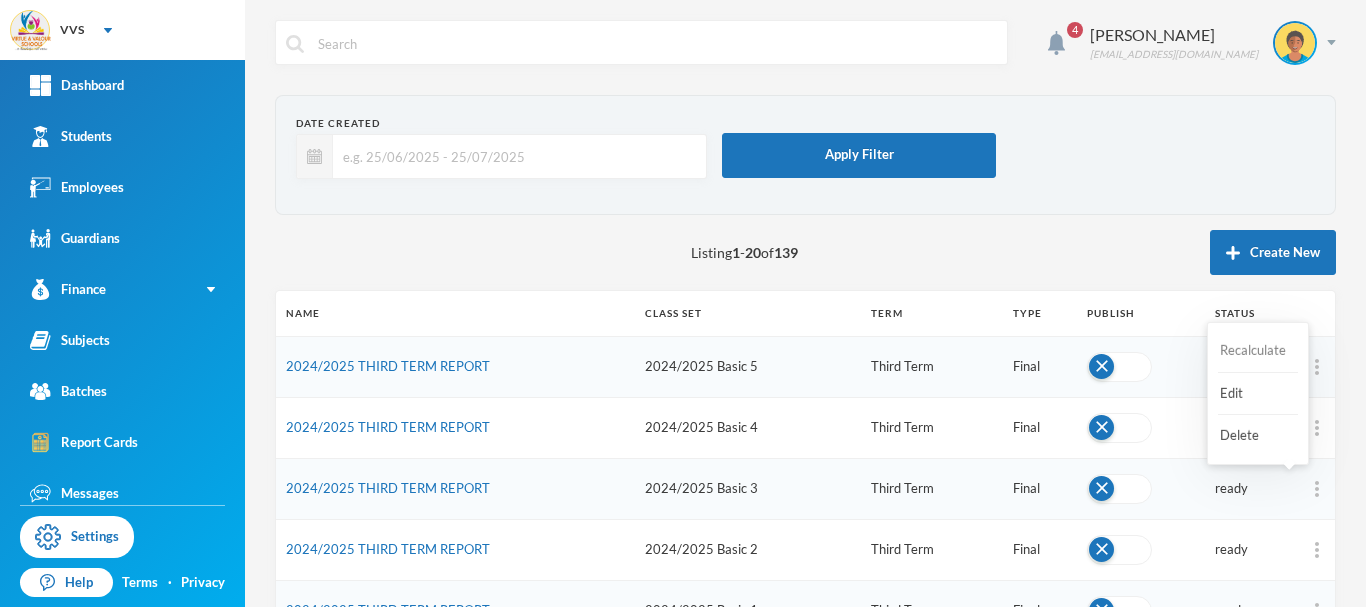 click on "Recalculate" at bounding box center (1258, 351) 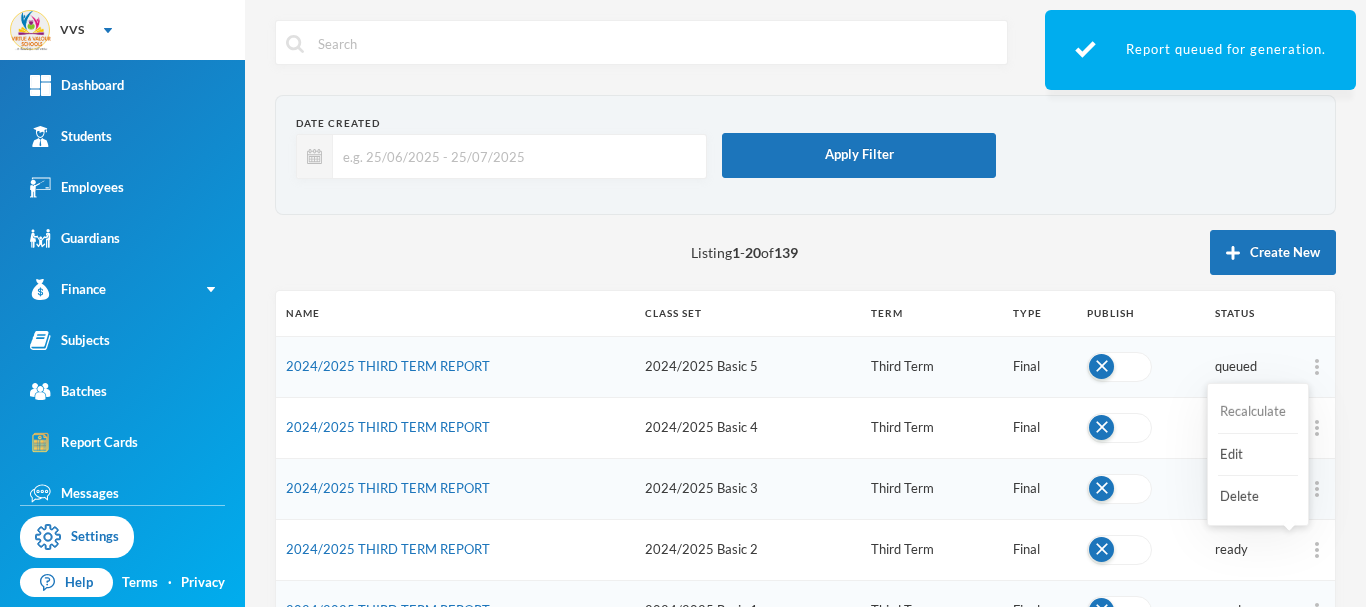 click on "Recalculate" at bounding box center (1258, 412) 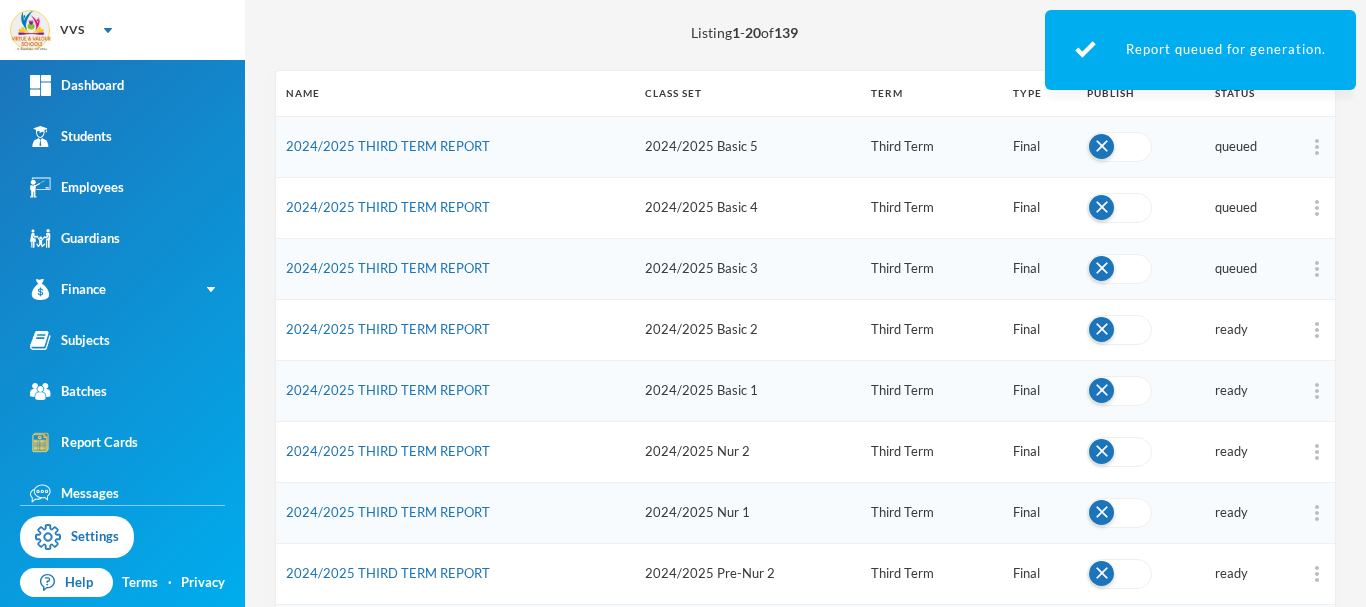 scroll, scrollTop: 288, scrollLeft: 0, axis: vertical 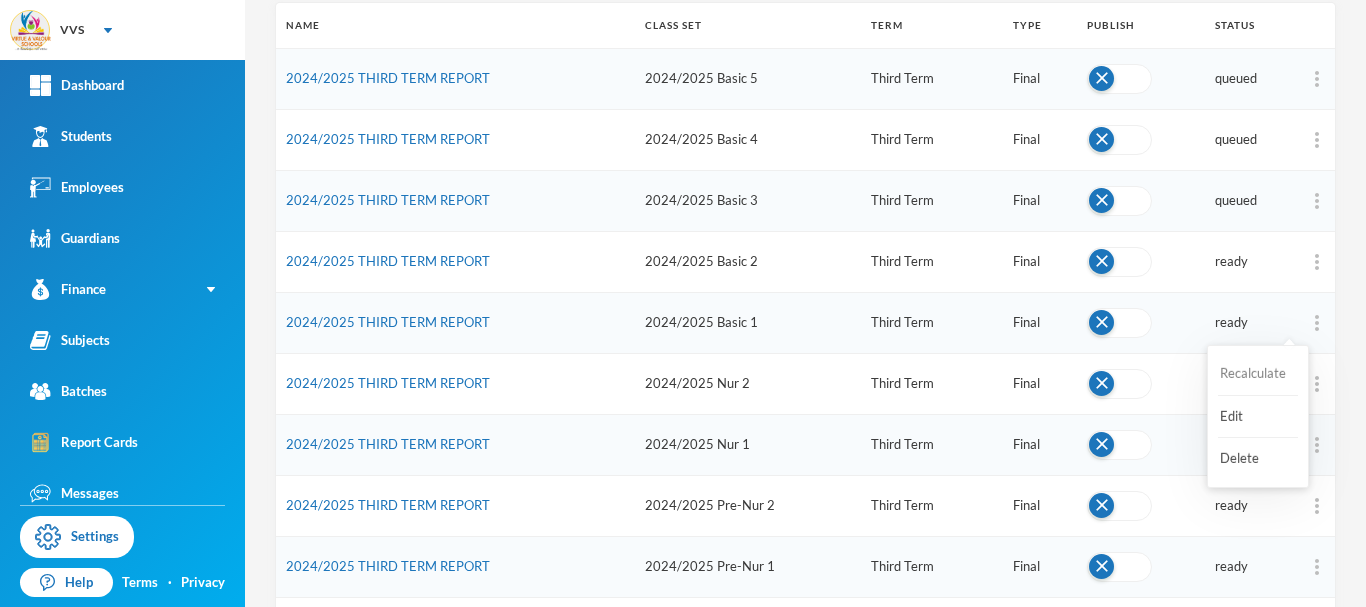 click on "Recalculate" at bounding box center [1258, 374] 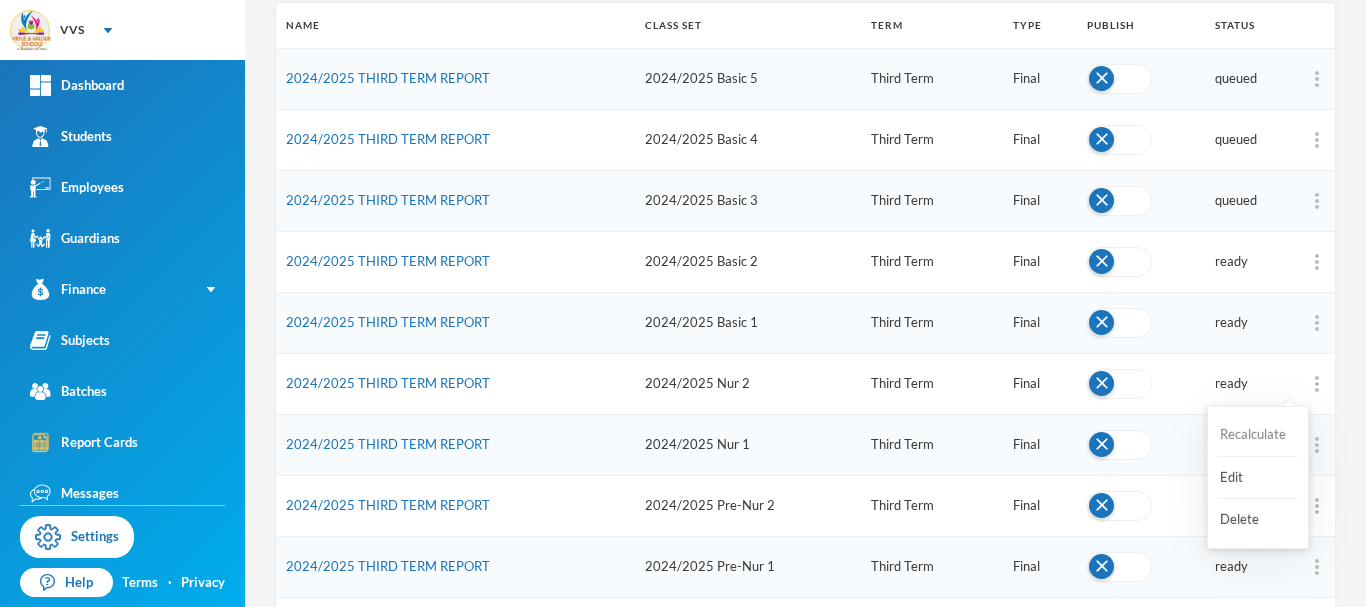 click on "Recalculate" at bounding box center (1258, 435) 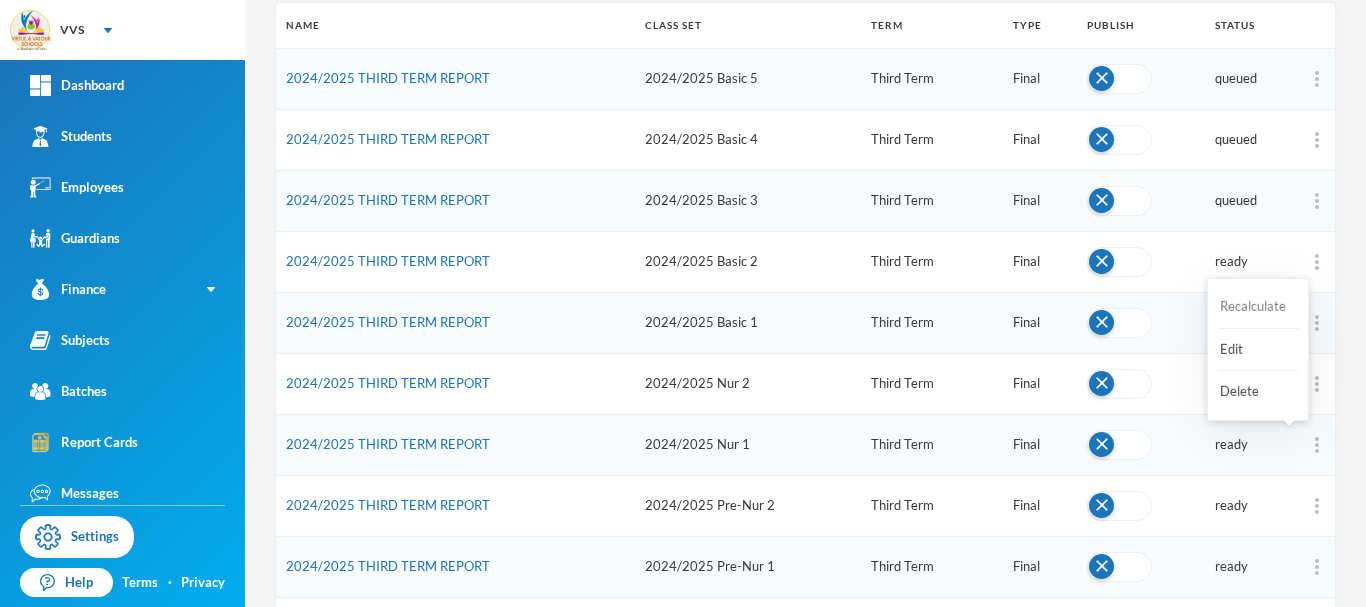 click on "Recalculate" at bounding box center (1258, 307) 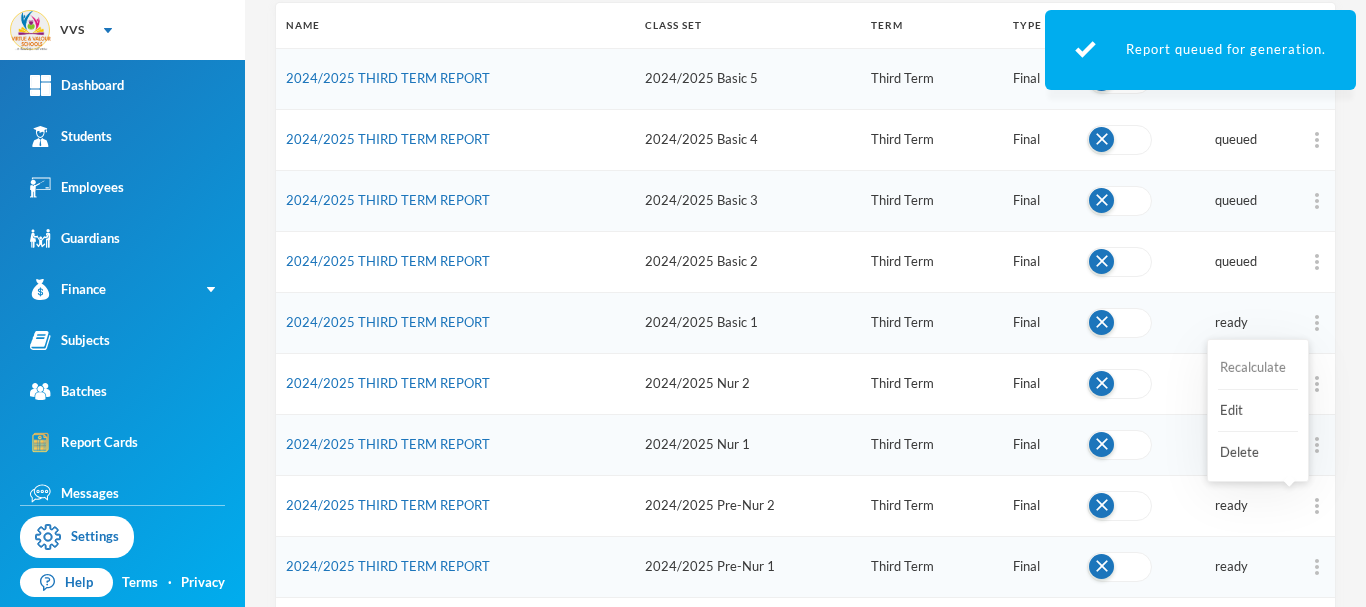 click on "Recalculate" at bounding box center (1258, 368) 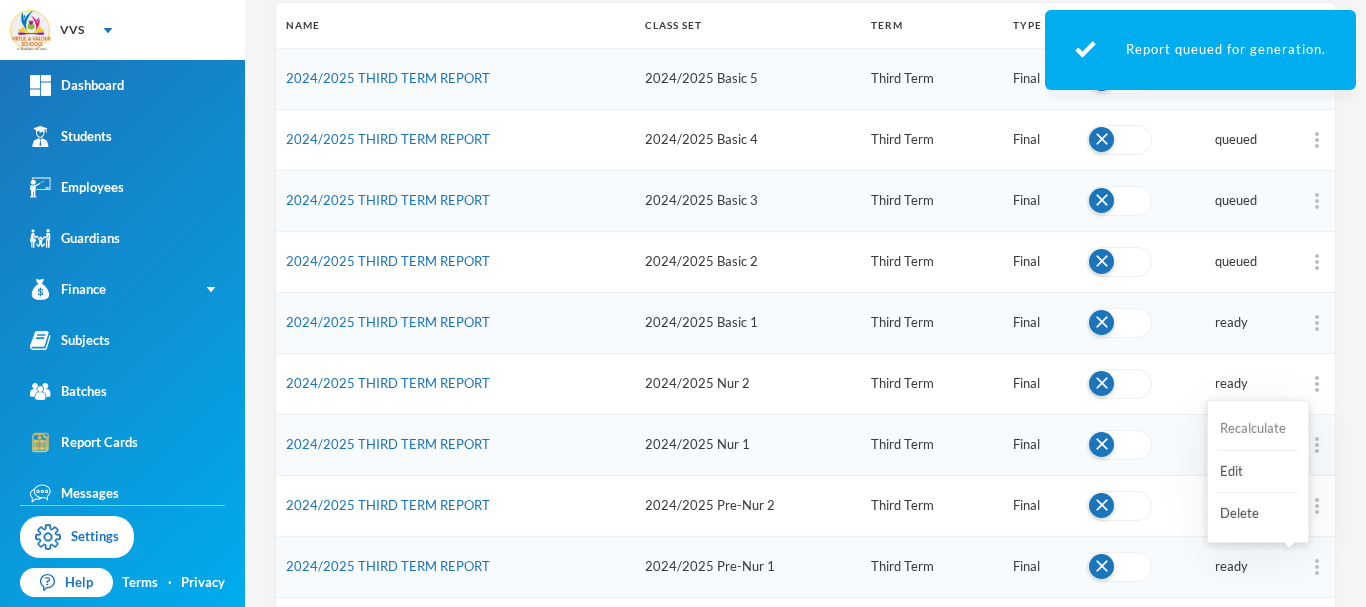 click on "Recalculate" at bounding box center [1258, 429] 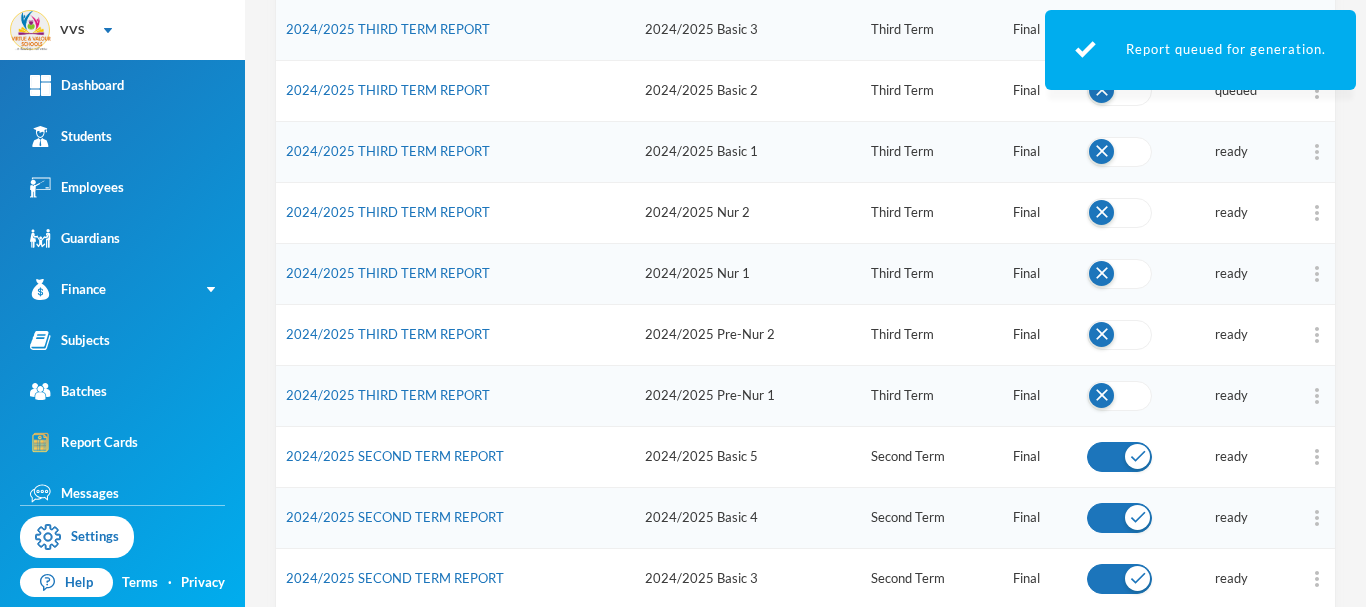 scroll, scrollTop: 462, scrollLeft: 0, axis: vertical 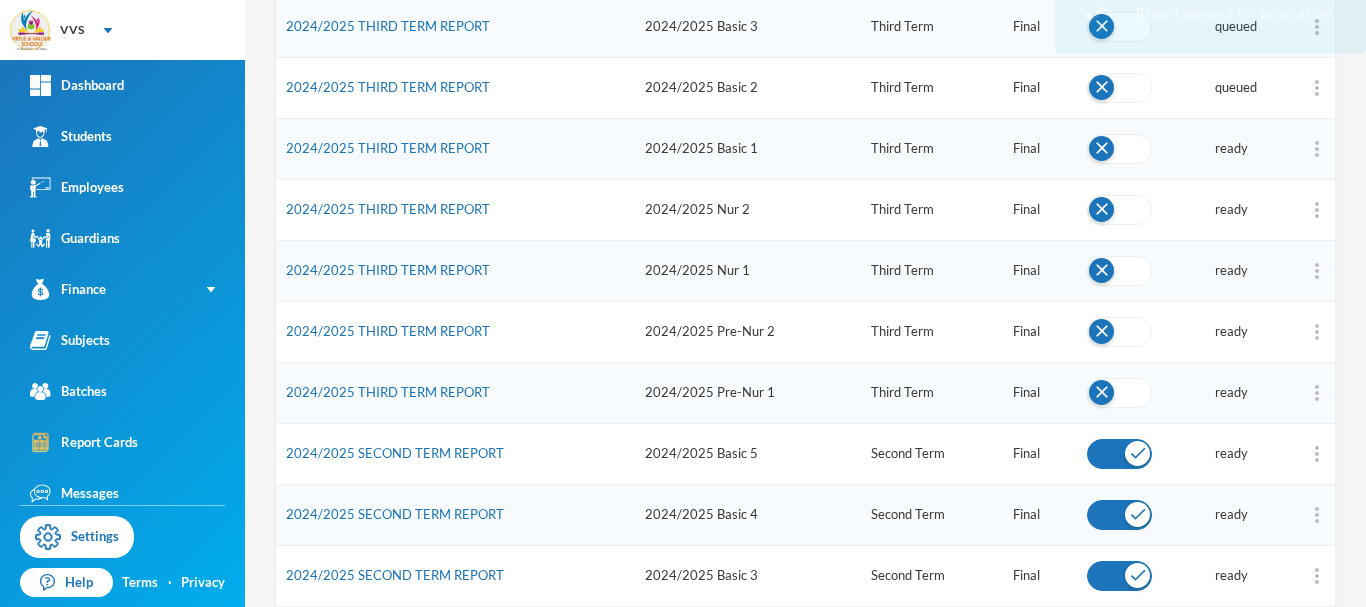 click on "4 Ojo Oluwaseun [EMAIL_ADDRESS][DOMAIN_NAME] Date Created Apply Filter   Listing  1  -  20  of  139 Create New Name Class Set Term Type Publish Status 2024/2025 THIRD TERM REPORT 2024/2025 Basic 5 Third Term Final queued 2024/2025 THIRD TERM REPORT 2024/2025 Basic 4 Third Term Final queued 2024/2025 THIRD TERM REPORT 2024/2025 Basic 3 Third Term Final queued 2024/2025 THIRD TERM REPORT 2024/2025 Basic 2 Third Term Final queued 2024/2025 THIRD TERM REPORT 2024/2025 Basic 1 Third Term Final ready 2024/2025 THIRD TERM REPORT 2024/2025 Nur 2 Third Term Final ready 2024/2025 THIRD TERM REPORT 2024/2025 Nur 1 Third Term Final ready 2024/2025 THIRD TERM REPORT 2024/2025 Pre-Nur 2 Third Term Final ready 2024/2025 THIRD TERM REPORT 2024/2025 Pre-Nur 1 Third Term Final ready 2024/2025 SECOND TERM REPORT 2024/2025 Basic 5 Second Term Final ready 2024/2025 SECOND TERM REPORT 2024/2025 Basic 4 Second Term Final ready 2024/2025 SECOND TERM REPORT 2024/2025 Basic 3 Second Term Final ready 2024/2025 SECOND TERM REPORT Final" at bounding box center [805, 303] 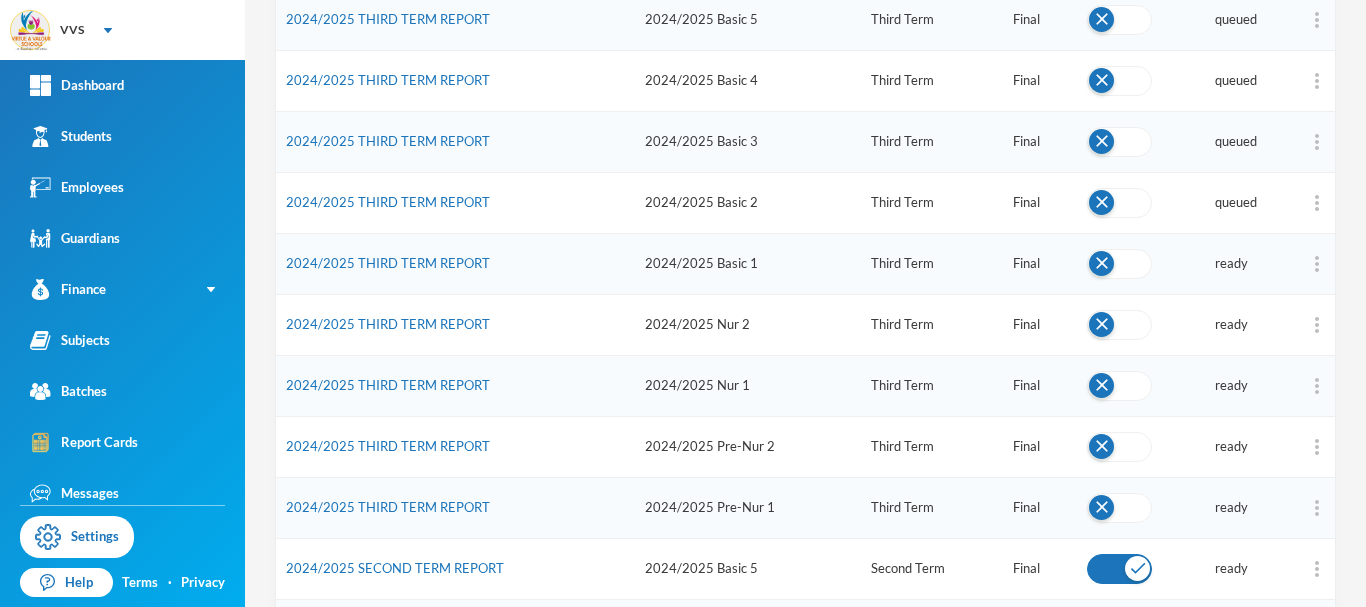 scroll, scrollTop: 356, scrollLeft: 0, axis: vertical 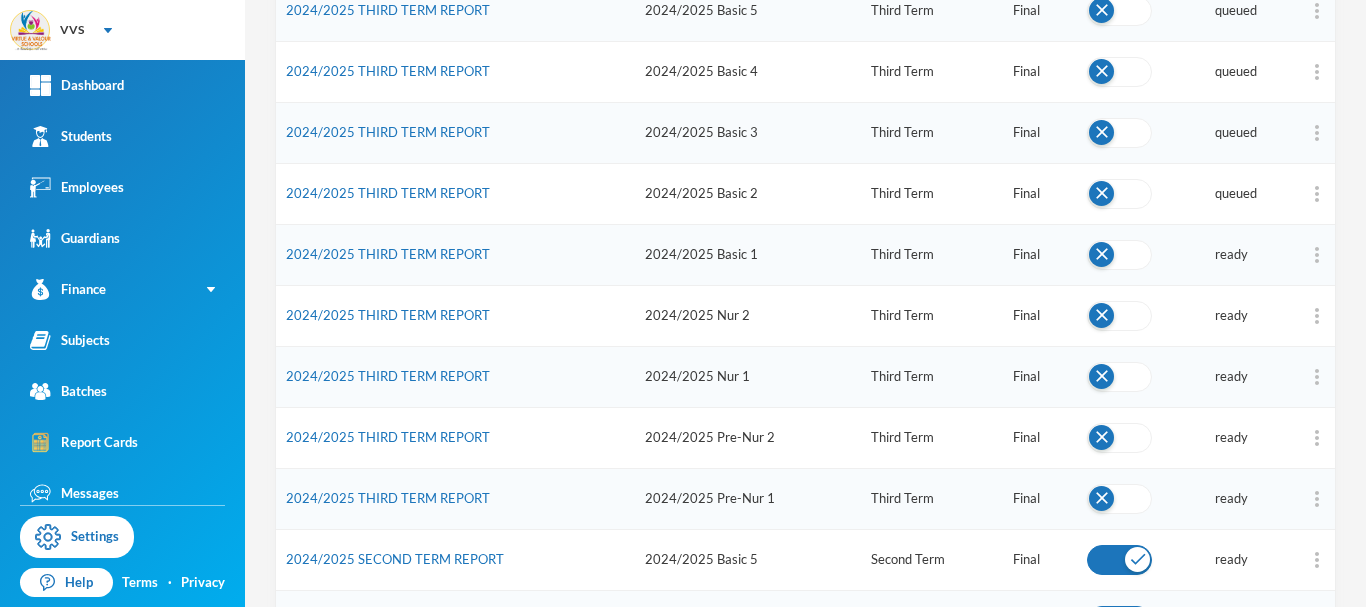 click on "4 Ojo Oluwaseun [EMAIL_ADDRESS][DOMAIN_NAME] Date Created Apply Filter   Listing  1  -  20  of  139 Create New Name Class Set Term Type Publish Status 2024/2025 THIRD TERM REPORT 2024/2025 Basic 5 Third Term Final queued 2024/2025 THIRD TERM REPORT 2024/2025 Basic 4 Third Term Final queued 2024/2025 THIRD TERM REPORT 2024/2025 Basic 3 Third Term Final queued 2024/2025 THIRD TERM REPORT 2024/2025 Basic 2 Third Term Final queued 2024/2025 THIRD TERM REPORT 2024/2025 Basic 1 Third Term Final ready 2024/2025 THIRD TERM REPORT 2024/2025 Nur 2 Third Term Final ready 2024/2025 THIRD TERM REPORT 2024/2025 Nur 1 Third Term Final ready 2024/2025 THIRD TERM REPORT 2024/2025 Pre-Nur 2 Third Term Final ready 2024/2025 THIRD TERM REPORT 2024/2025 Pre-Nur 1 Third Term Final ready 2024/2025 SECOND TERM REPORT 2024/2025 Basic 5 Second Term Final ready 2024/2025 SECOND TERM REPORT 2024/2025 Basic 4 Second Term Final ready 2024/2025 SECOND TERM REPORT 2024/2025 Basic 3 Second Term Final ready 2024/2025 SECOND TERM REPORT Final" at bounding box center (805, 303) 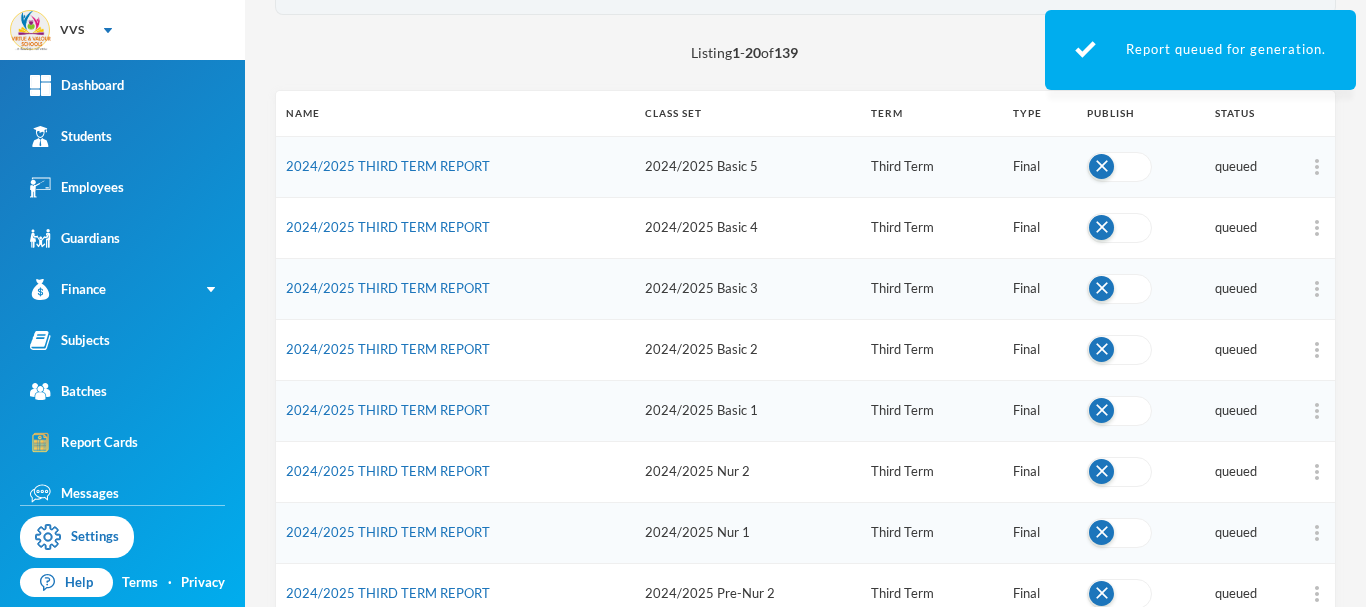 scroll, scrollTop: 197, scrollLeft: 0, axis: vertical 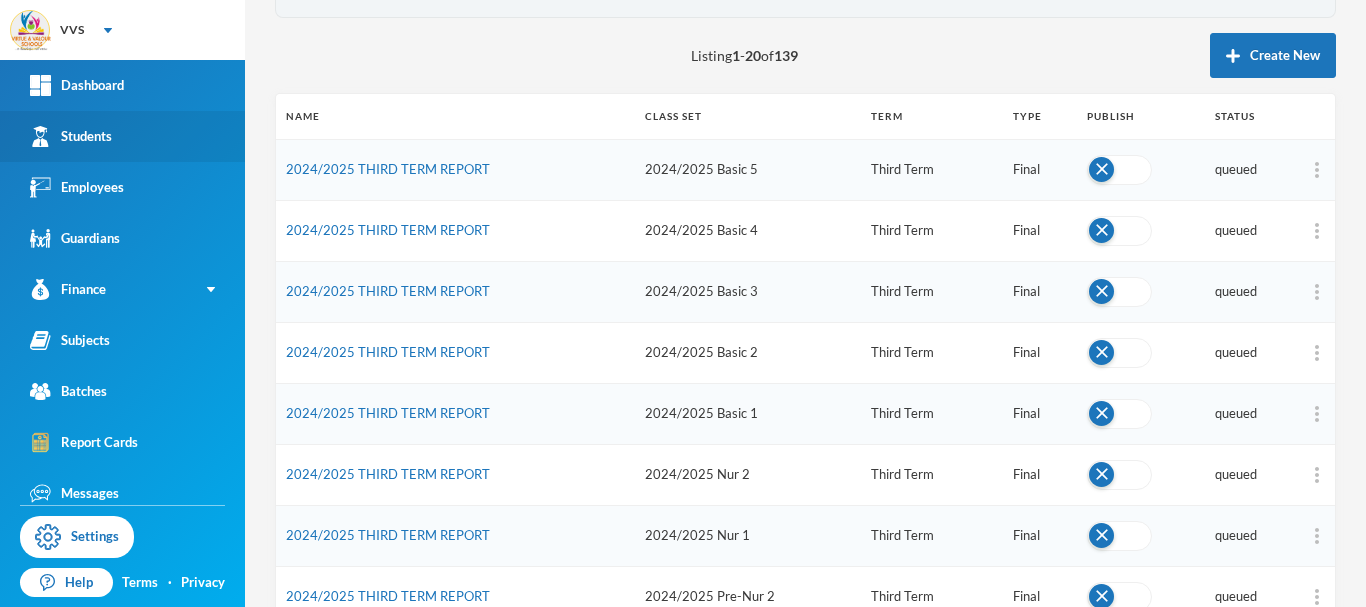 click on "Students" at bounding box center [71, 136] 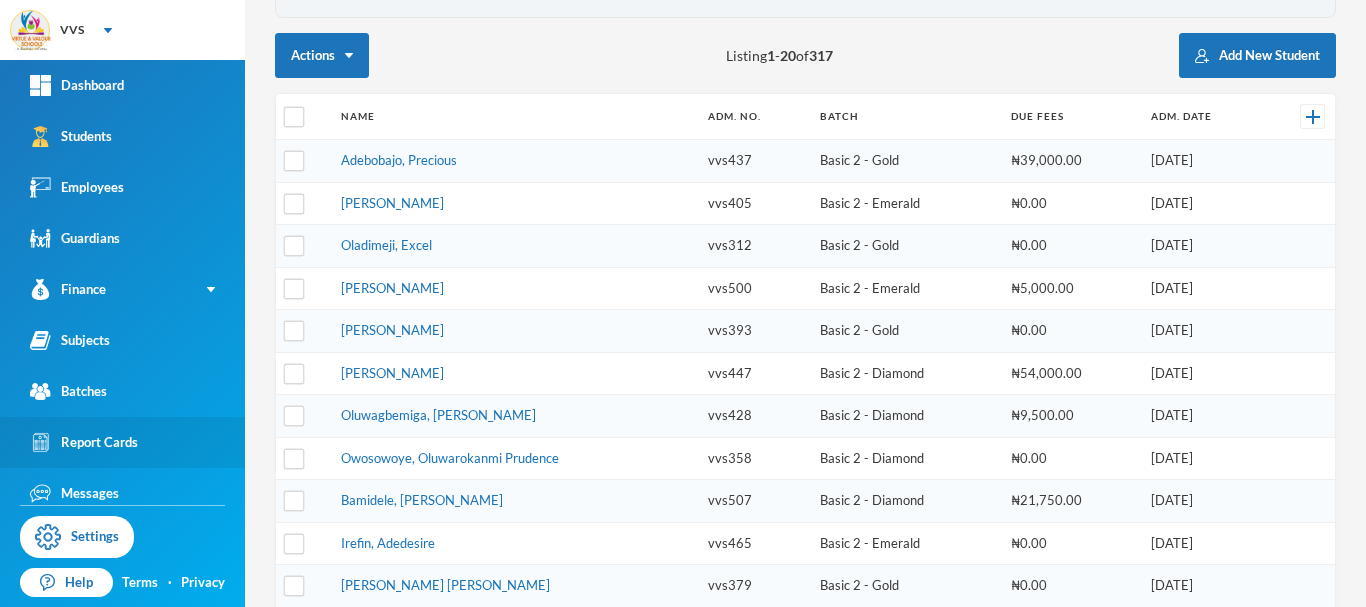 click on "Report Cards" at bounding box center (84, 442) 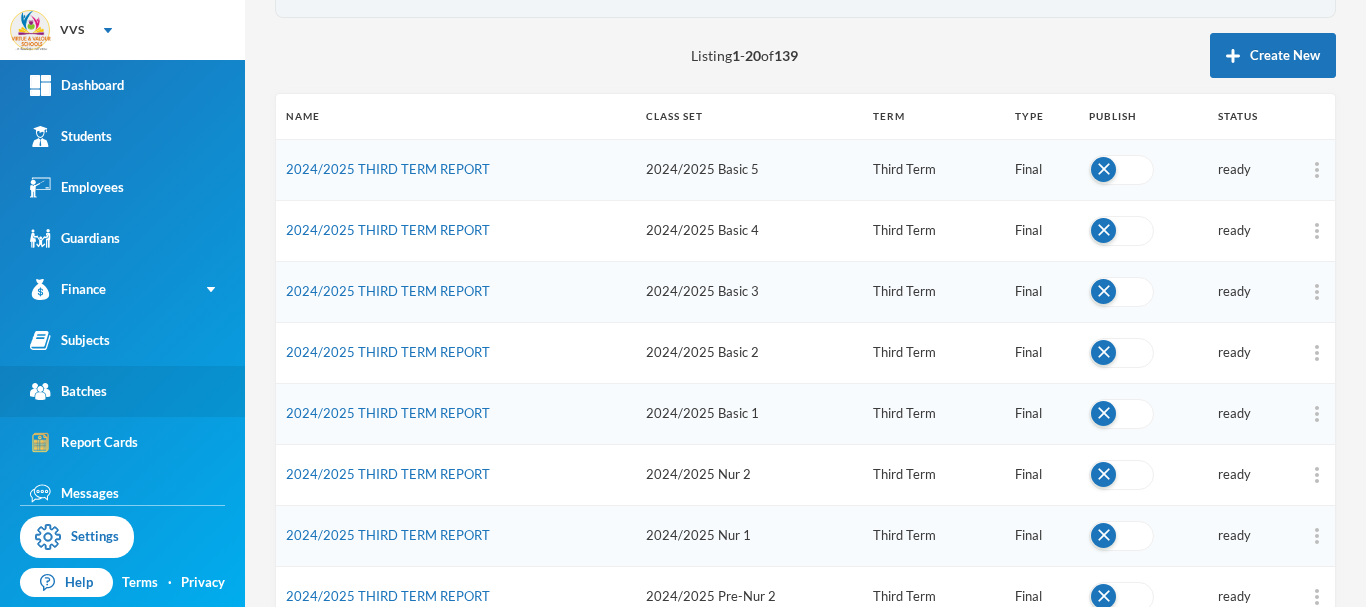 click on "Batches" at bounding box center (68, 391) 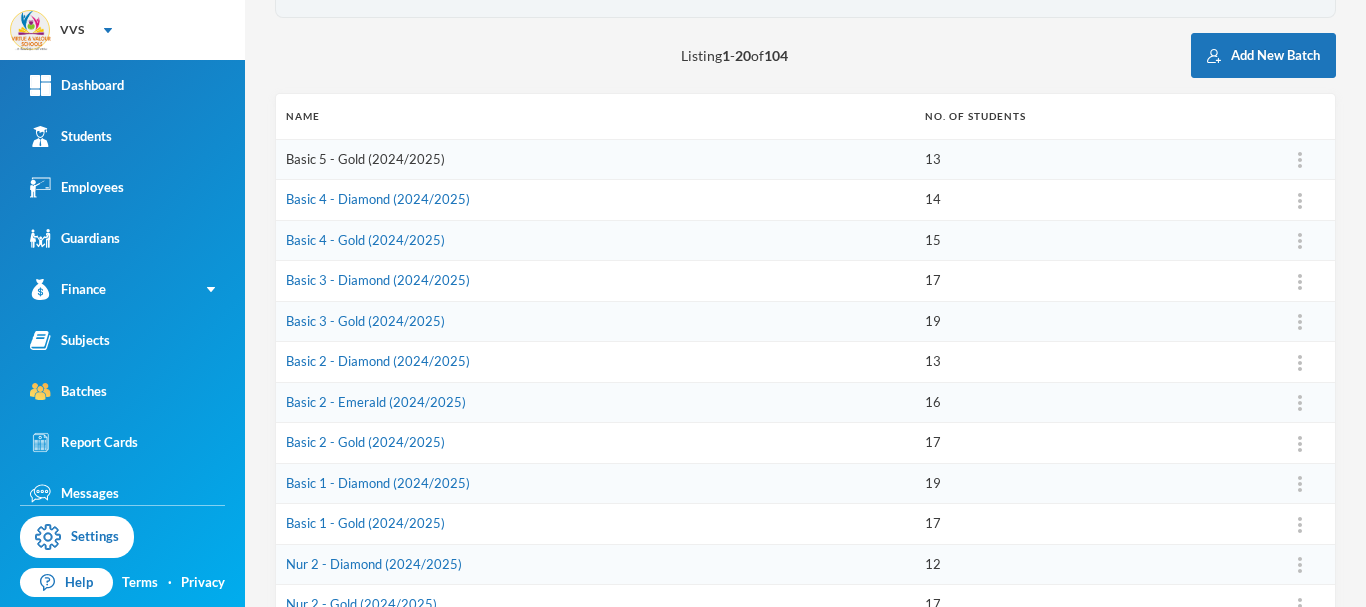 click on "Basic 5 - Gold (2024/2025)" at bounding box center (365, 159) 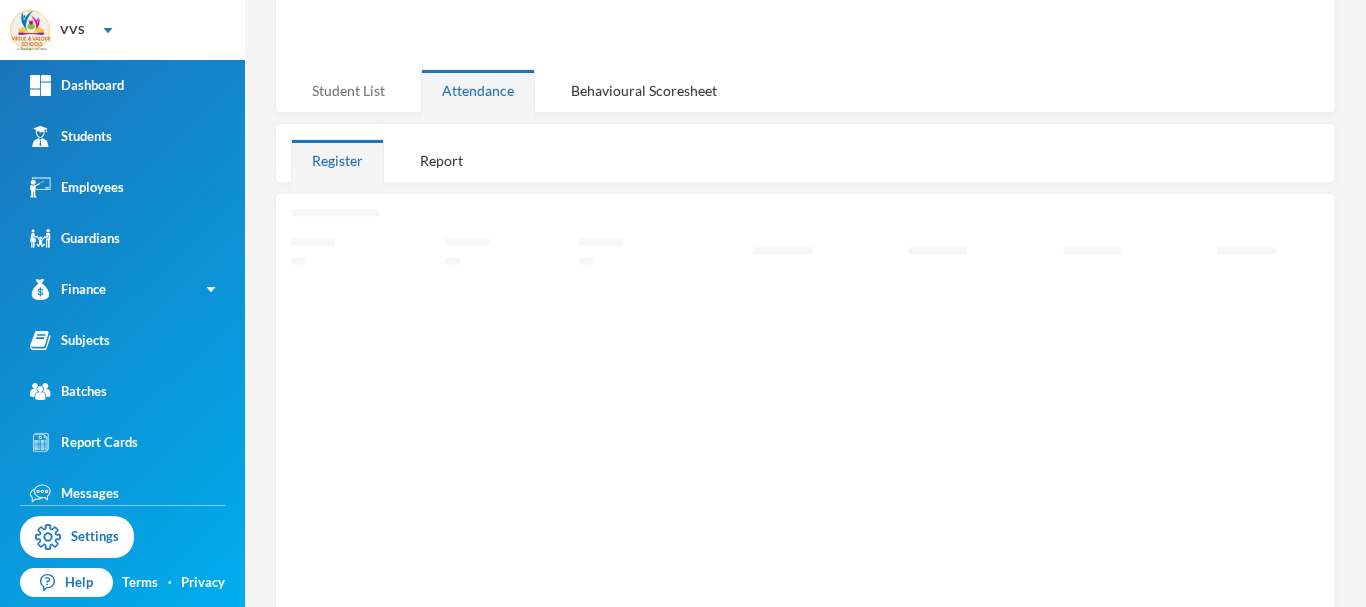 click on "Student List" at bounding box center [348, 90] 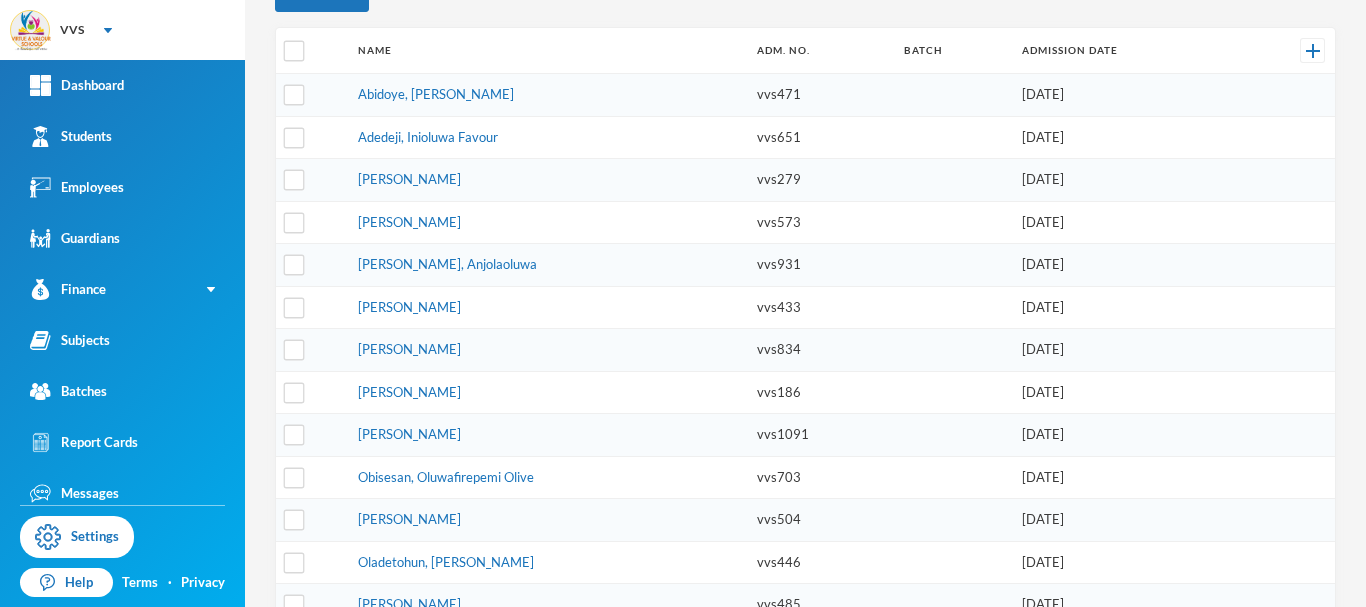 scroll, scrollTop: 400, scrollLeft: 0, axis: vertical 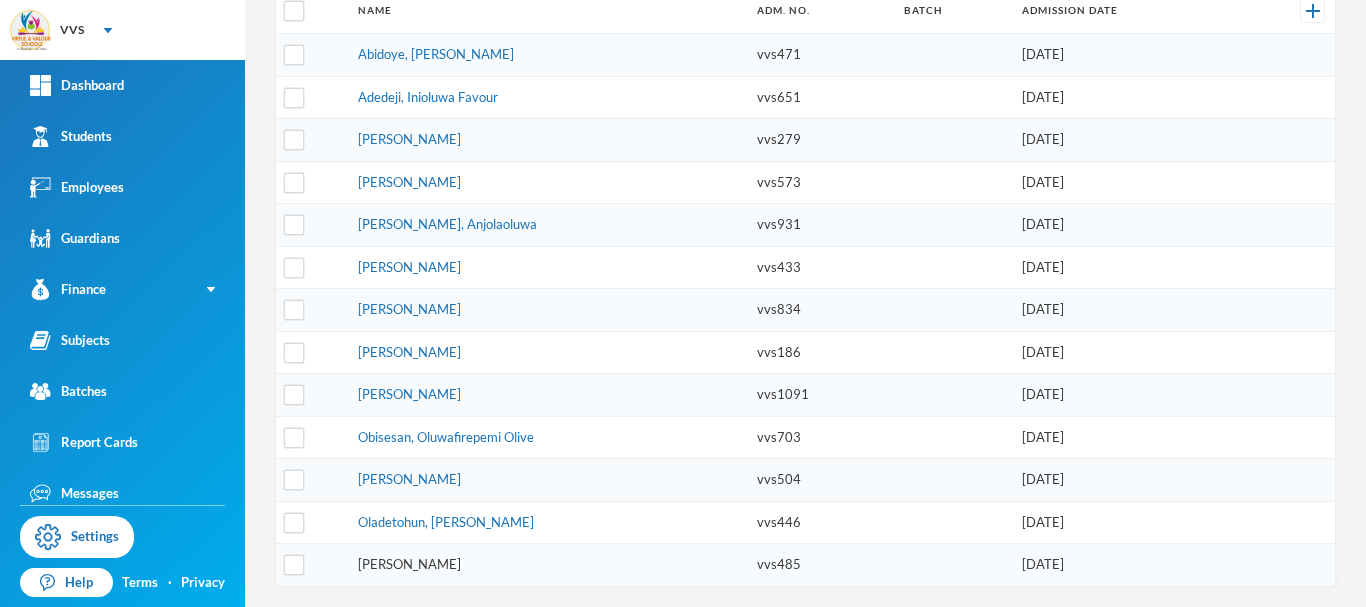 click on "[PERSON_NAME]" at bounding box center [409, 564] 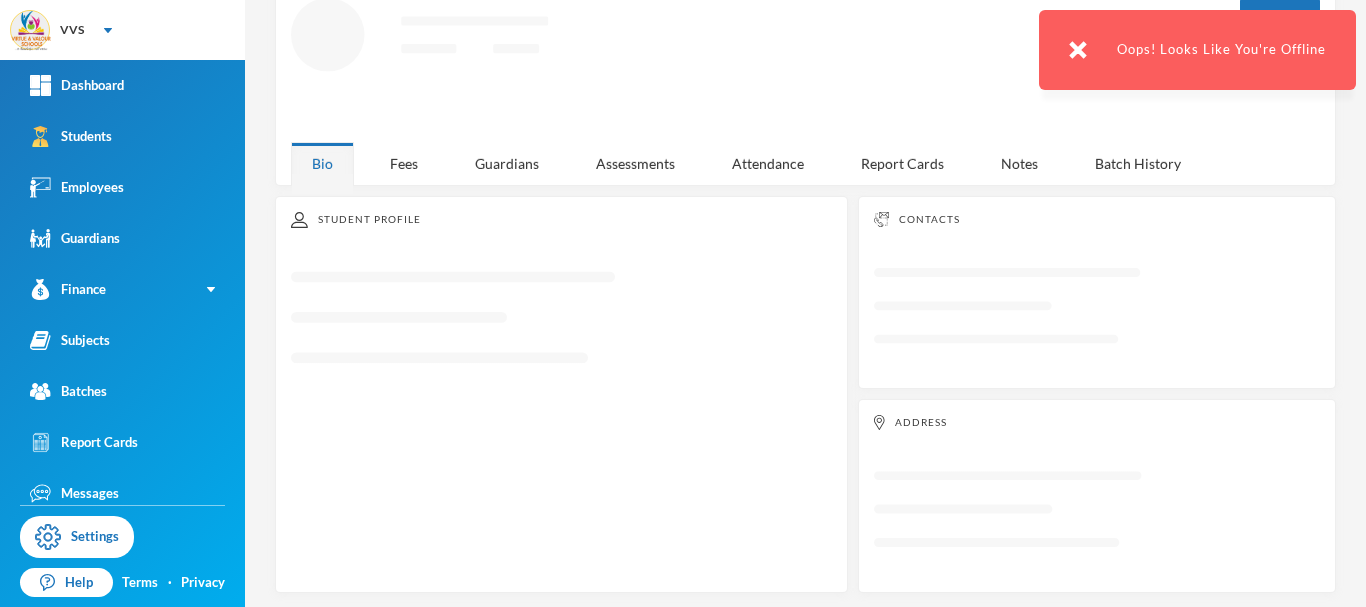 scroll, scrollTop: 390, scrollLeft: 0, axis: vertical 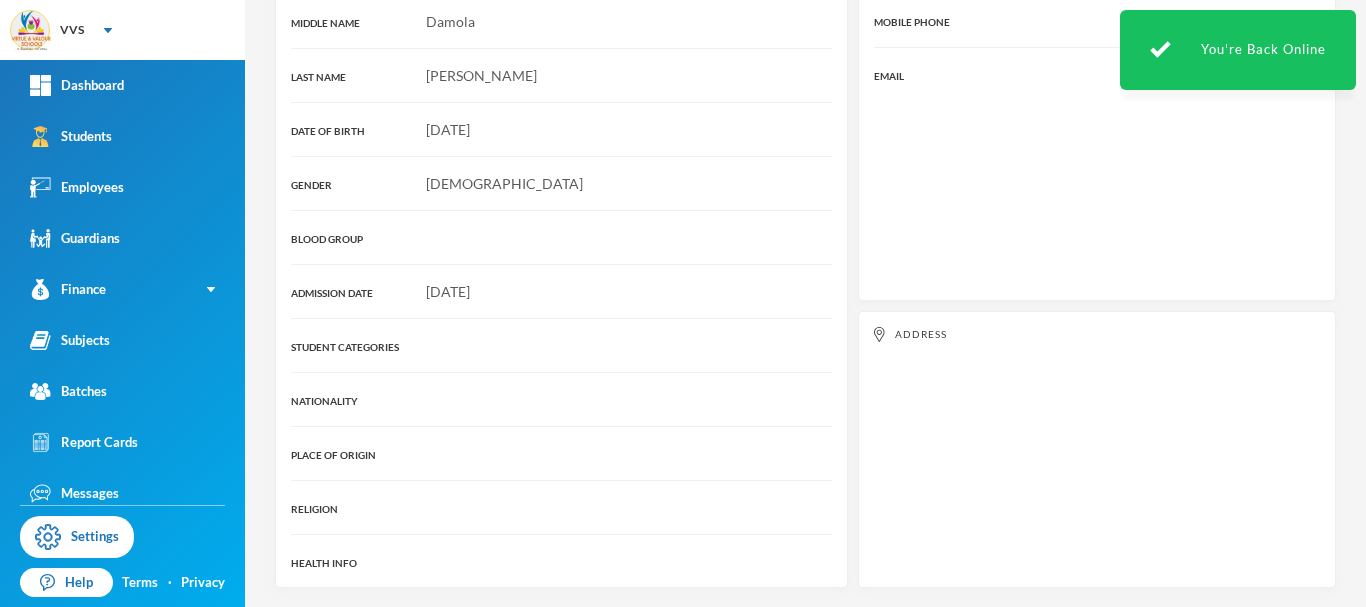 click on "Student Profile FIRST NAME [PERSON_NAME] NAME [PERSON_NAME] LAST NAME [PERSON_NAME] OF BIRTH [DEMOGRAPHIC_DATA] GENDER [DEMOGRAPHIC_DATA] BLOOD GROUP ADMISSION DATE [DATE] STUDENT CATEGORIES NATIONALITY PLACE OF ORIGIN RELIGION HEALTH INFO" at bounding box center [561, 241] 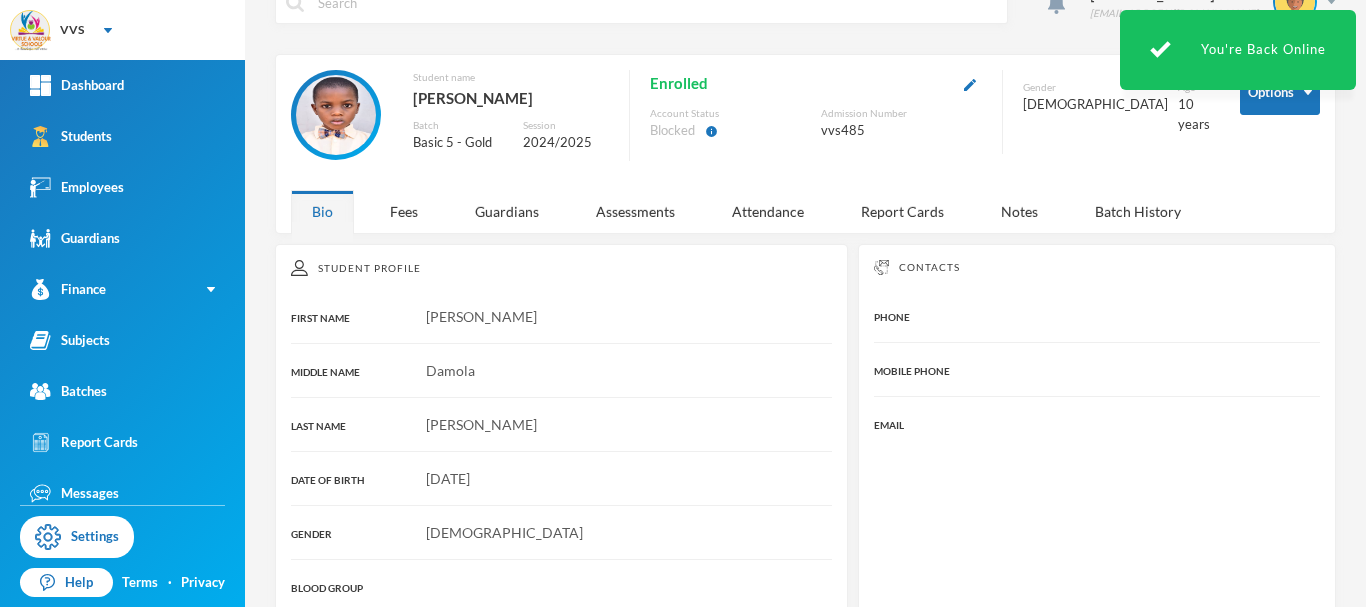 scroll, scrollTop: 0, scrollLeft: 0, axis: both 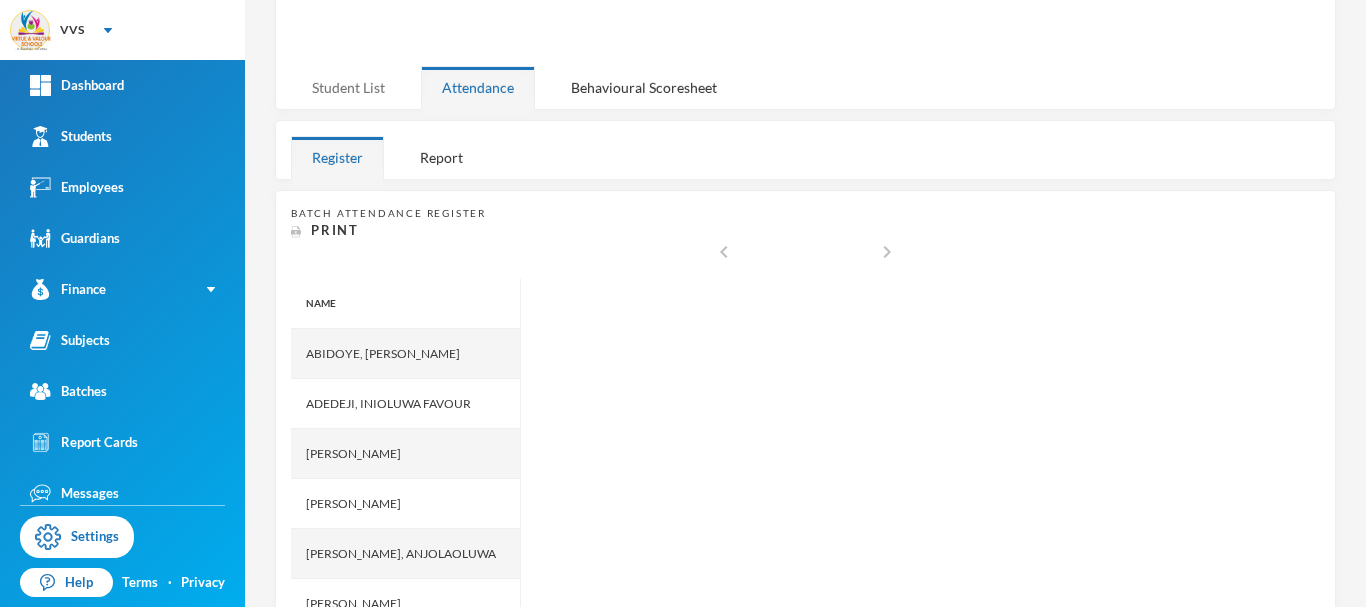 click on "Student List" at bounding box center [348, 87] 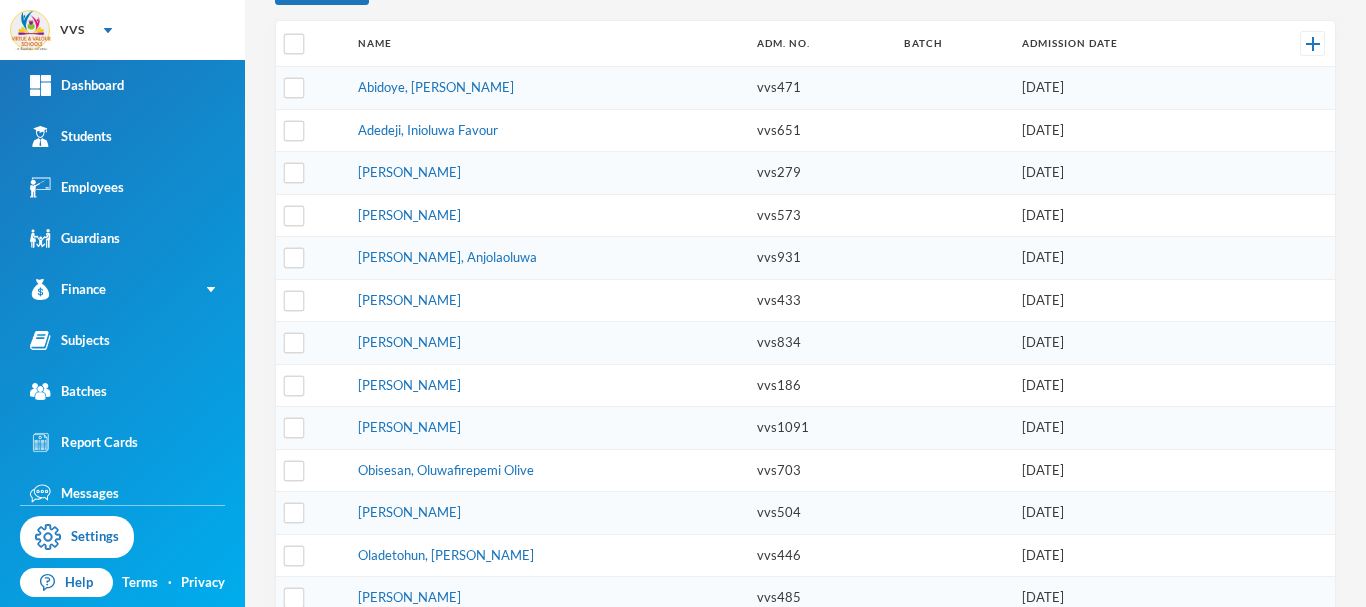 scroll, scrollTop: 400, scrollLeft: 0, axis: vertical 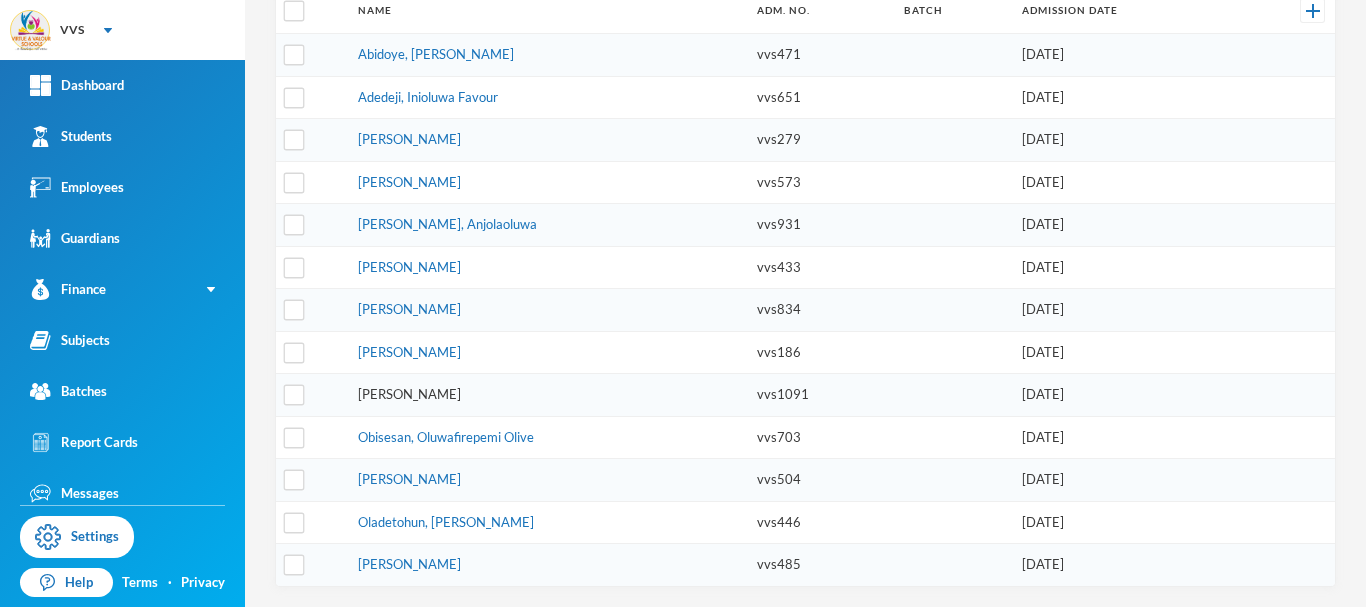 click on "[PERSON_NAME]" at bounding box center [409, 394] 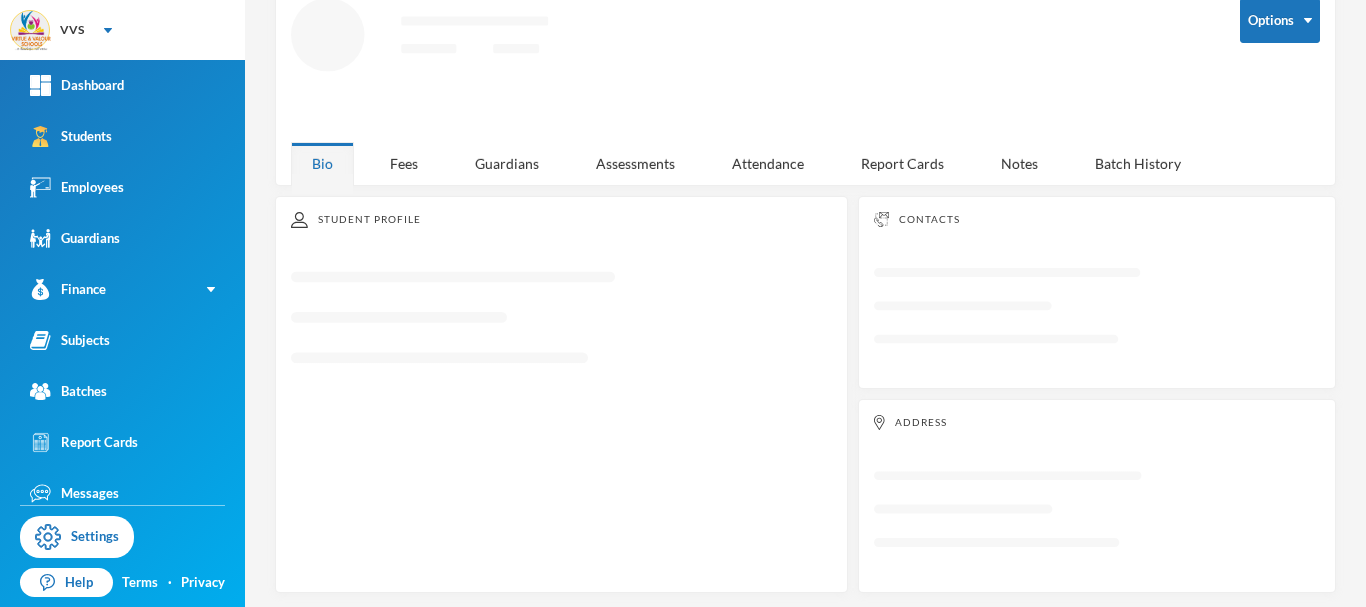 scroll, scrollTop: 390, scrollLeft: 0, axis: vertical 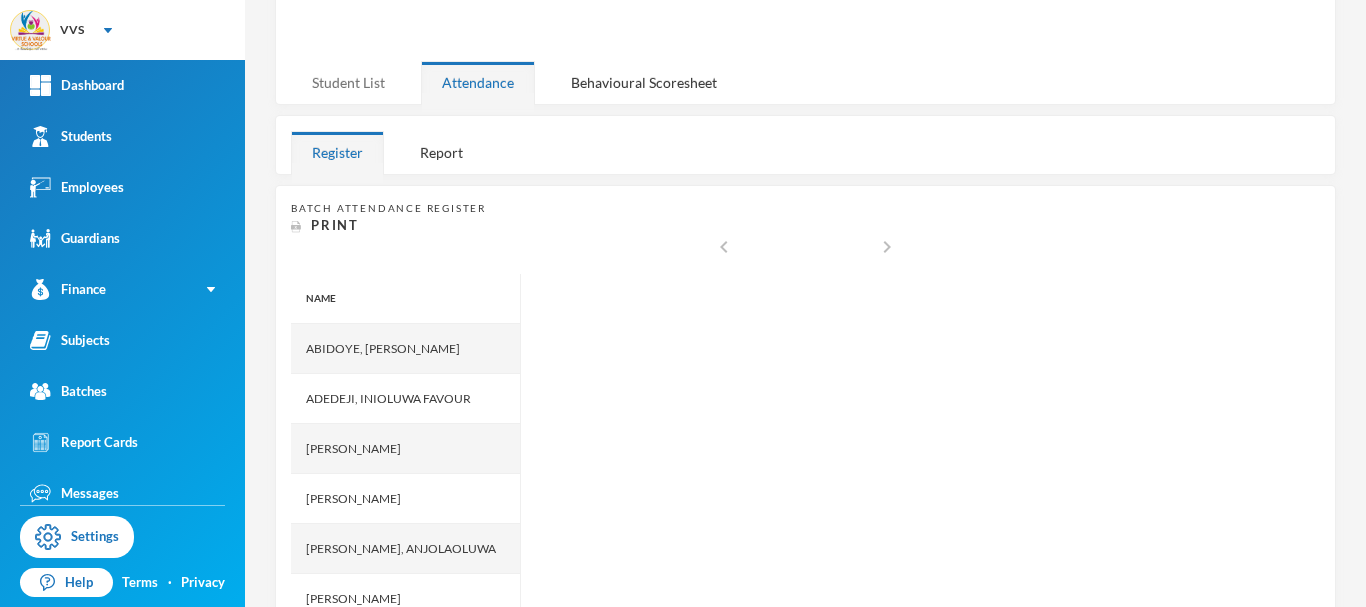 click on "Student List" at bounding box center [348, 82] 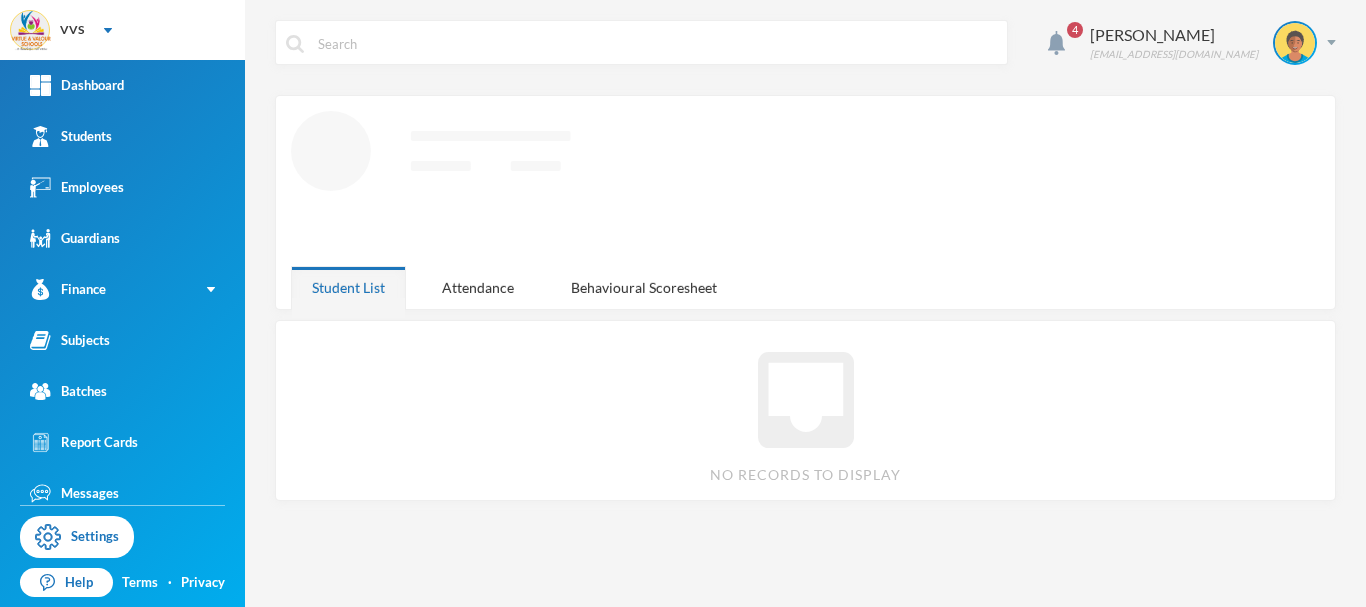 click on "Loading interface..." 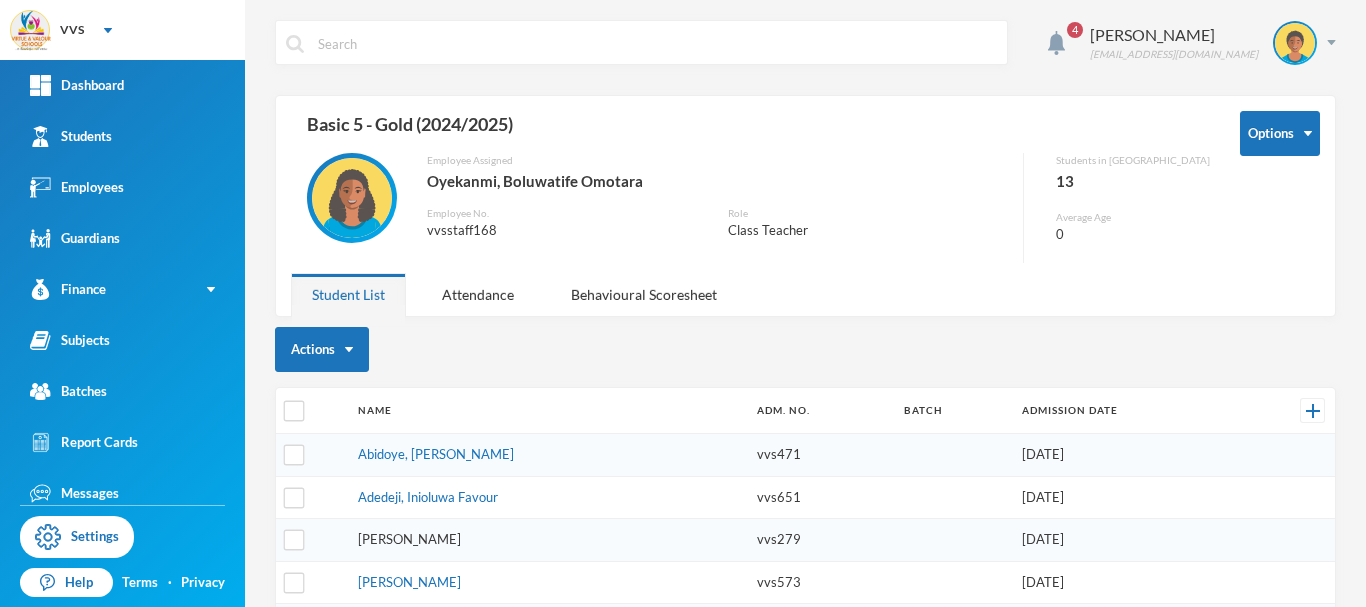 click on "[PERSON_NAME]" at bounding box center (409, 539) 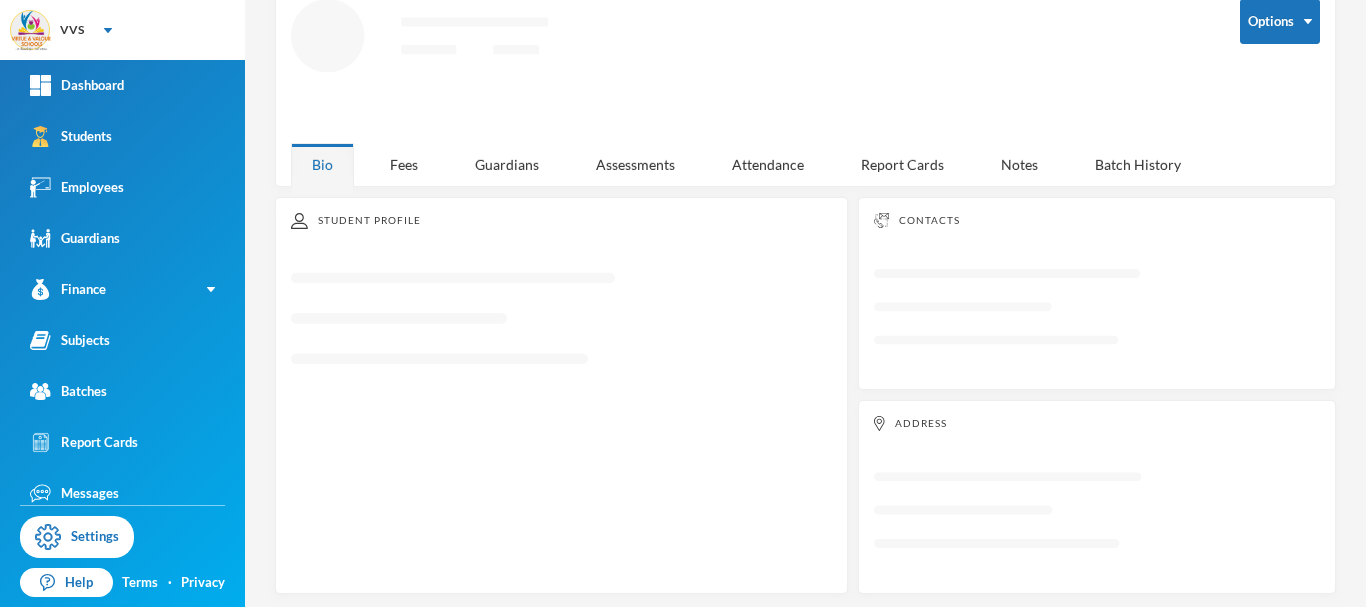 scroll, scrollTop: 113, scrollLeft: 0, axis: vertical 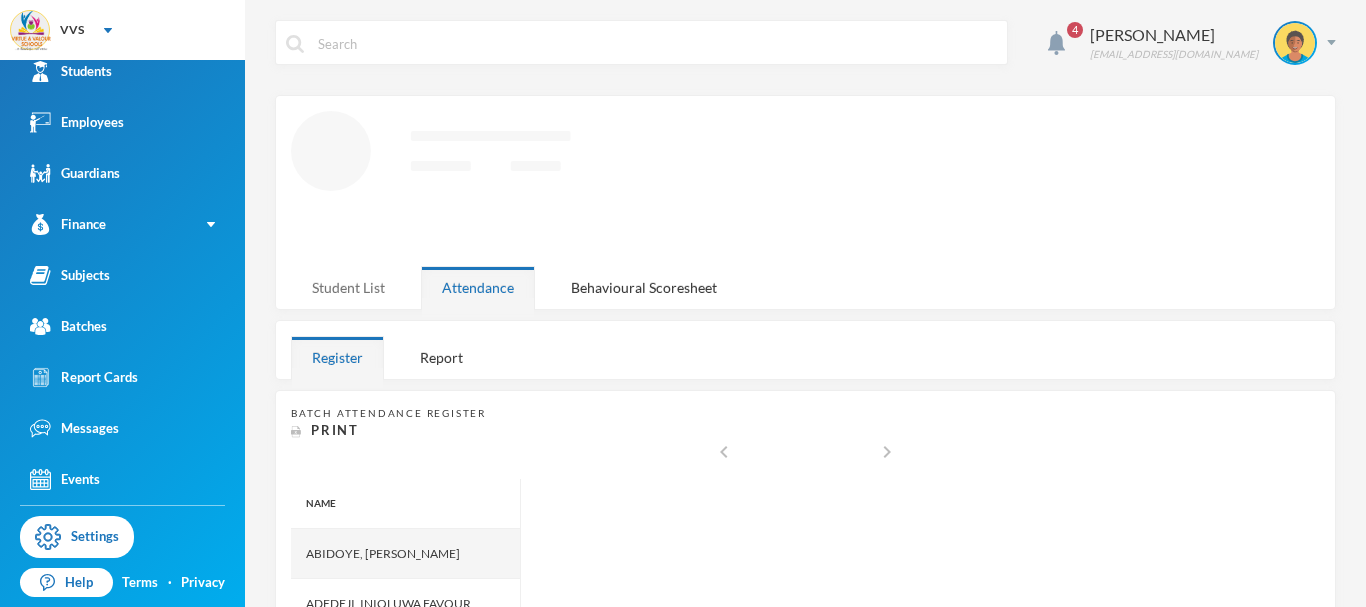 click on "Student List" at bounding box center (348, 287) 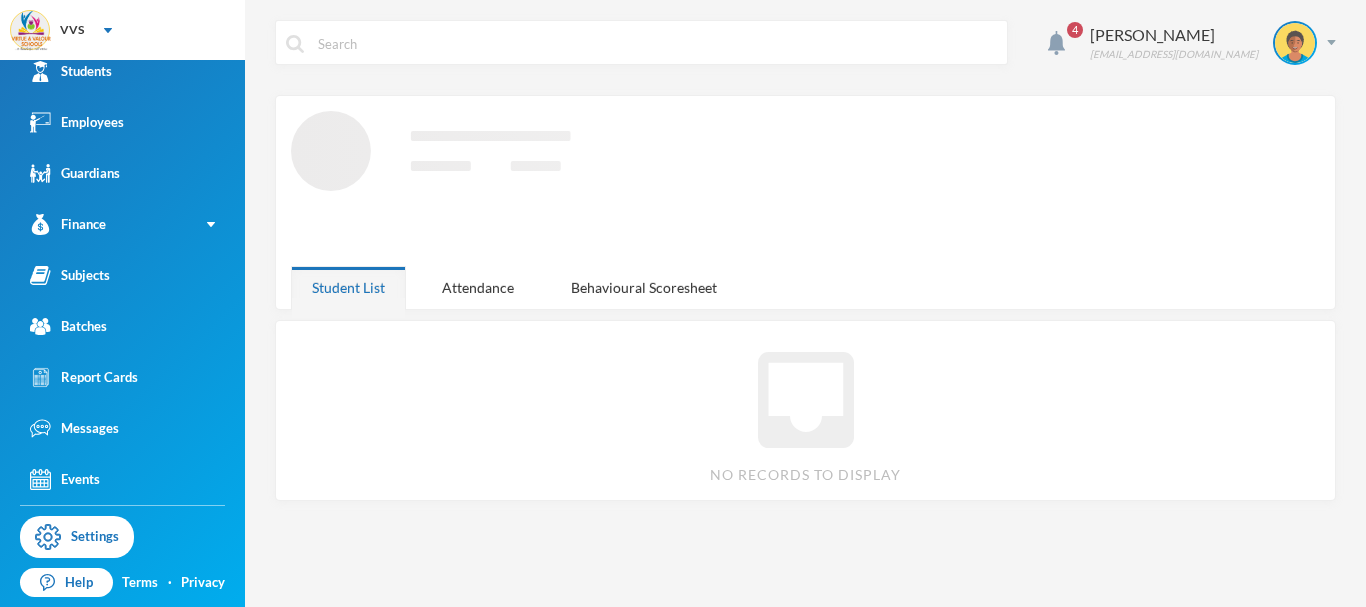 click on "4 Ojo Oluwaseun [EMAIL_ADDRESS][DOMAIN_NAME] Loading interface... Student List Attendance Behavioural Scoresheet inbox No records to display" at bounding box center [805, 303] 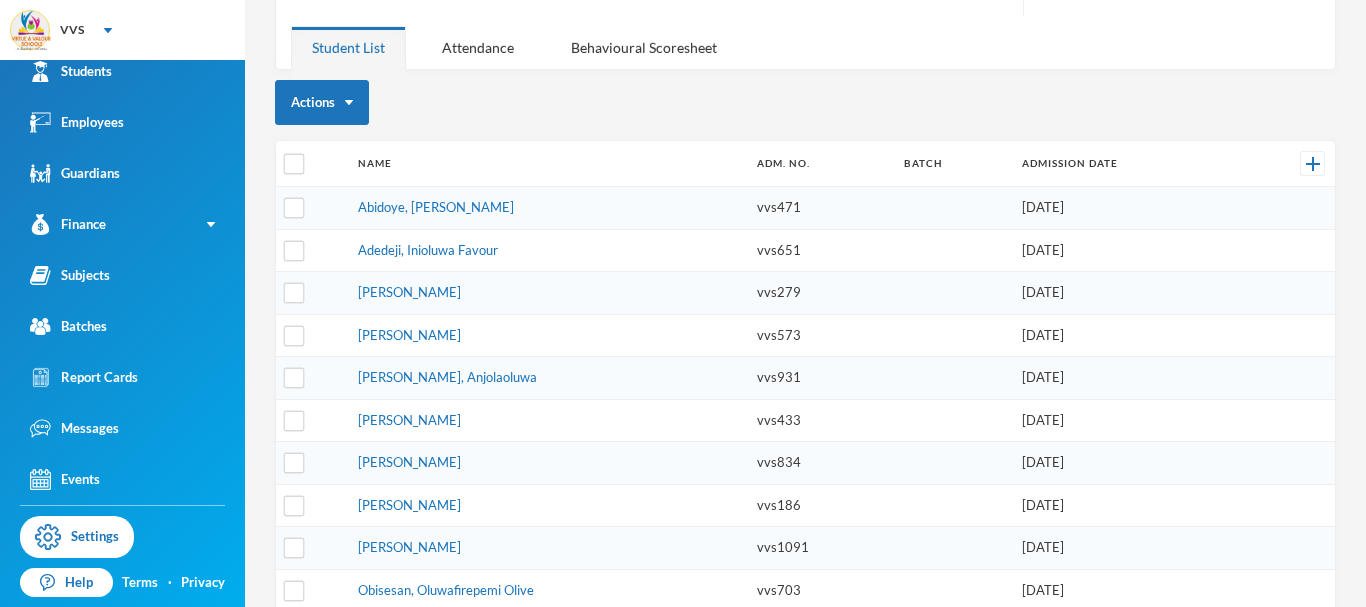 scroll, scrollTop: 261, scrollLeft: 0, axis: vertical 